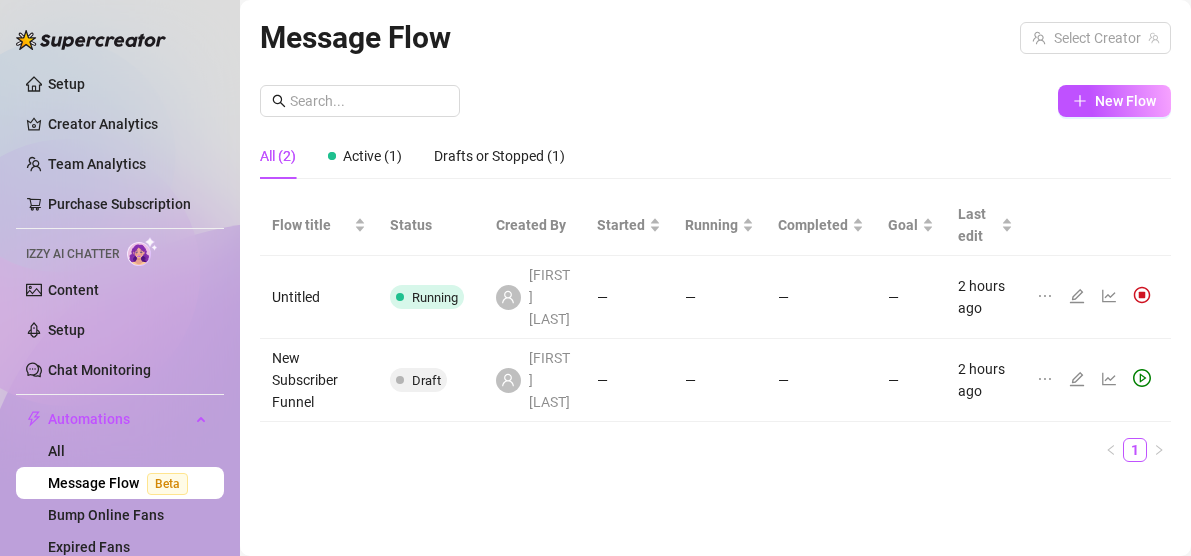 scroll, scrollTop: 0, scrollLeft: 0, axis: both 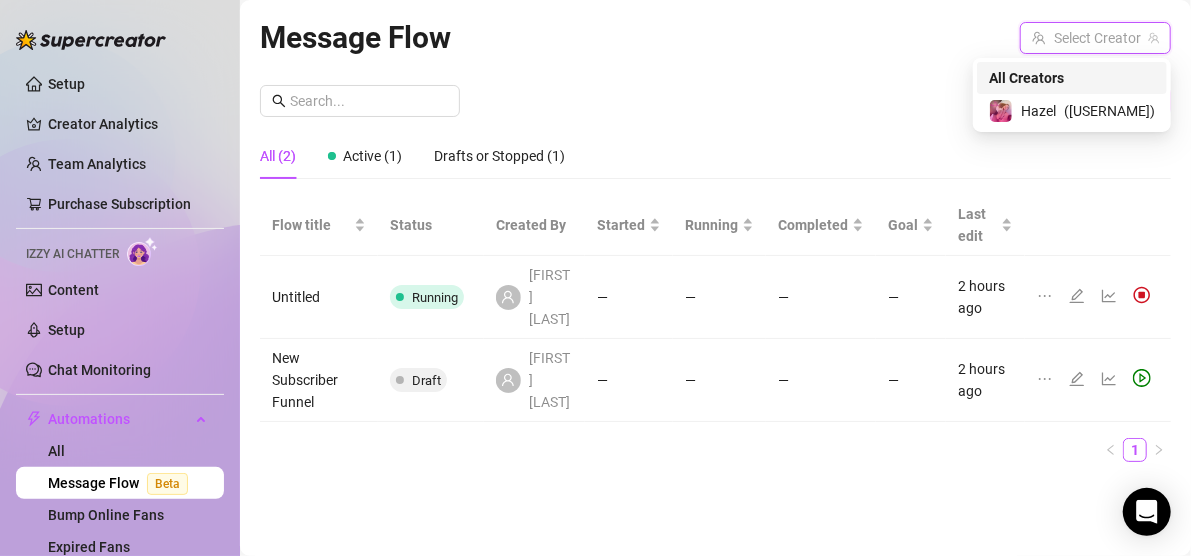 click at bounding box center [1086, 38] 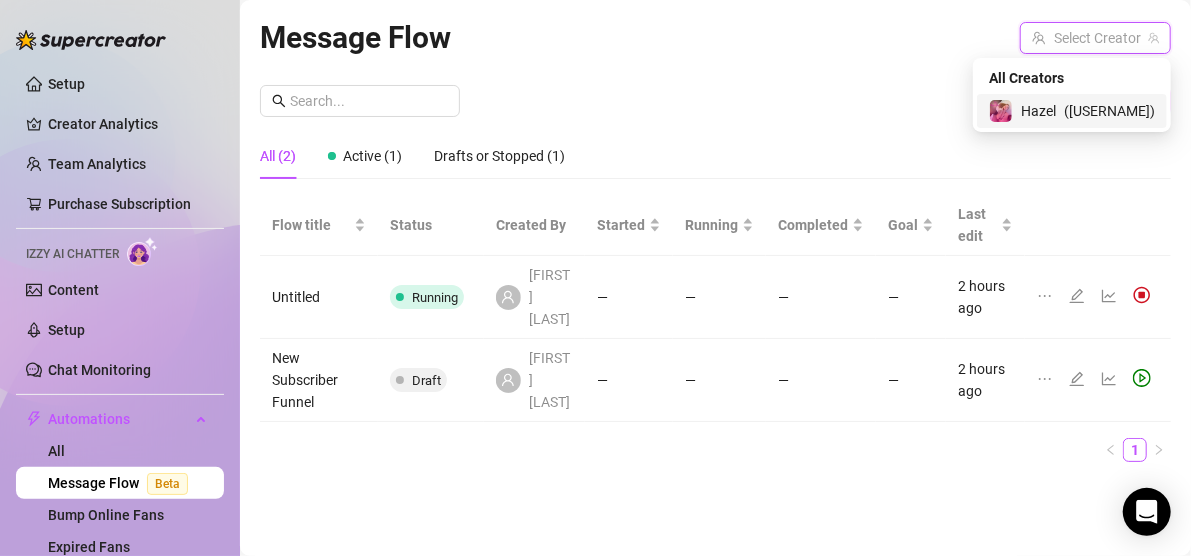 click on "[FIRST] ( [USERNAME] )" at bounding box center [1072, 111] 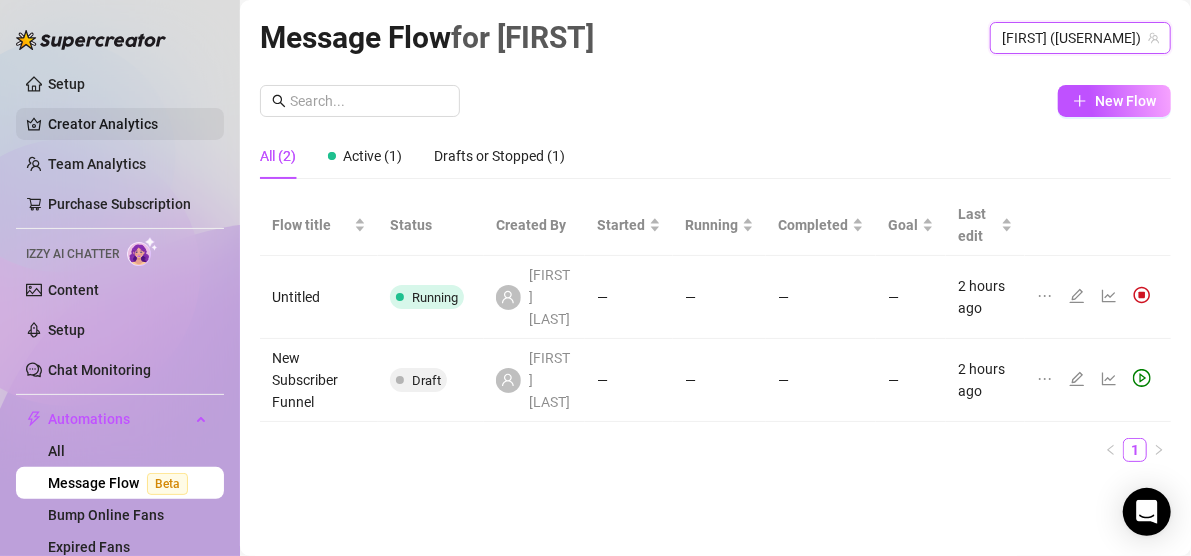 click on "Creator Analytics" at bounding box center (128, 124) 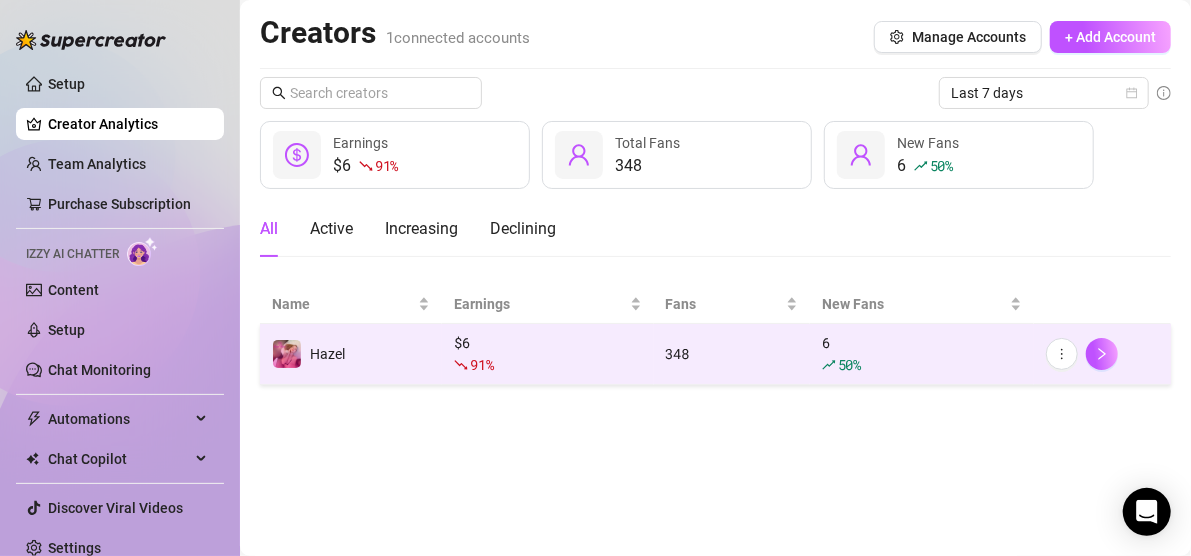 click on "50 %" at bounding box center (922, 365) 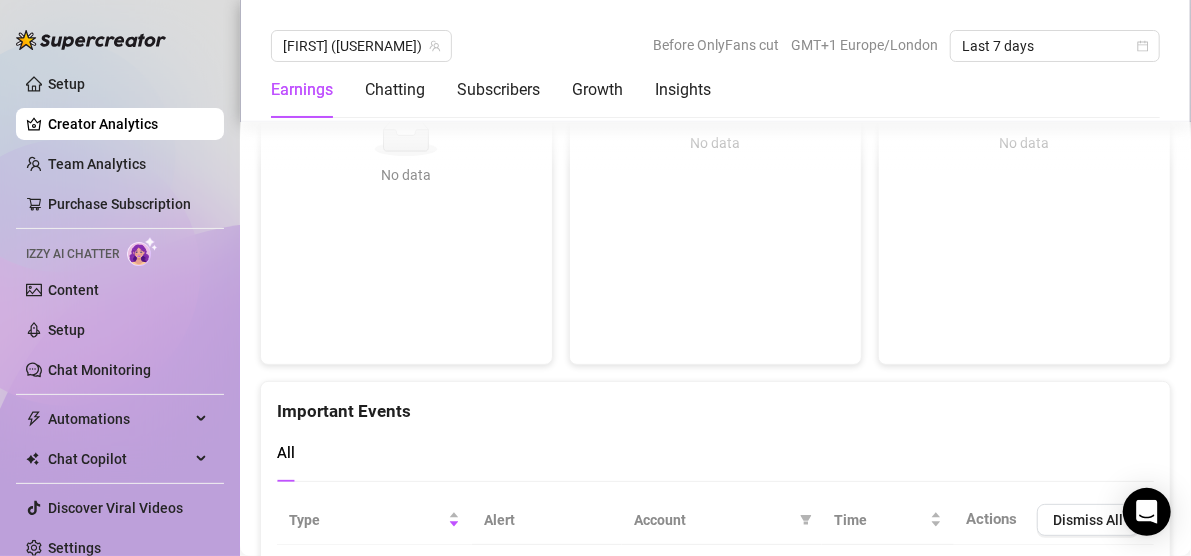 scroll, scrollTop: 3772, scrollLeft: 0, axis: vertical 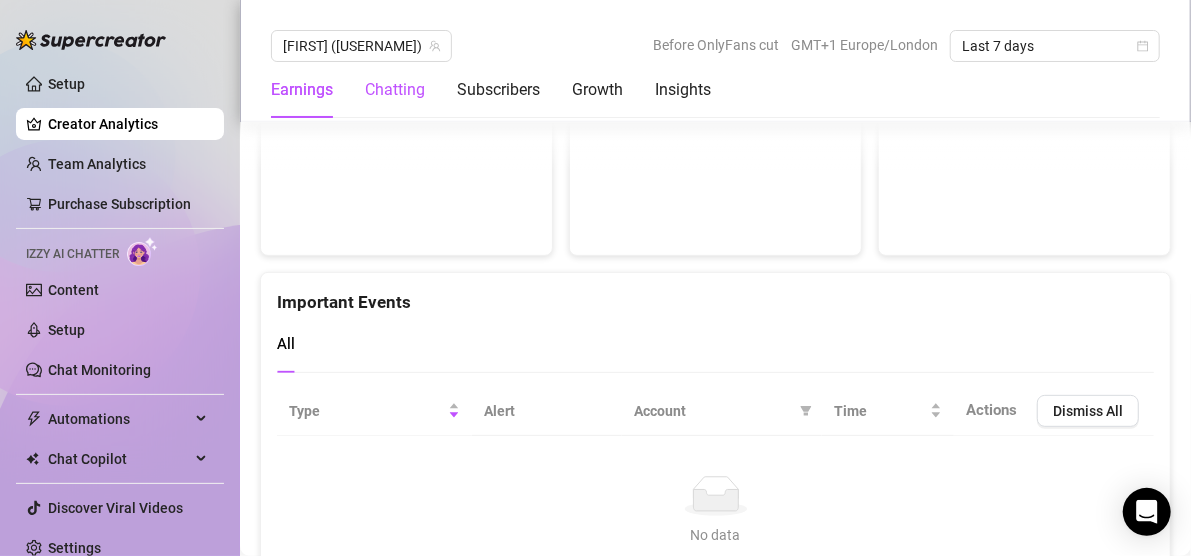 click on "Chatting" at bounding box center [395, 90] 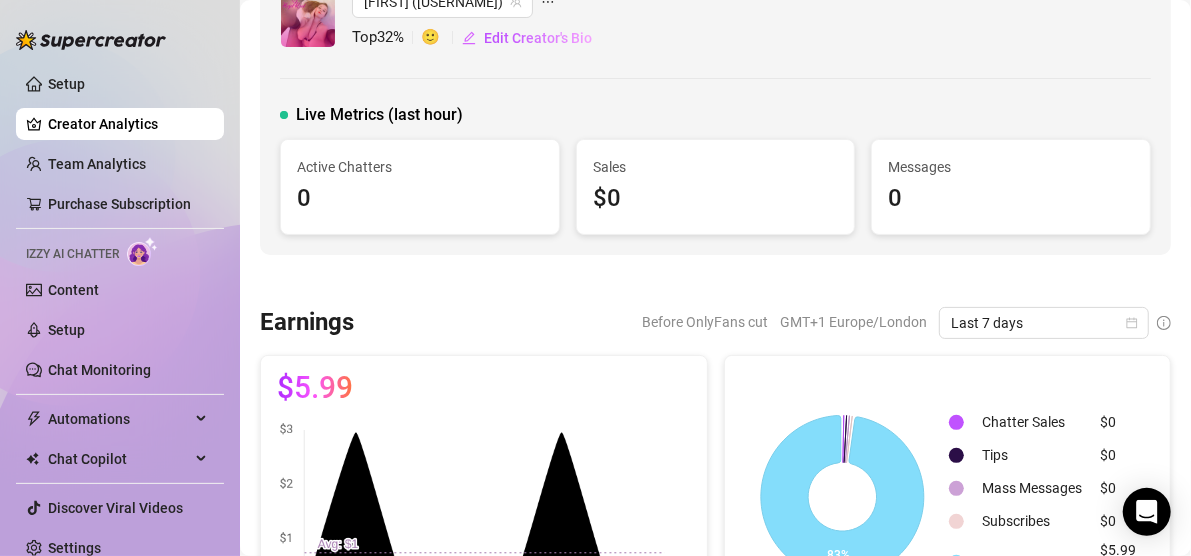 scroll, scrollTop: 48, scrollLeft: 0, axis: vertical 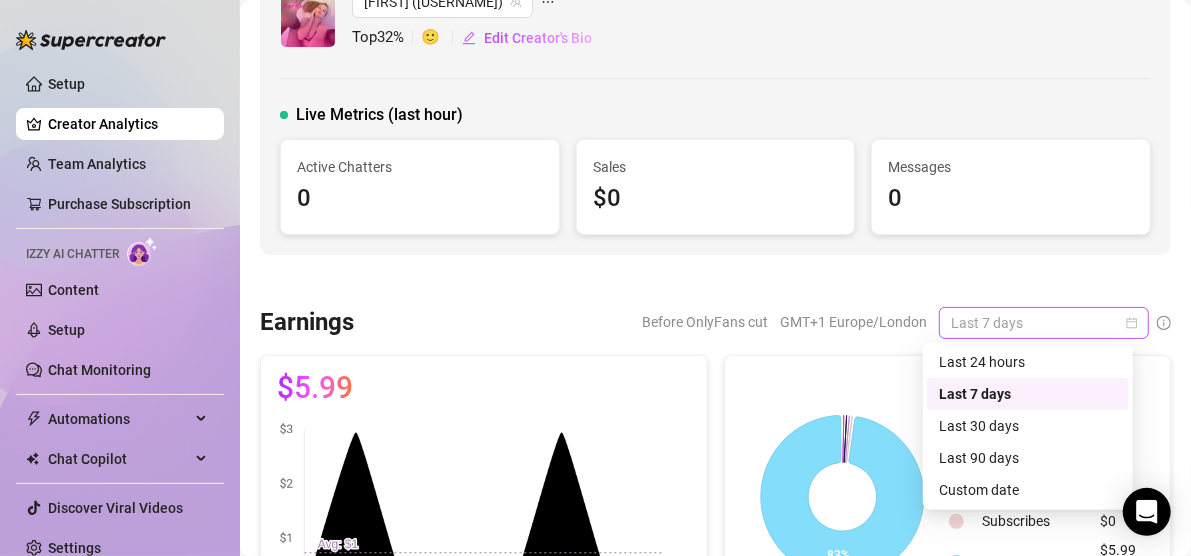 click on "Last 7 days" at bounding box center (1044, 323) 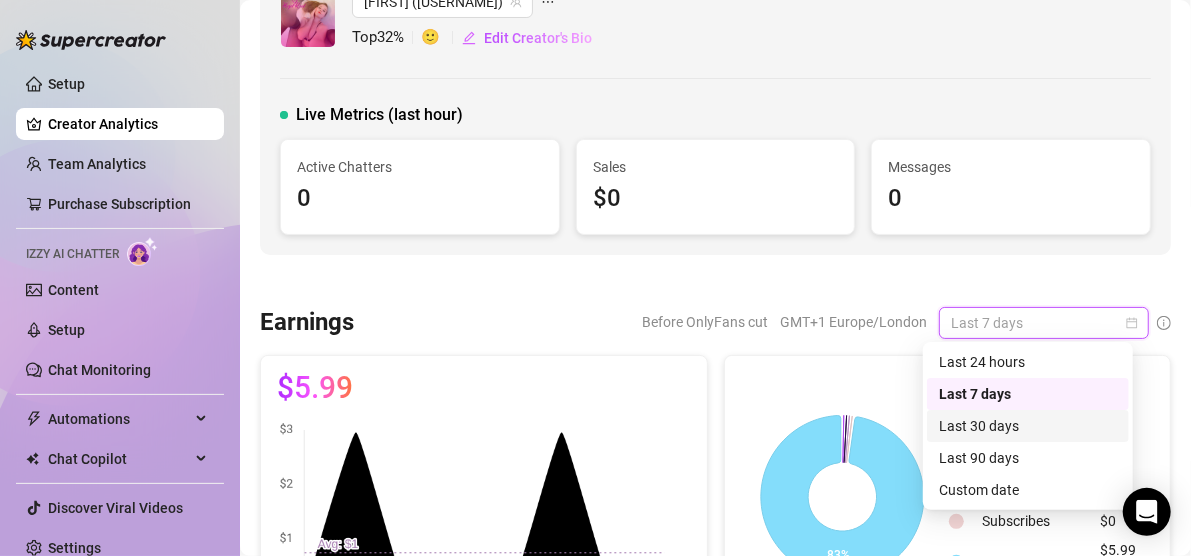 click on "Last 30 days" at bounding box center (1028, 426) 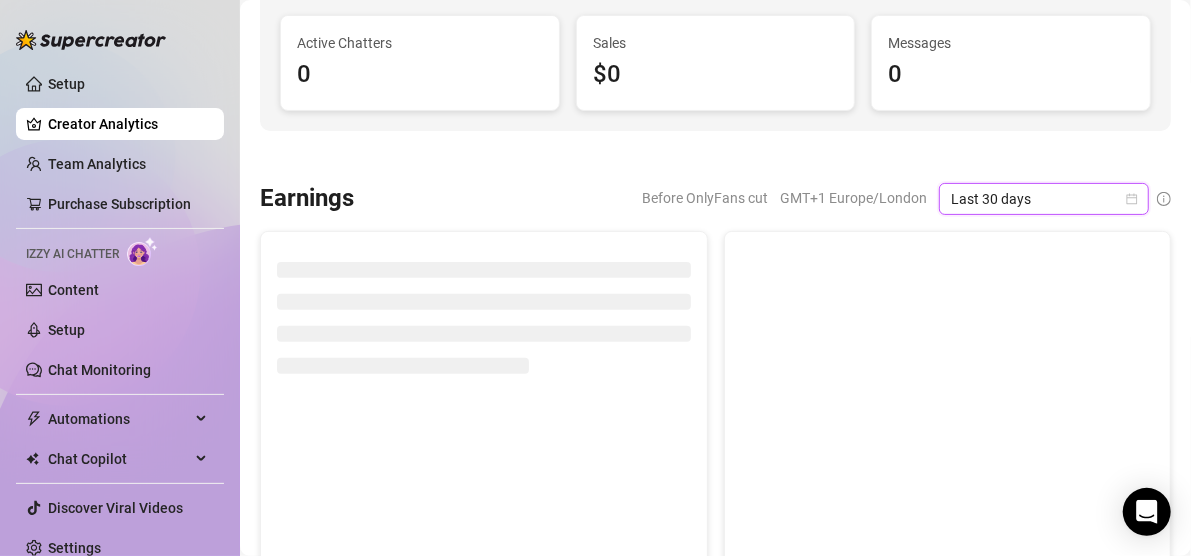 scroll, scrollTop: 0, scrollLeft: 0, axis: both 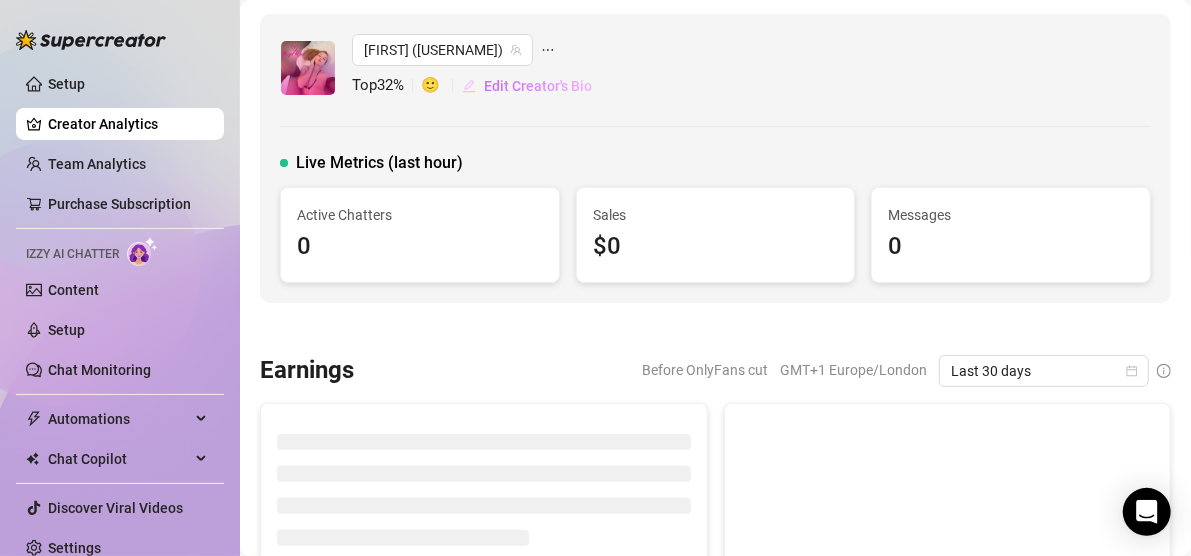 click on "Edit Creator's Bio" at bounding box center [538, 86] 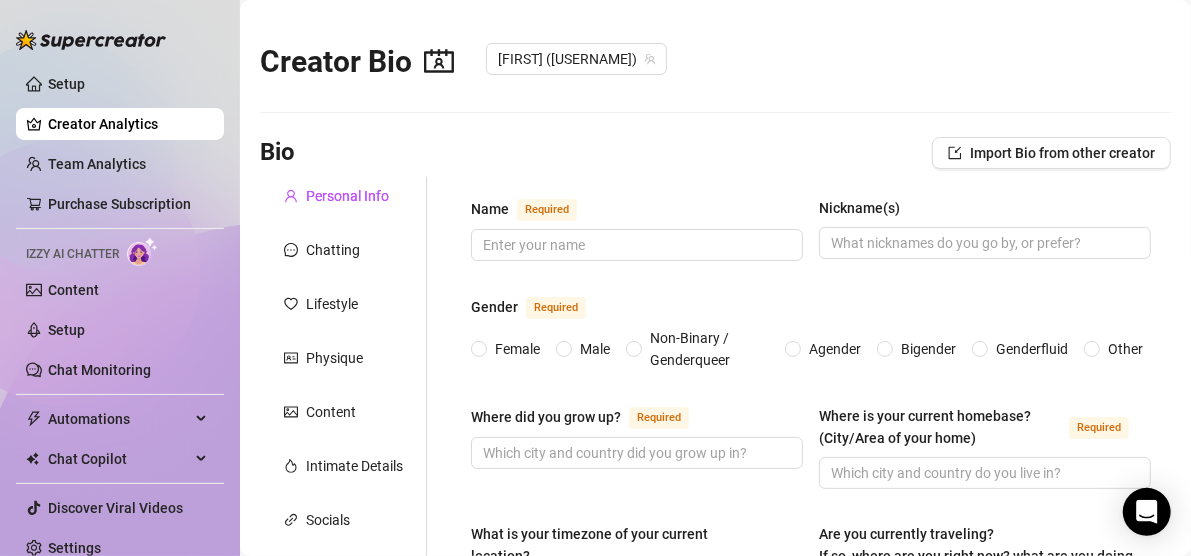 type 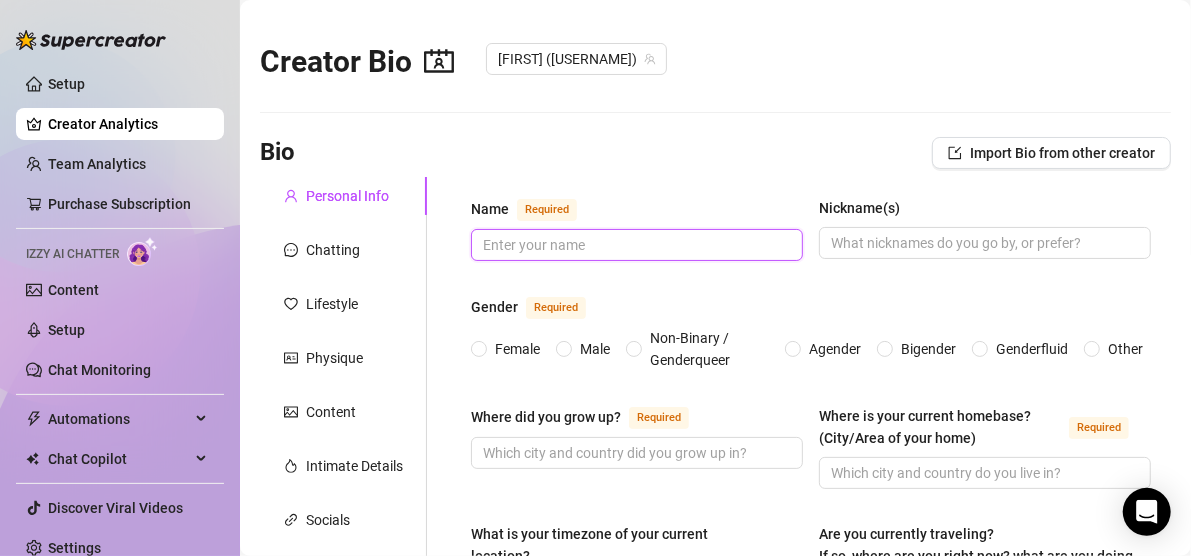 click on "Name Required" at bounding box center (635, 245) 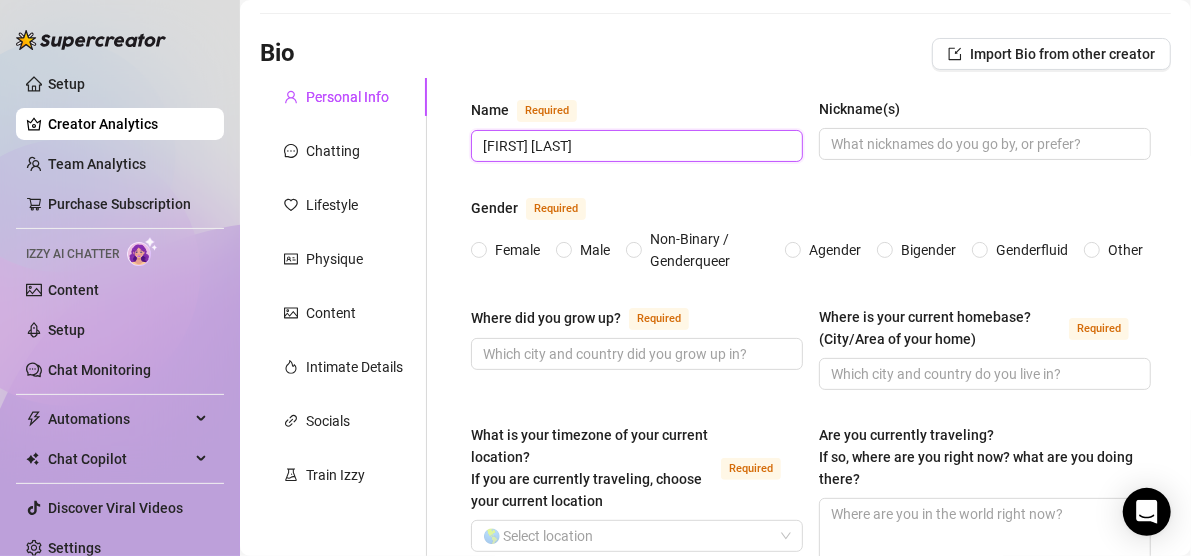 scroll, scrollTop: 113, scrollLeft: 0, axis: vertical 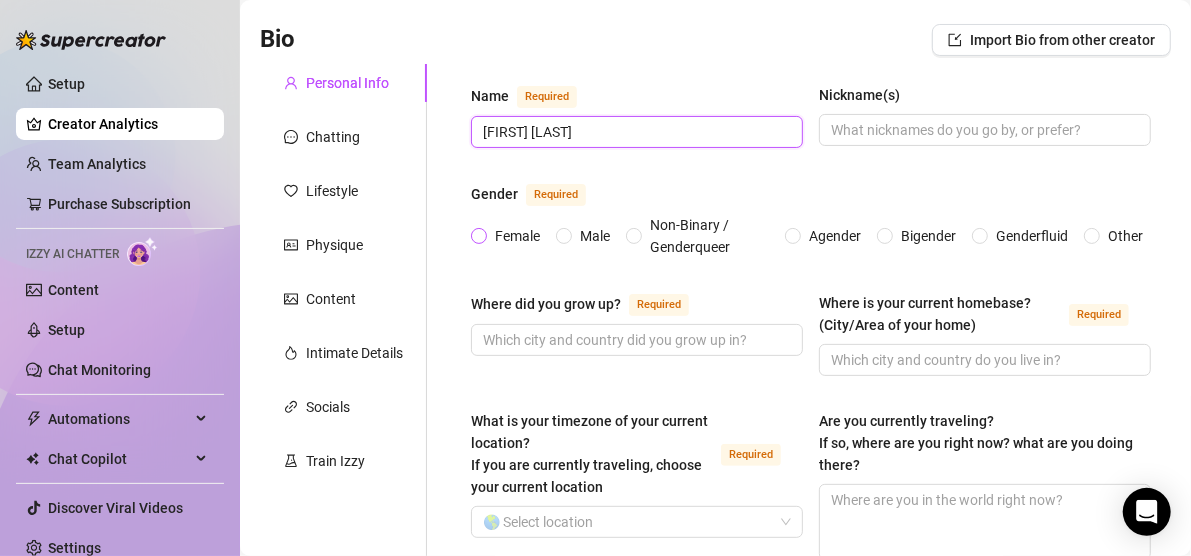 type on "[FIRST] [LAST]" 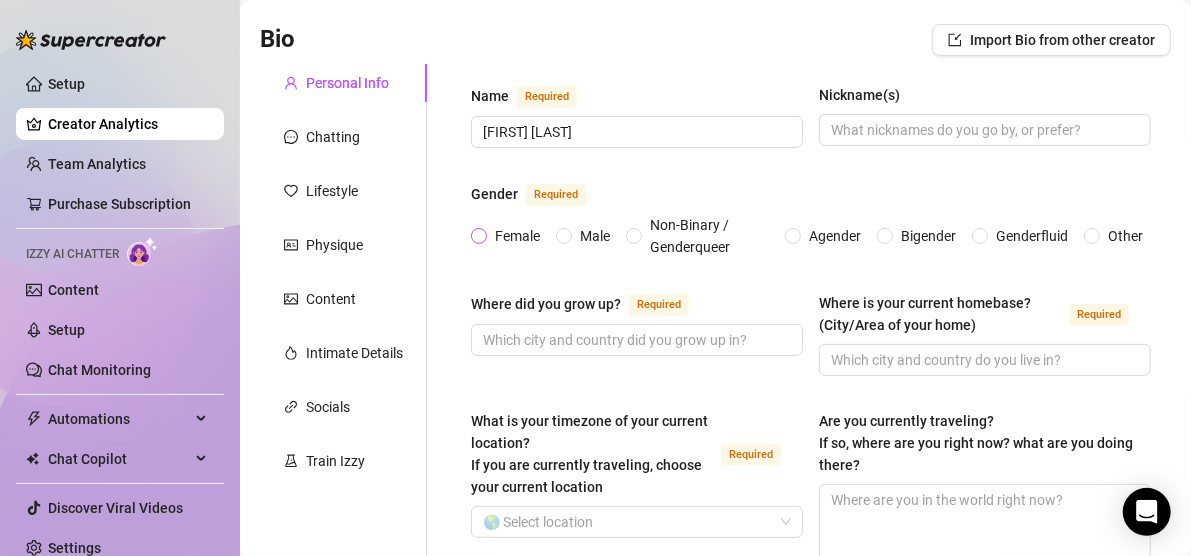 click on "Female" at bounding box center [480, 237] 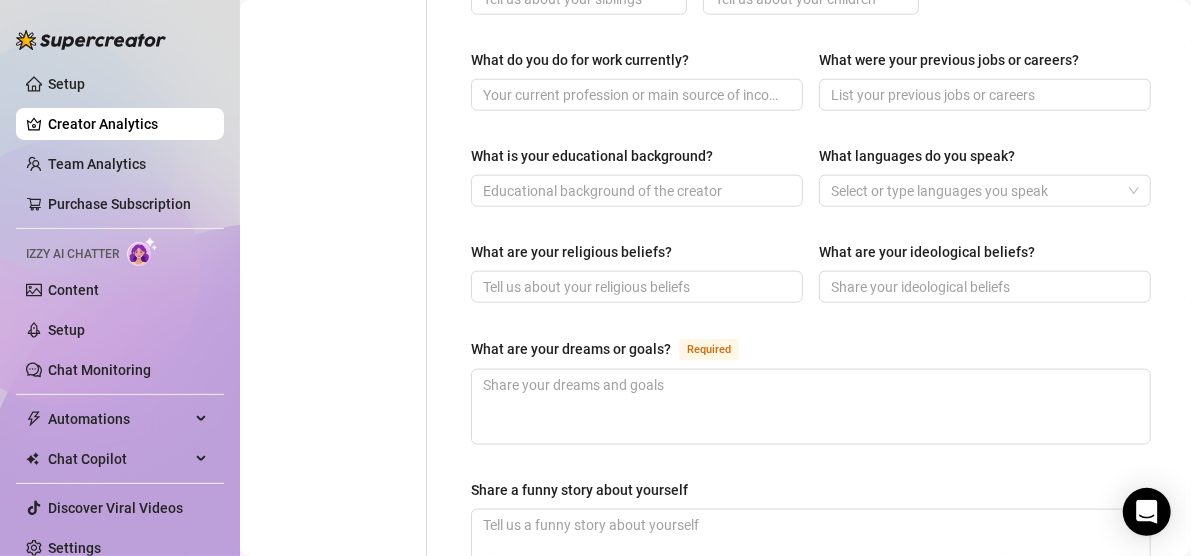 scroll, scrollTop: 1450, scrollLeft: 0, axis: vertical 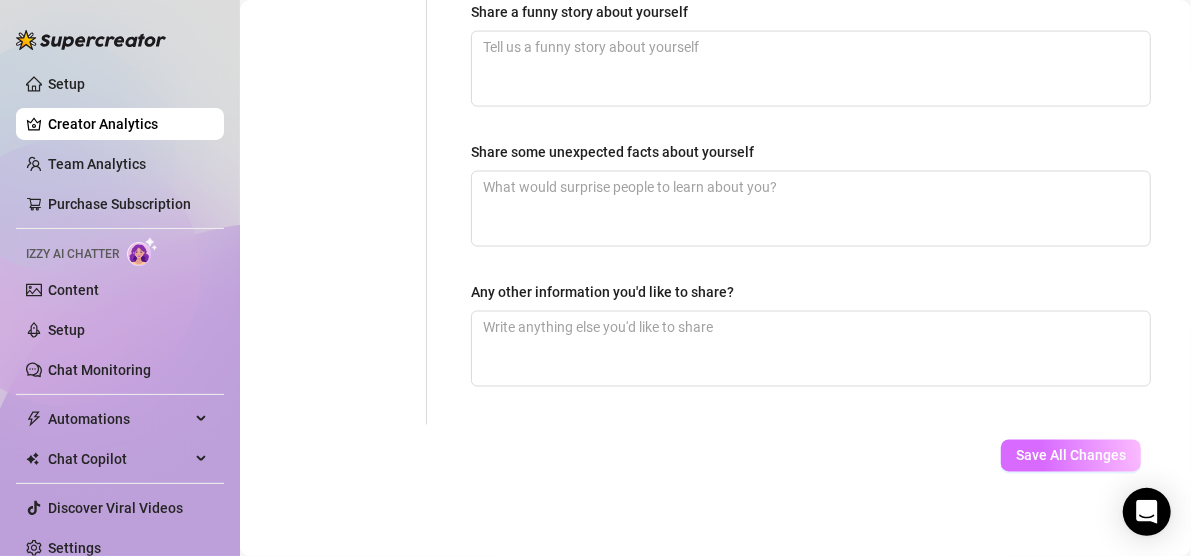 click on "Save All Changes" at bounding box center (1071, 456) 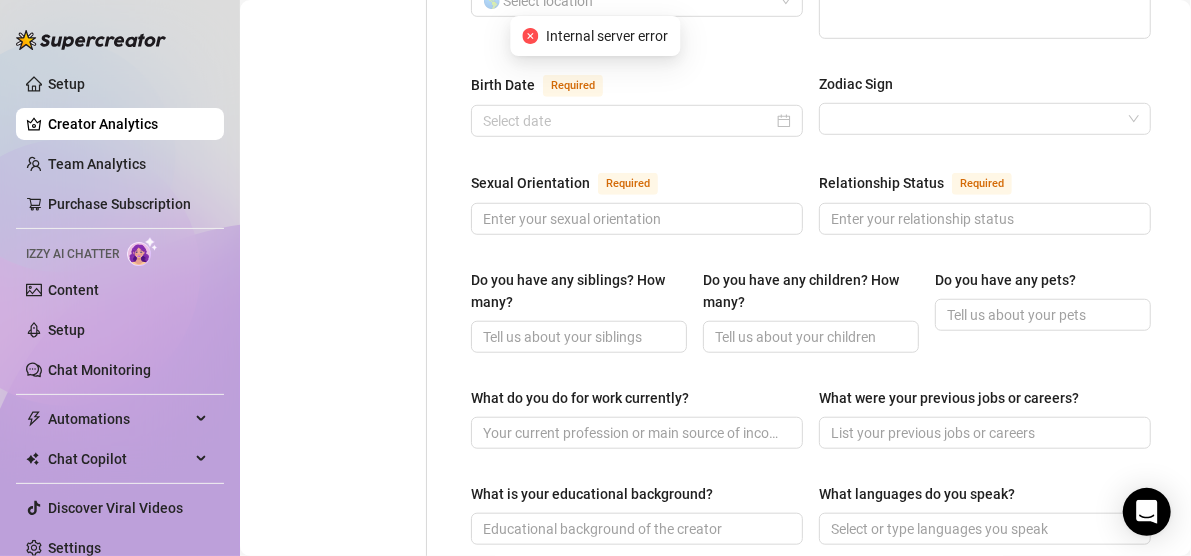 scroll, scrollTop: 0, scrollLeft: 0, axis: both 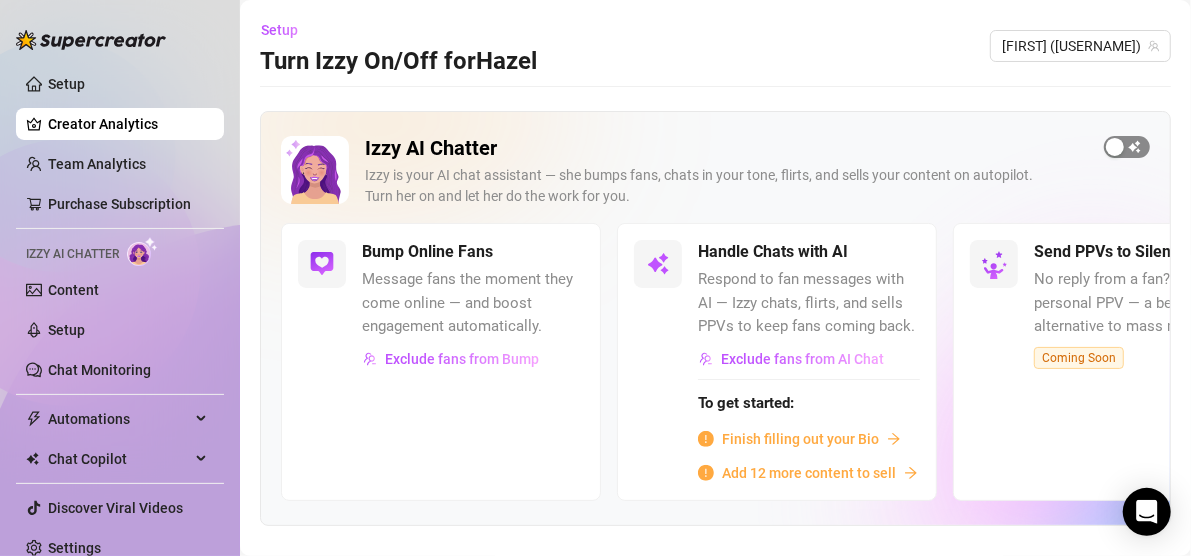 click at bounding box center [1127, 147] 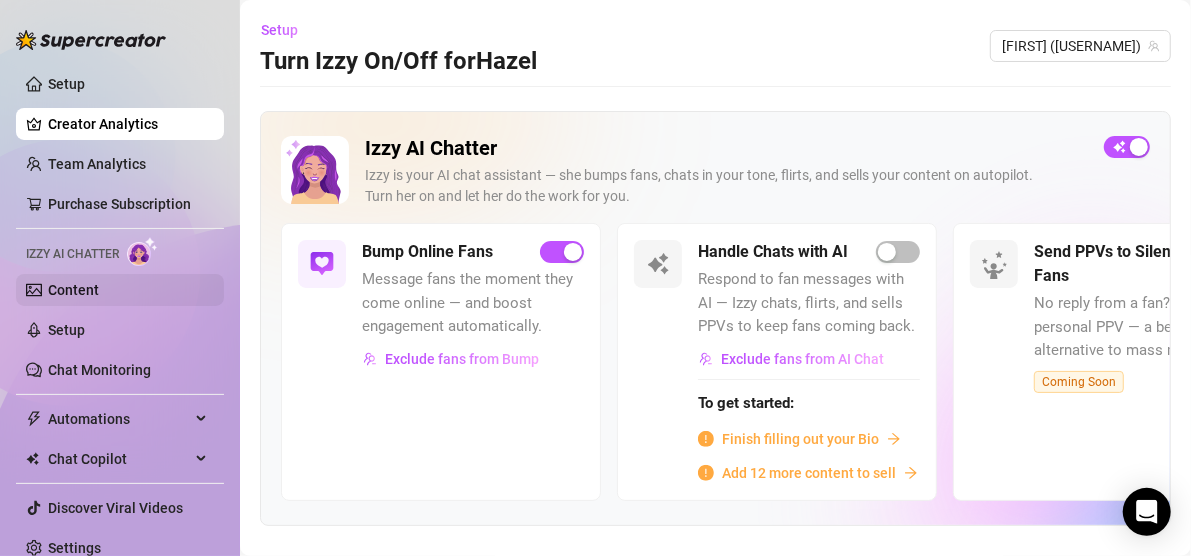 click on "Content" at bounding box center (73, 290) 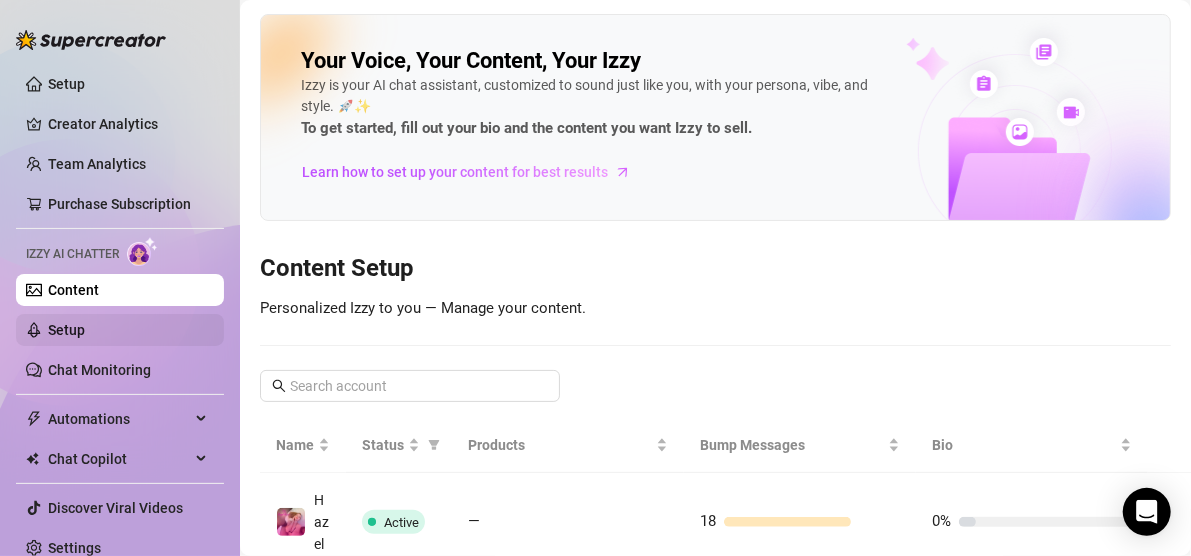 scroll, scrollTop: 15, scrollLeft: 0, axis: vertical 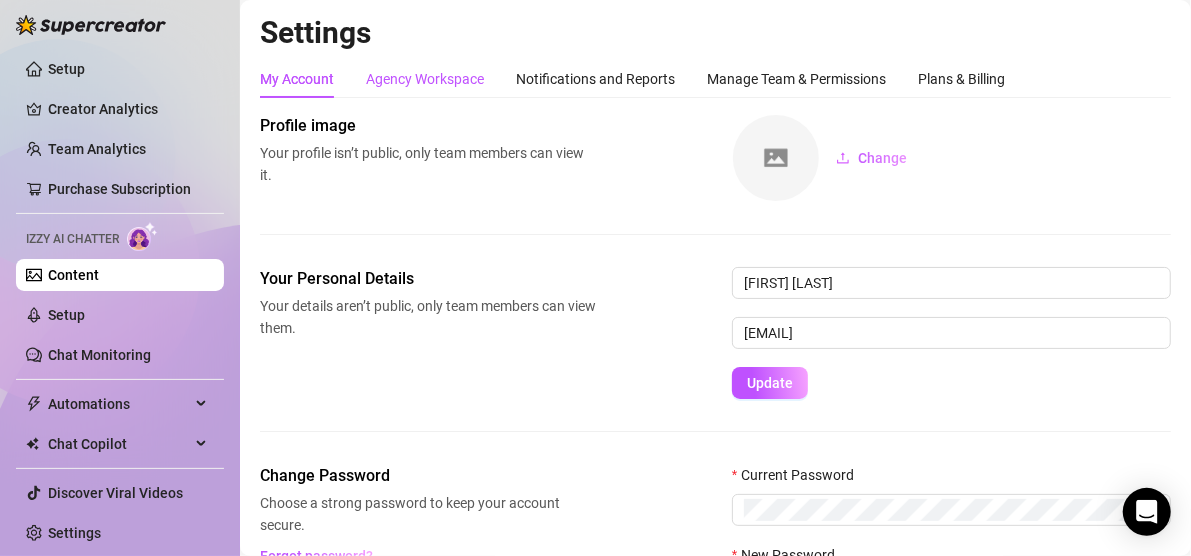 click on "Agency Workspace" at bounding box center [425, 79] 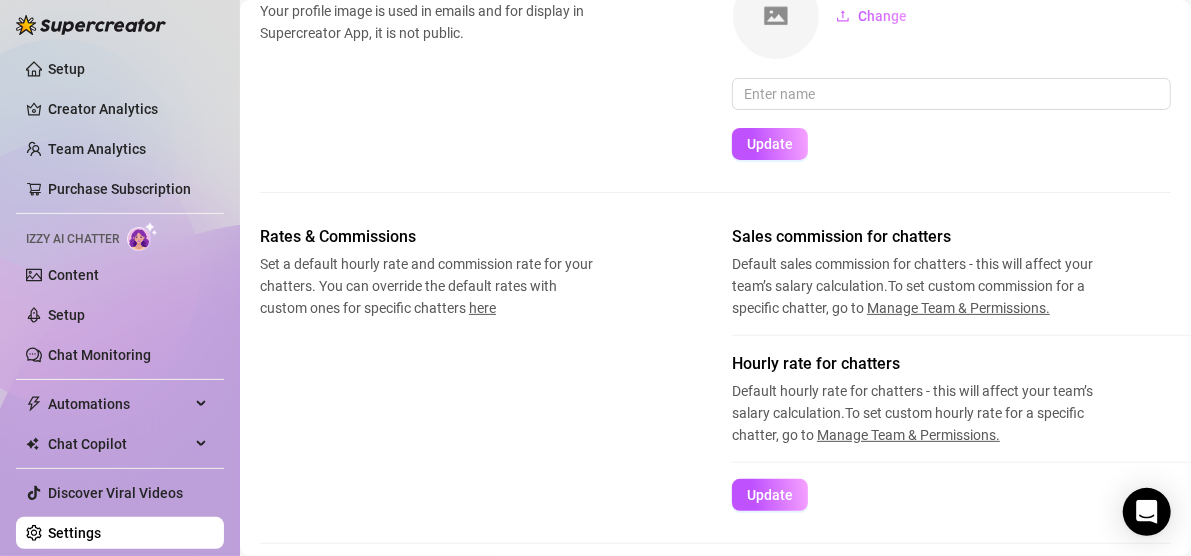 scroll, scrollTop: 0, scrollLeft: 0, axis: both 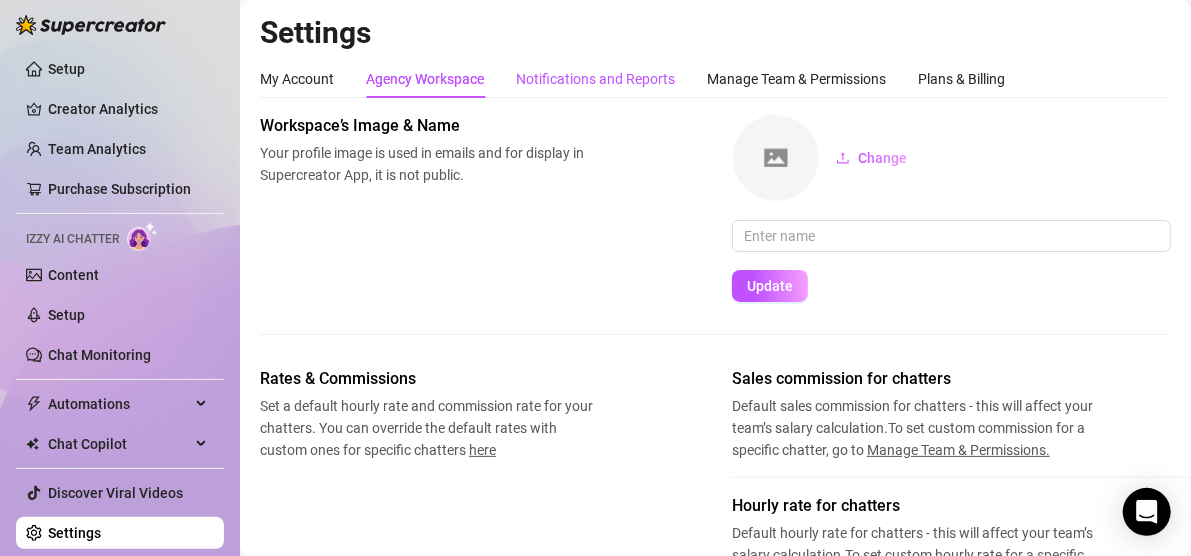 click on "Notifications and Reports" at bounding box center (595, 79) 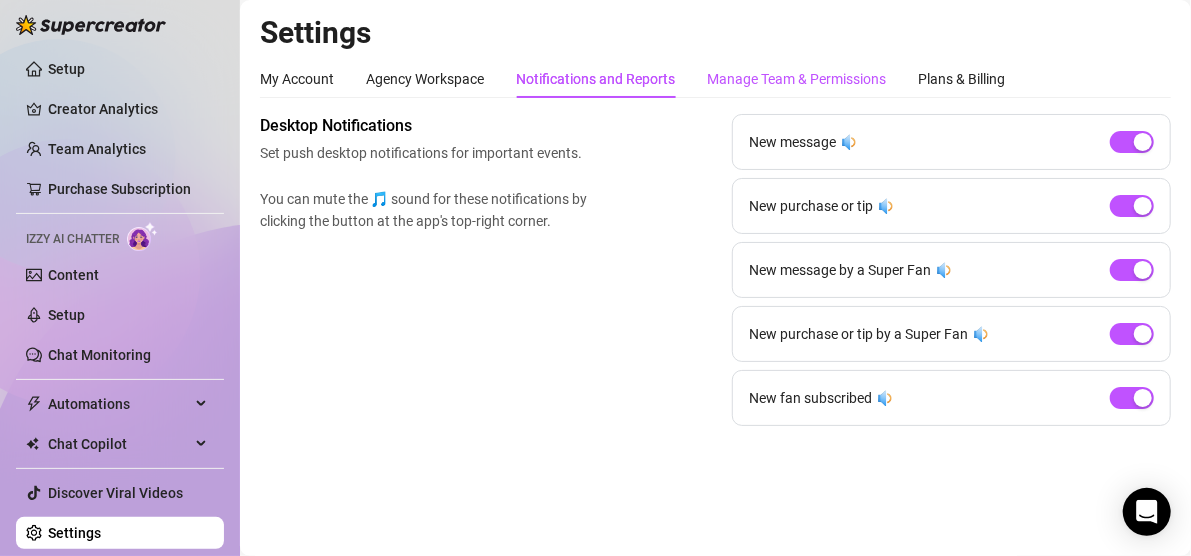 click on "Manage Team & Permissions" at bounding box center (796, 79) 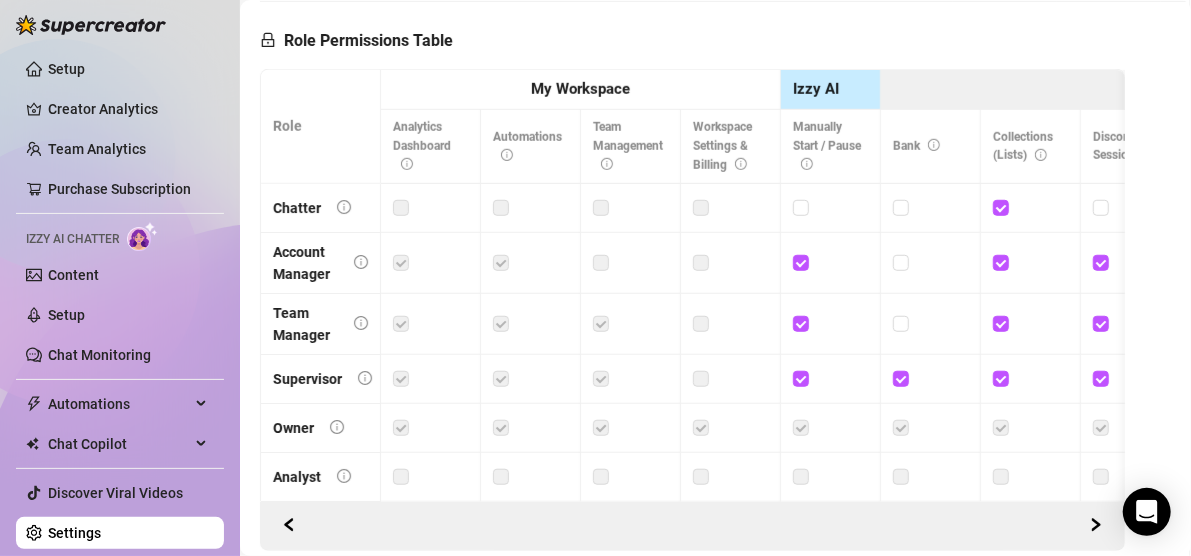 scroll, scrollTop: 604, scrollLeft: 0, axis: vertical 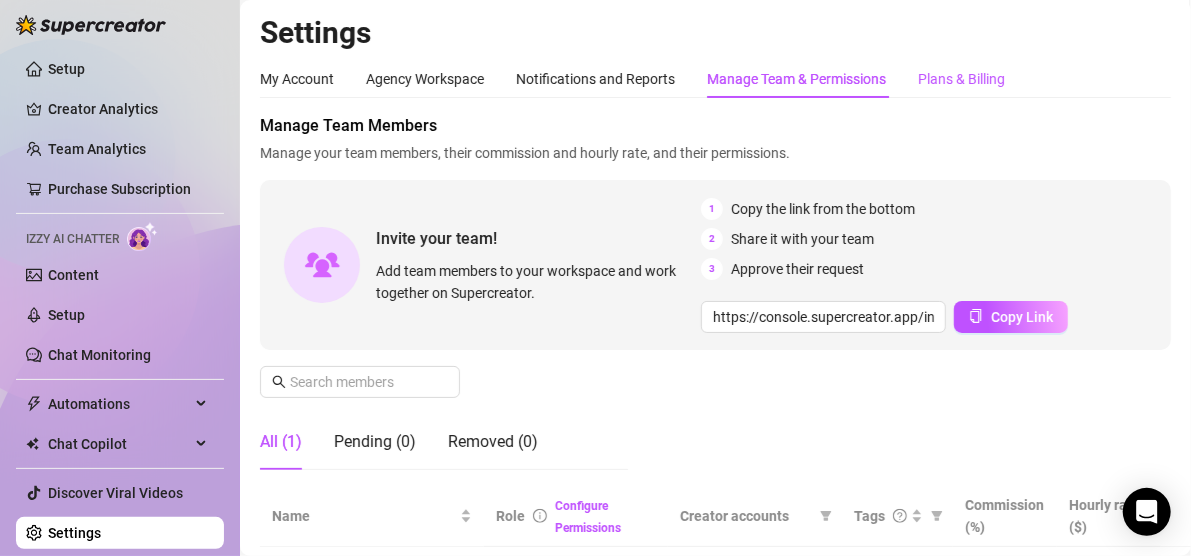 click on "Plans & Billing" at bounding box center (961, 79) 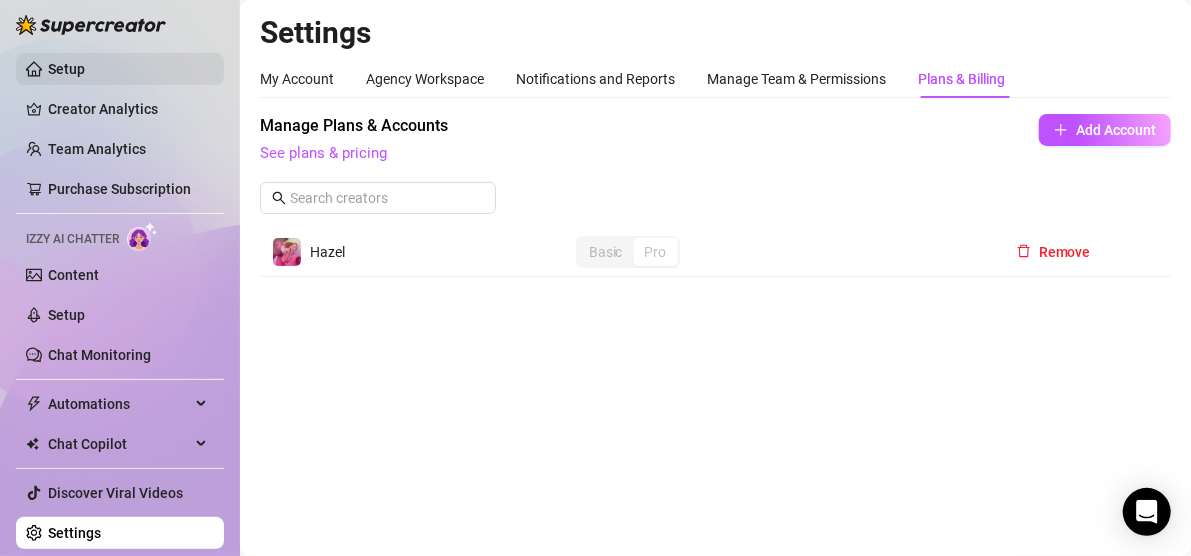 click on "Setup" at bounding box center (66, 69) 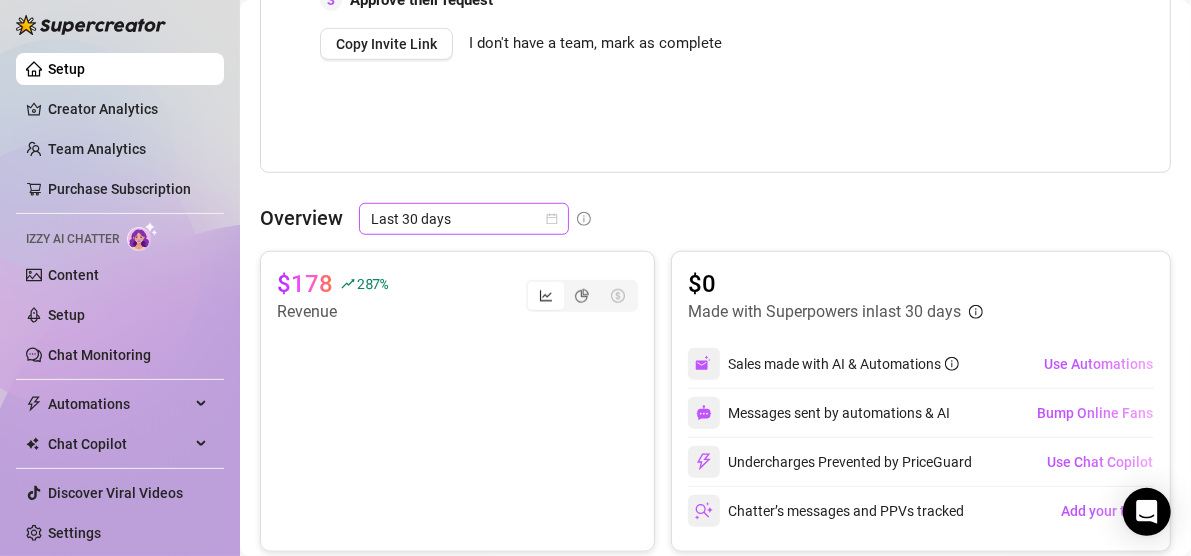 click 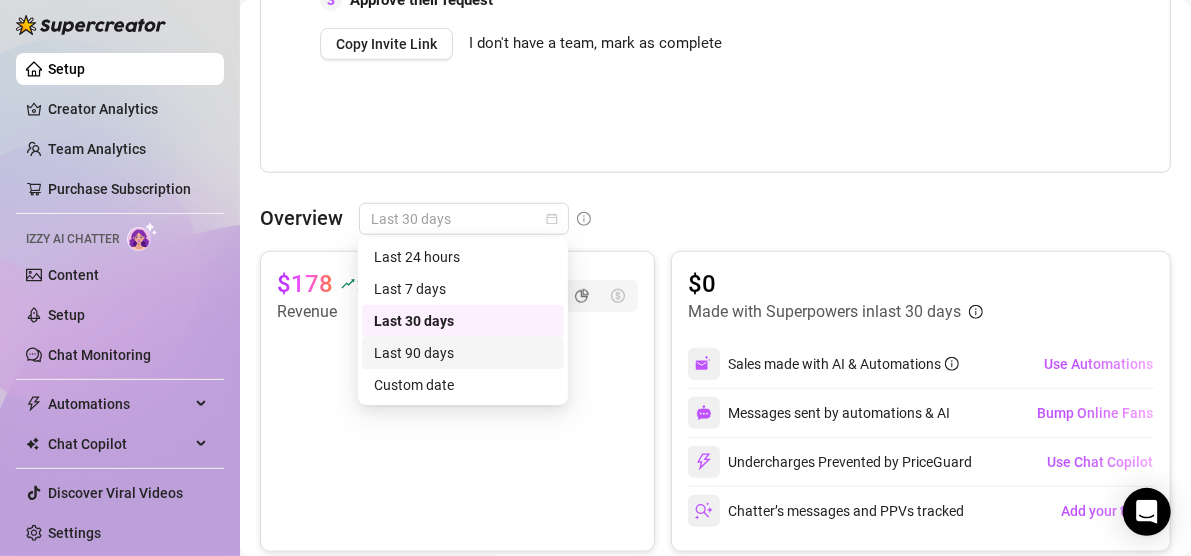 click on "Last 90 days" at bounding box center [463, 353] 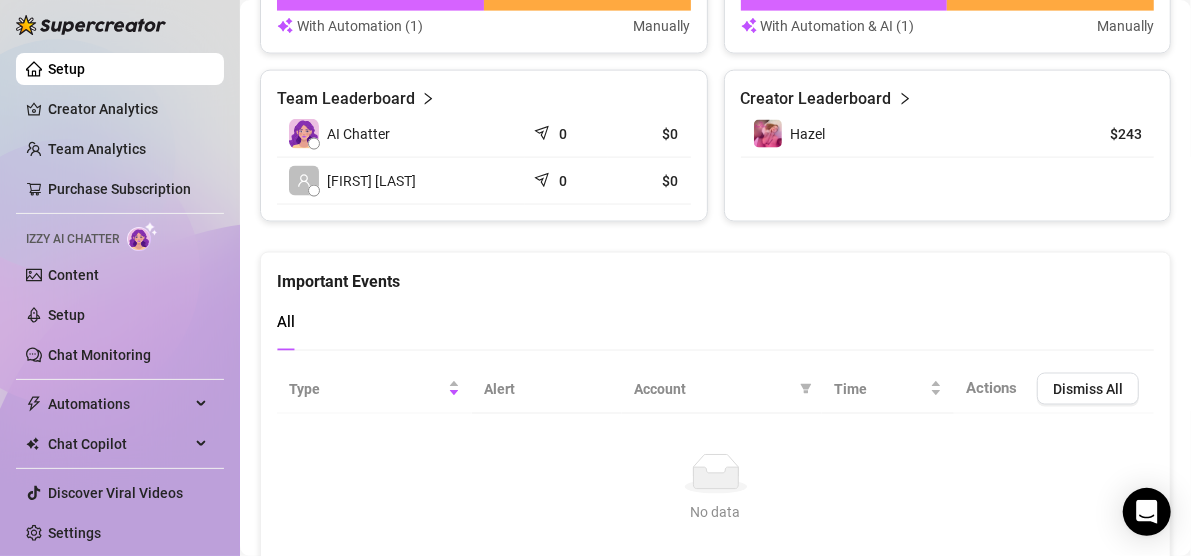 scroll, scrollTop: 1447, scrollLeft: 0, axis: vertical 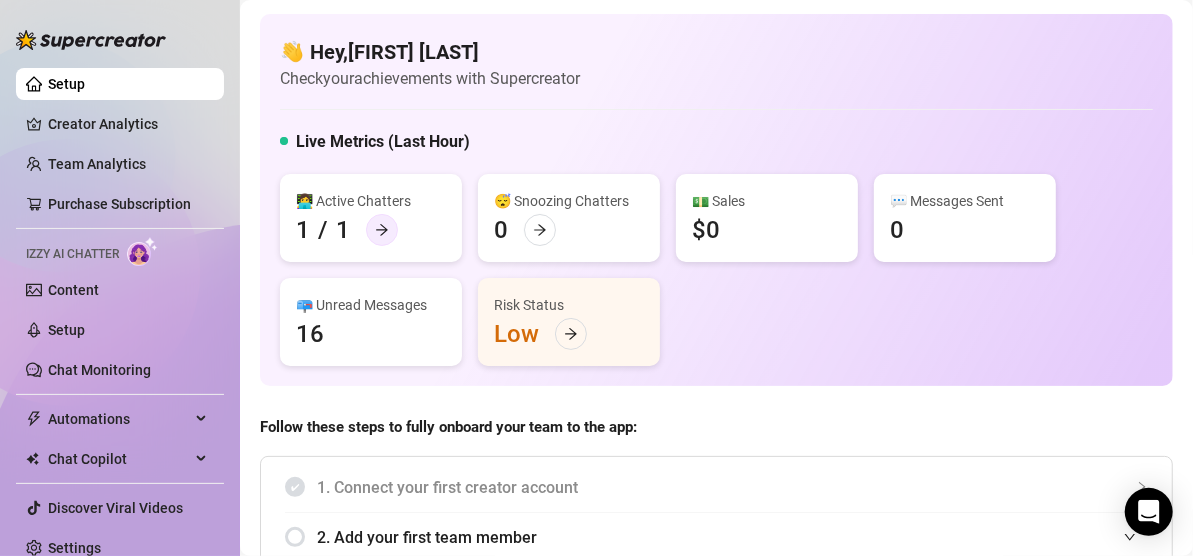 click 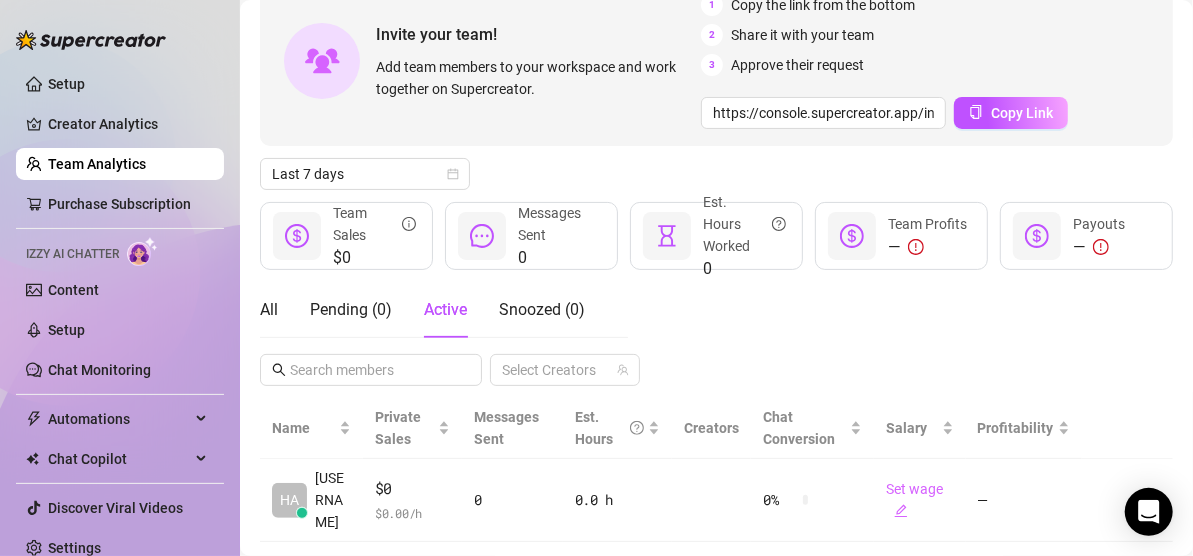 scroll, scrollTop: 140, scrollLeft: 0, axis: vertical 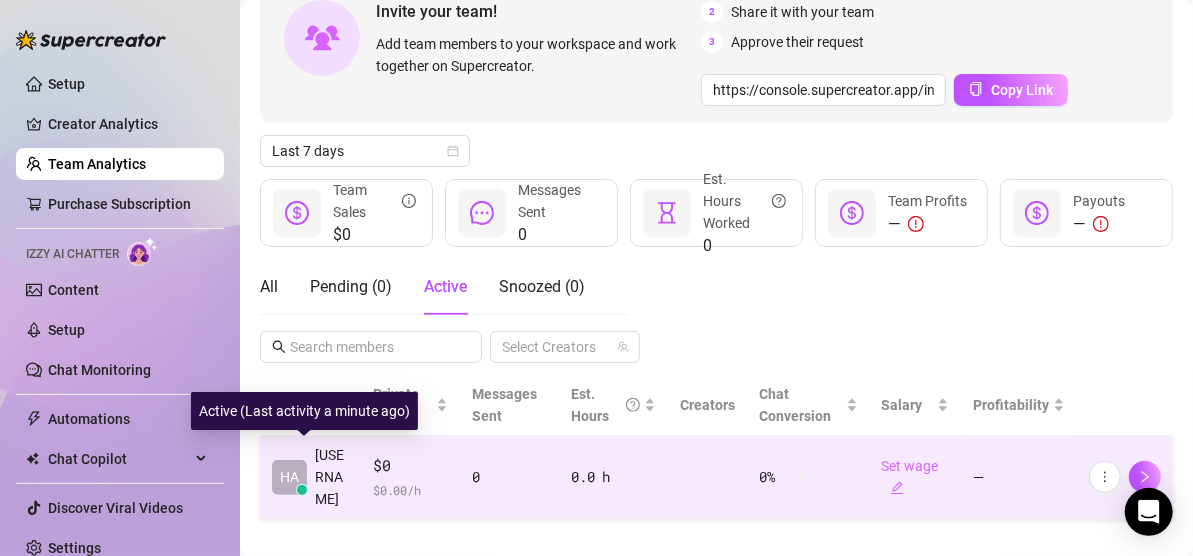 click on "[USERNAME]" at bounding box center [332, 477] 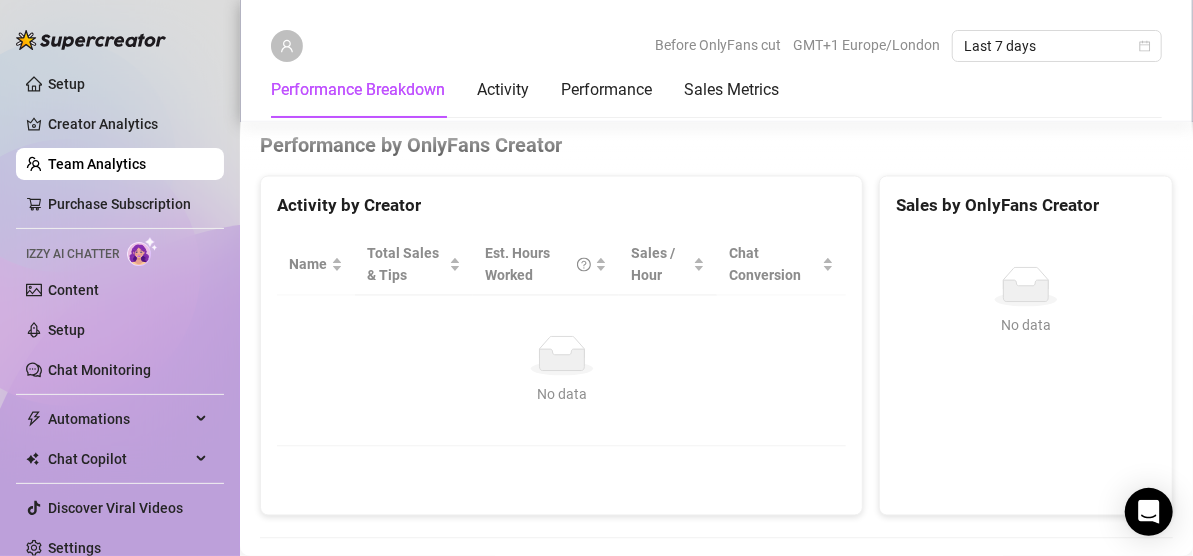scroll, scrollTop: 1719, scrollLeft: 0, axis: vertical 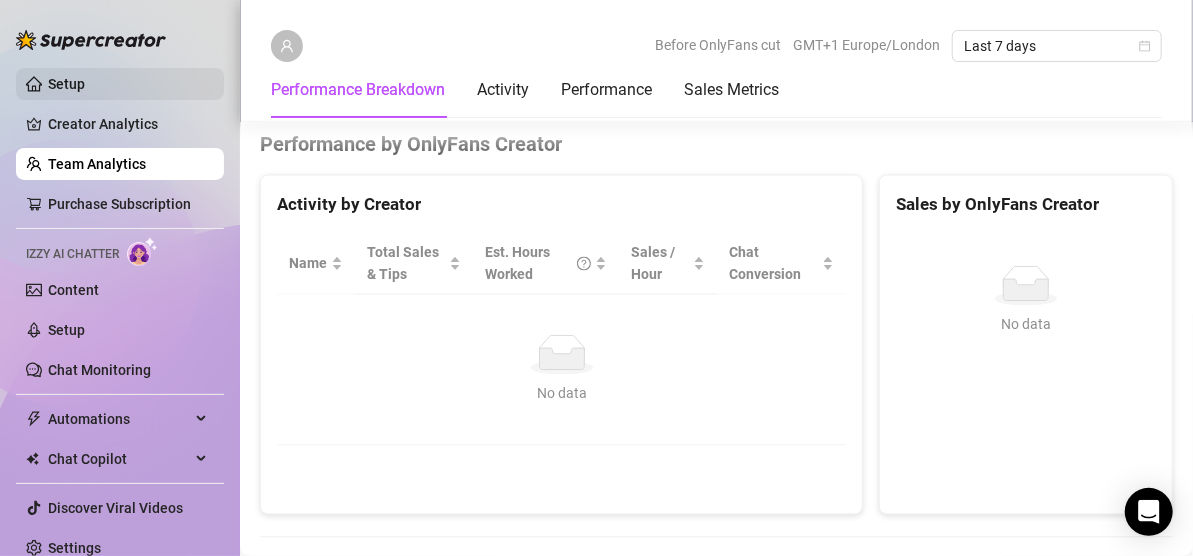 click on "Setup" at bounding box center (66, 84) 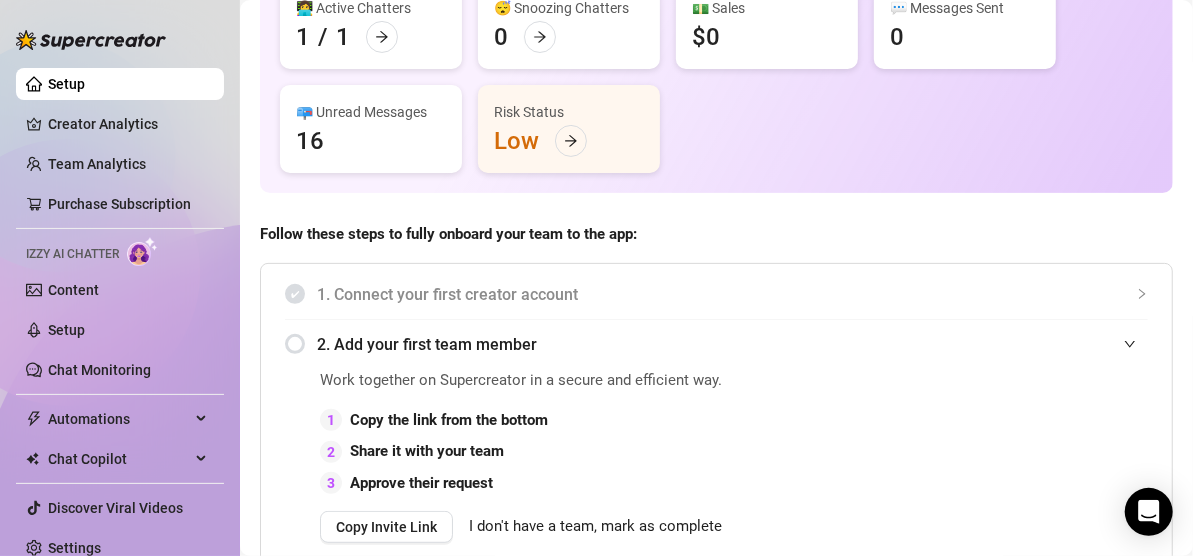 scroll, scrollTop: 0, scrollLeft: 0, axis: both 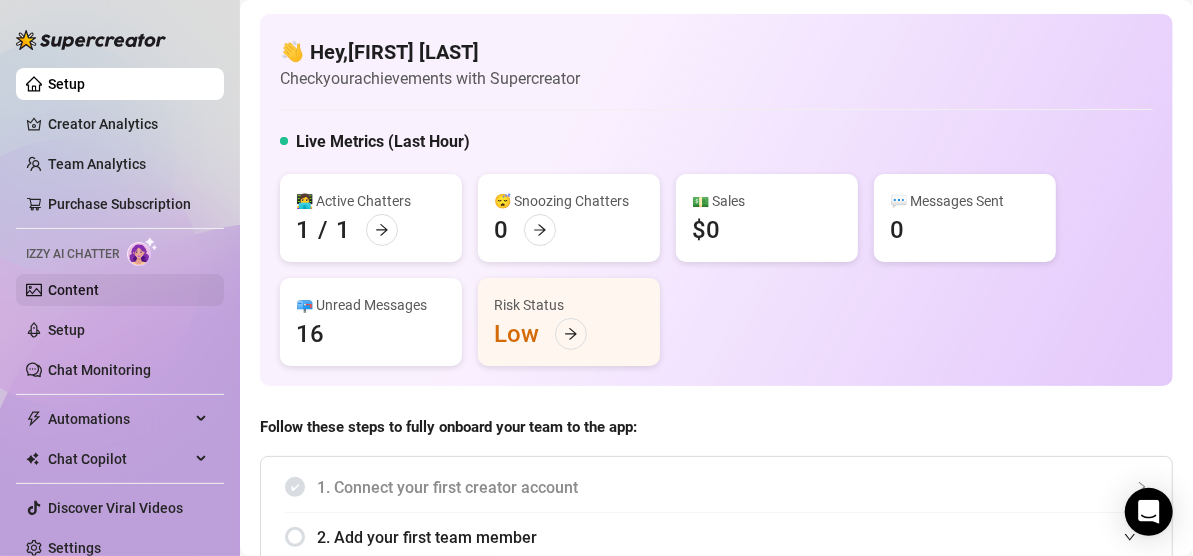 click on "Content" at bounding box center (73, 290) 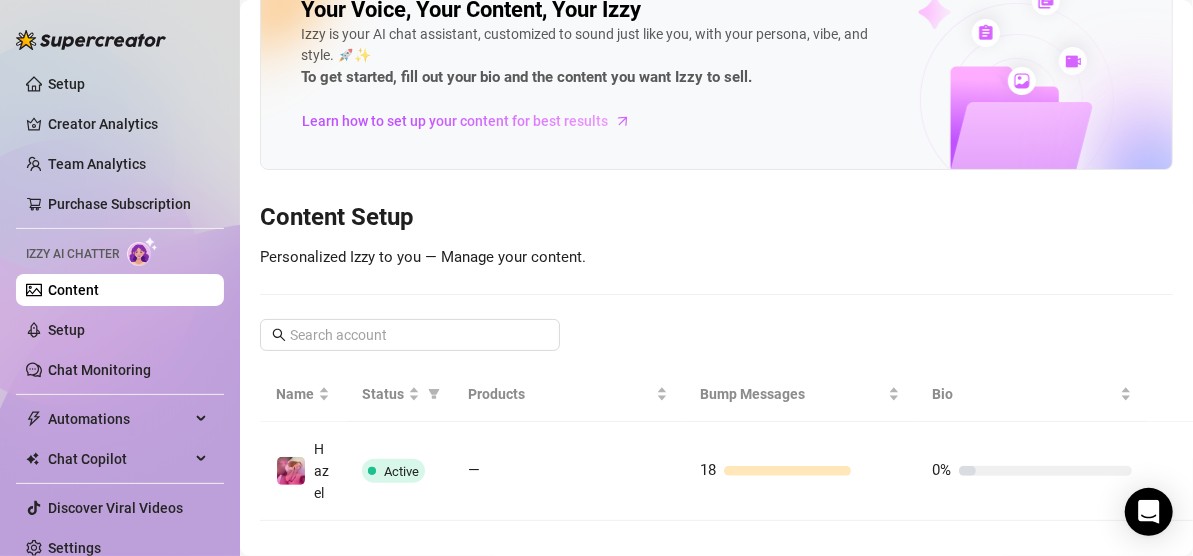 scroll, scrollTop: 90, scrollLeft: 0, axis: vertical 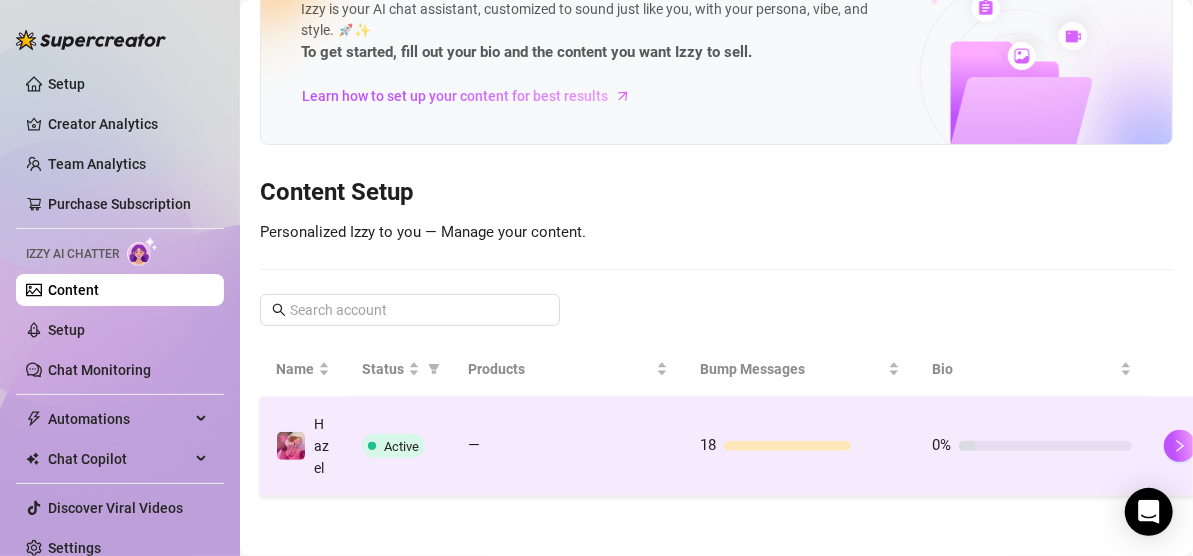 click on "—" at bounding box center (568, 446) 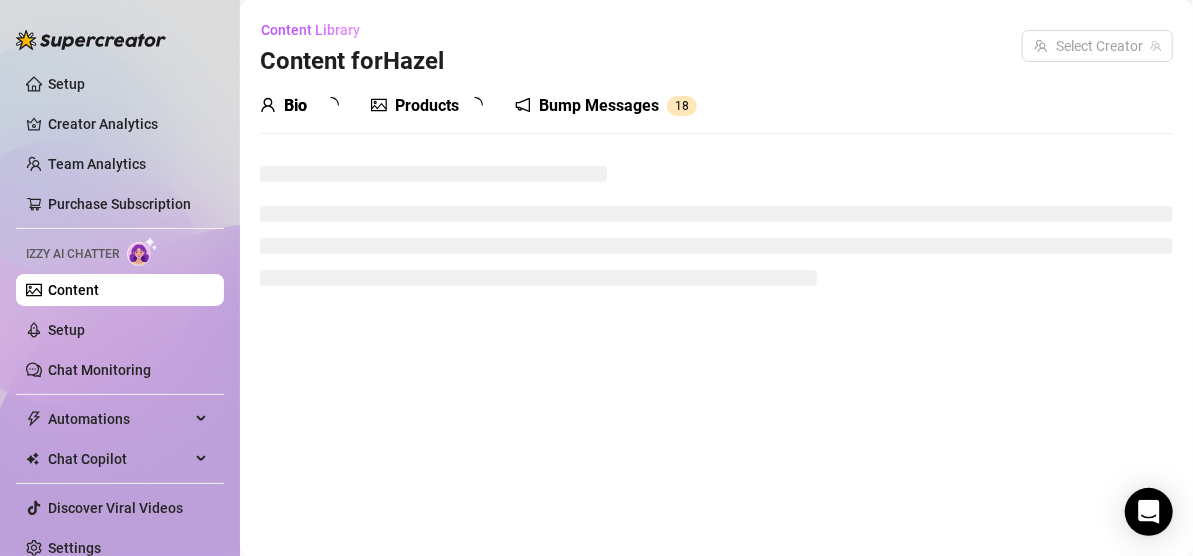 scroll, scrollTop: 0, scrollLeft: 0, axis: both 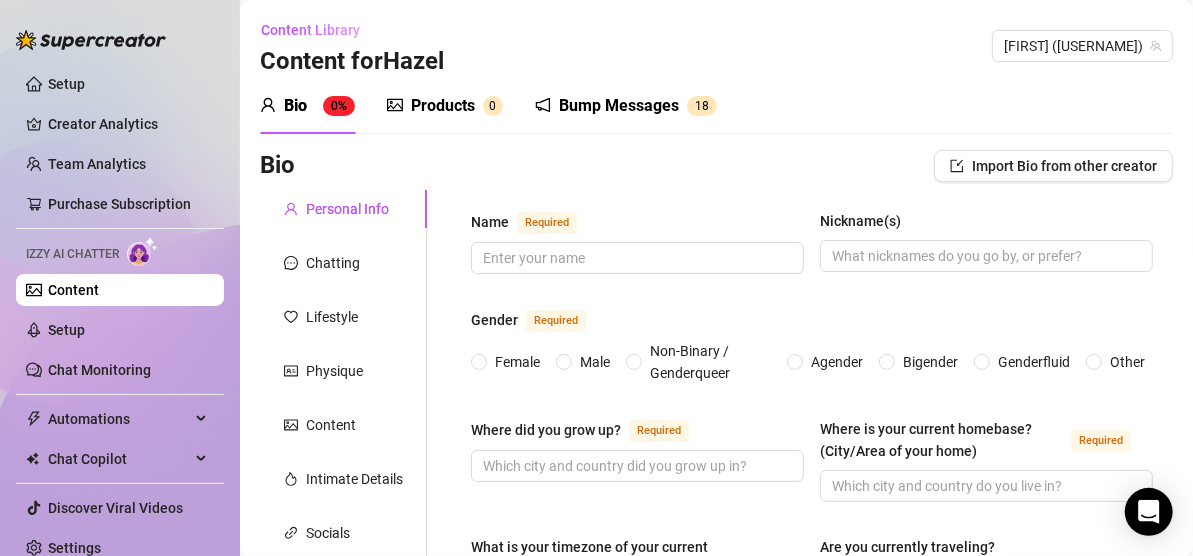 click on "Products" at bounding box center [443, 106] 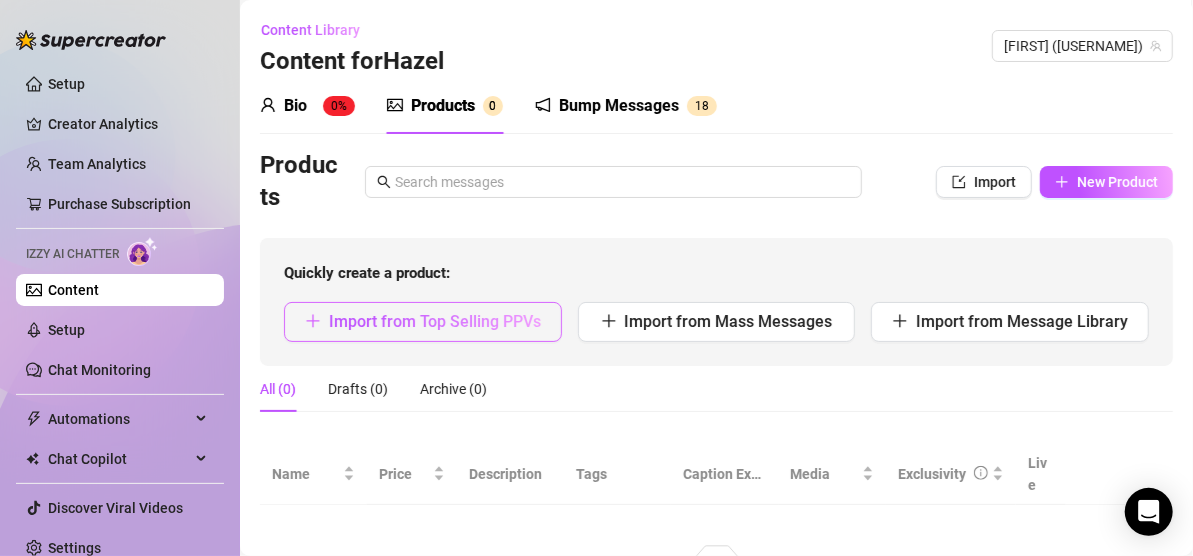 click on "Import from Top Selling PPVs" at bounding box center [435, 321] 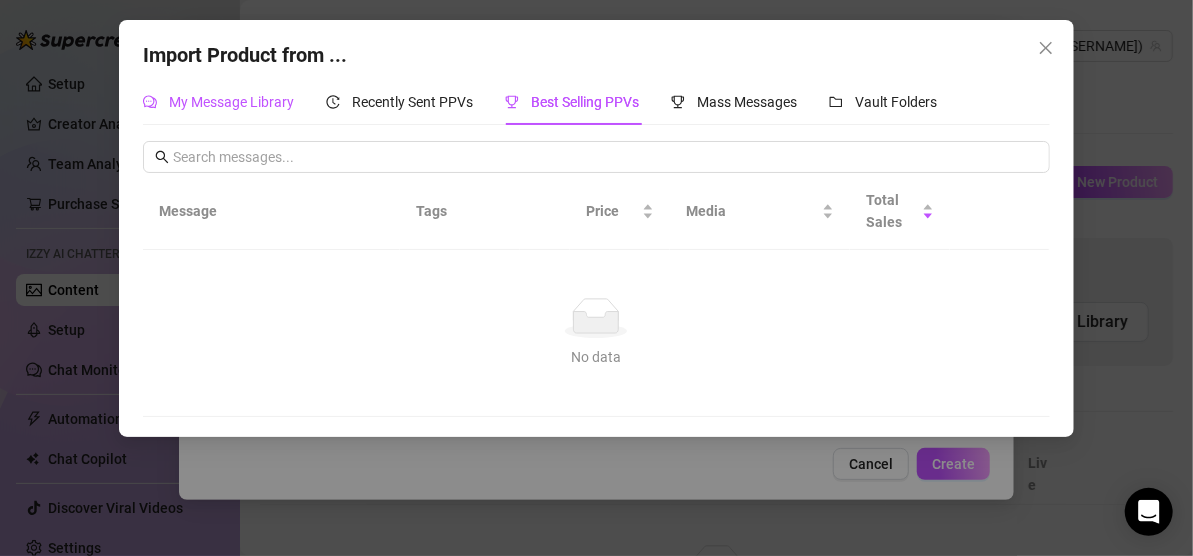 click on "My Message Library" at bounding box center [231, 102] 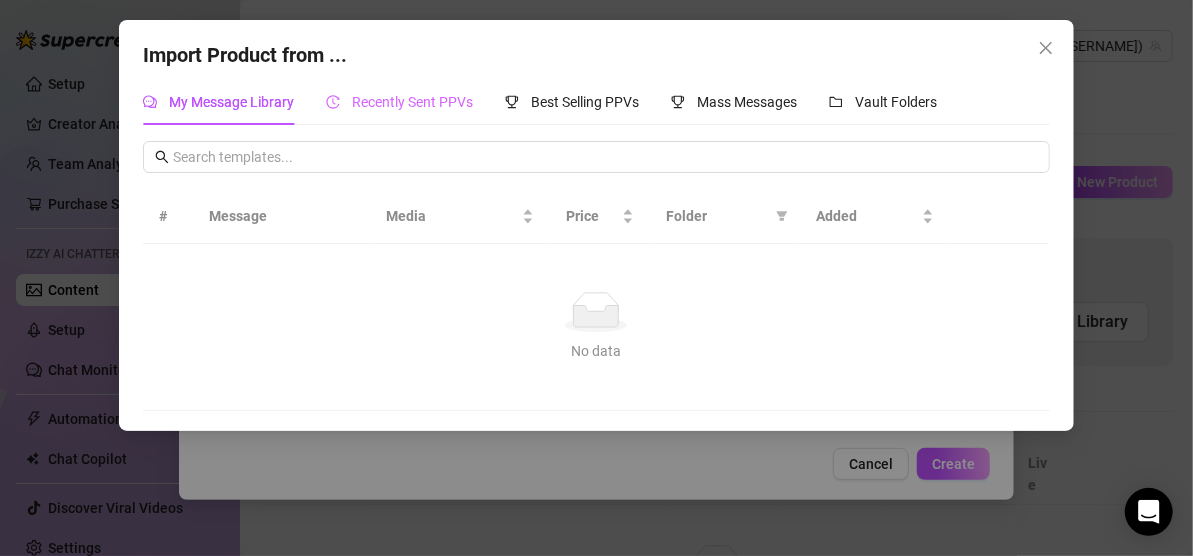 click on "Recently Sent PPVs" at bounding box center (399, 102) 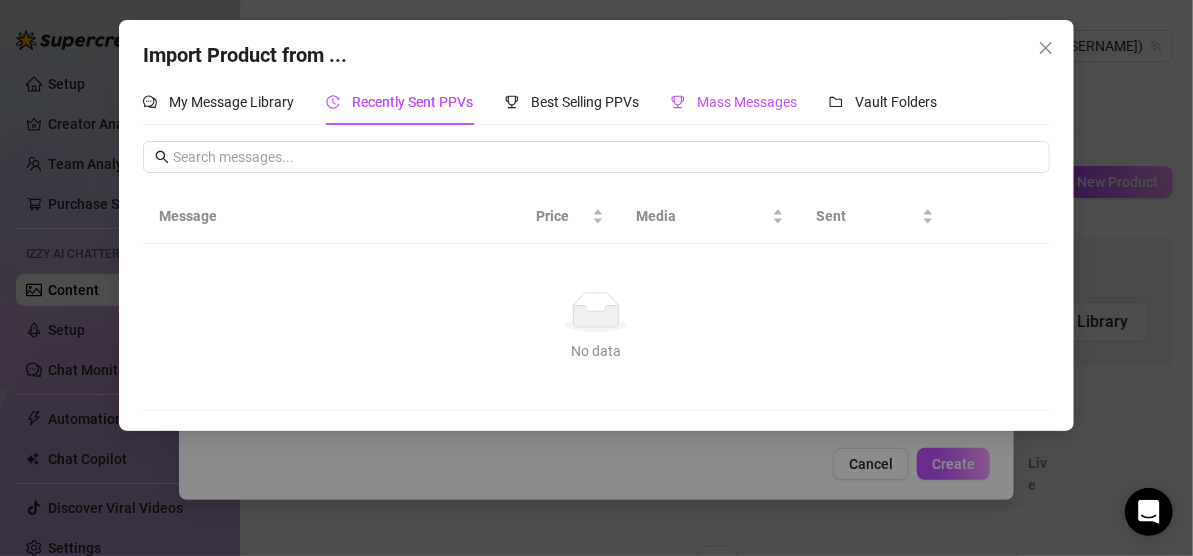 click on "Mass Messages" at bounding box center [747, 102] 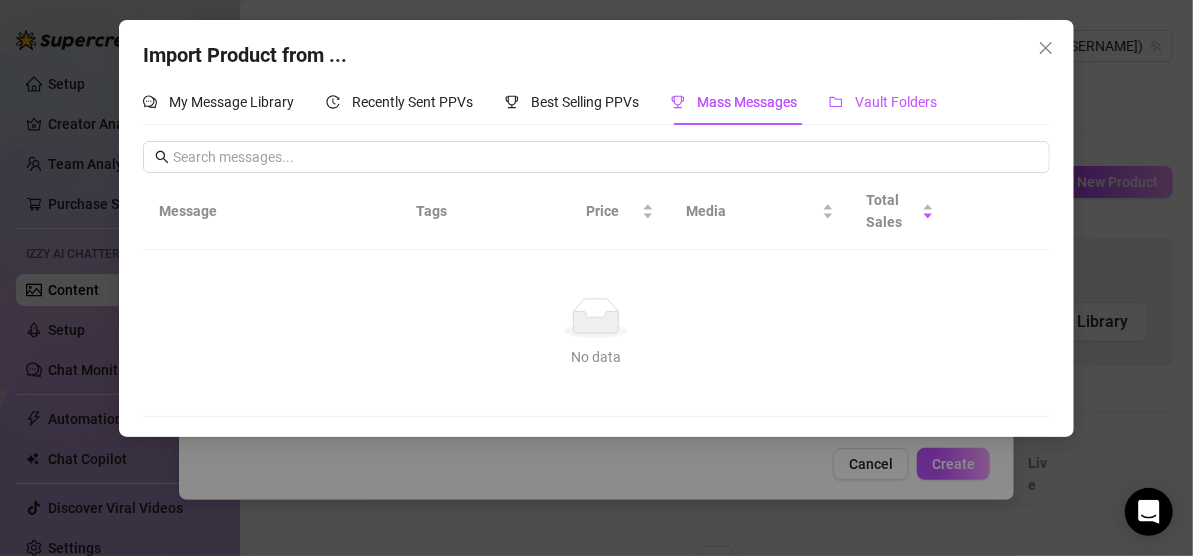click on "Vault Folders" at bounding box center [896, 102] 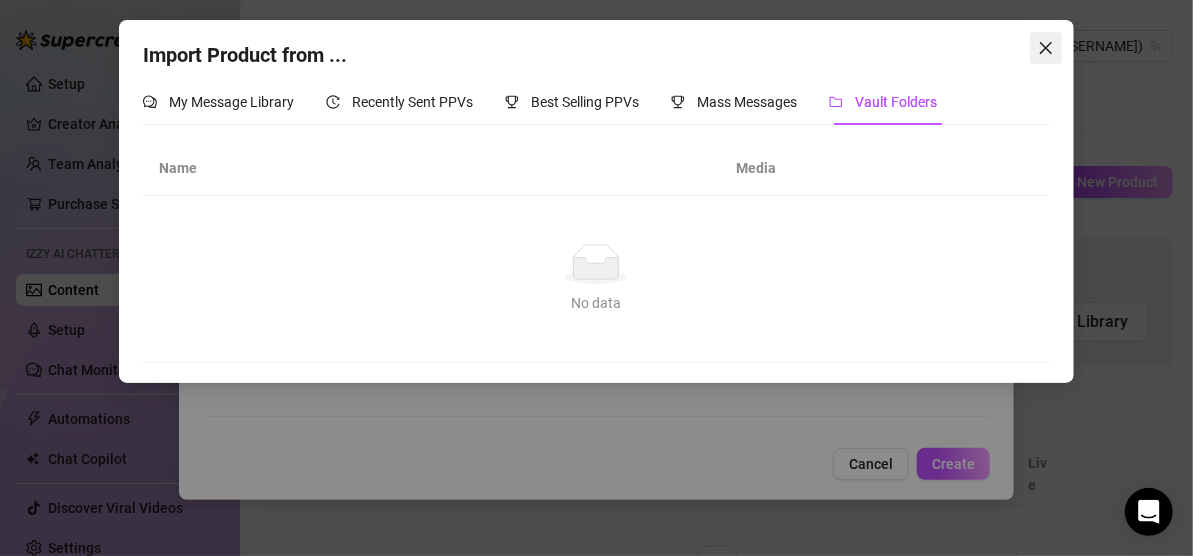 click 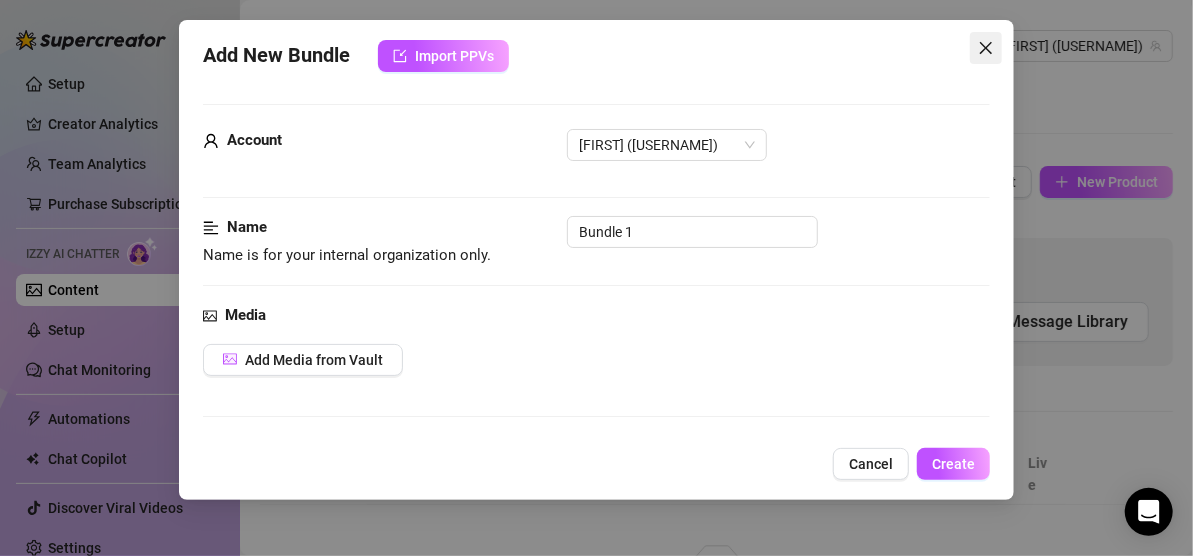 click 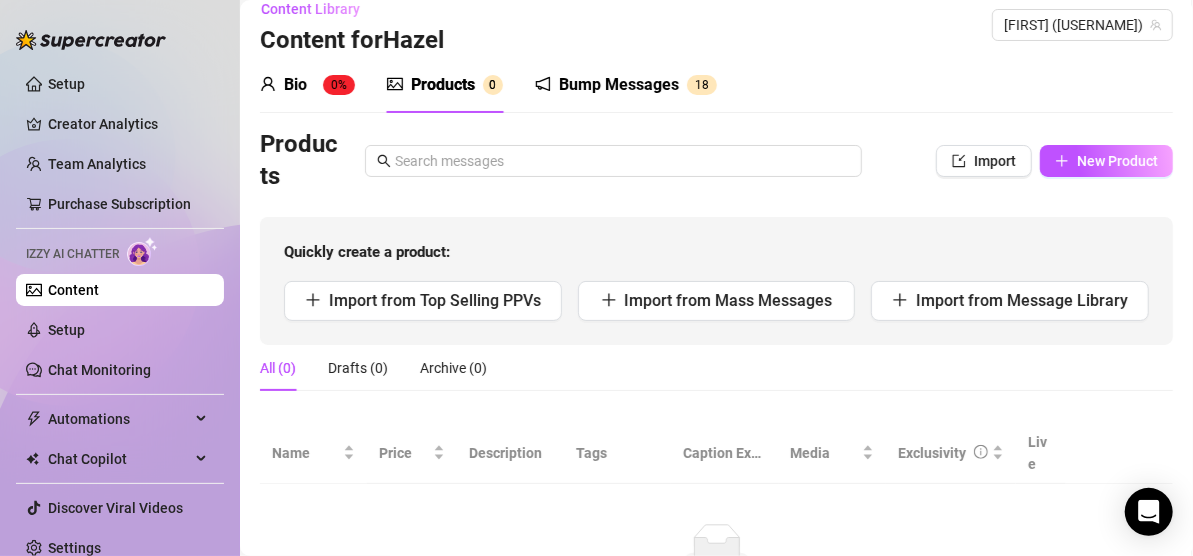 scroll, scrollTop: 0, scrollLeft: 0, axis: both 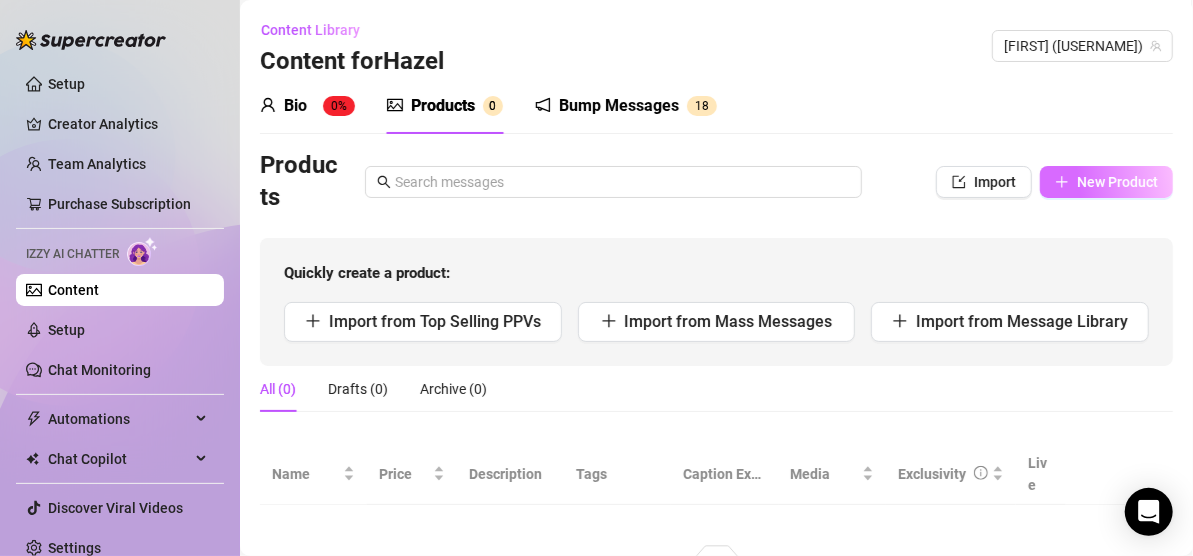 click on "New Product" at bounding box center (1117, 182) 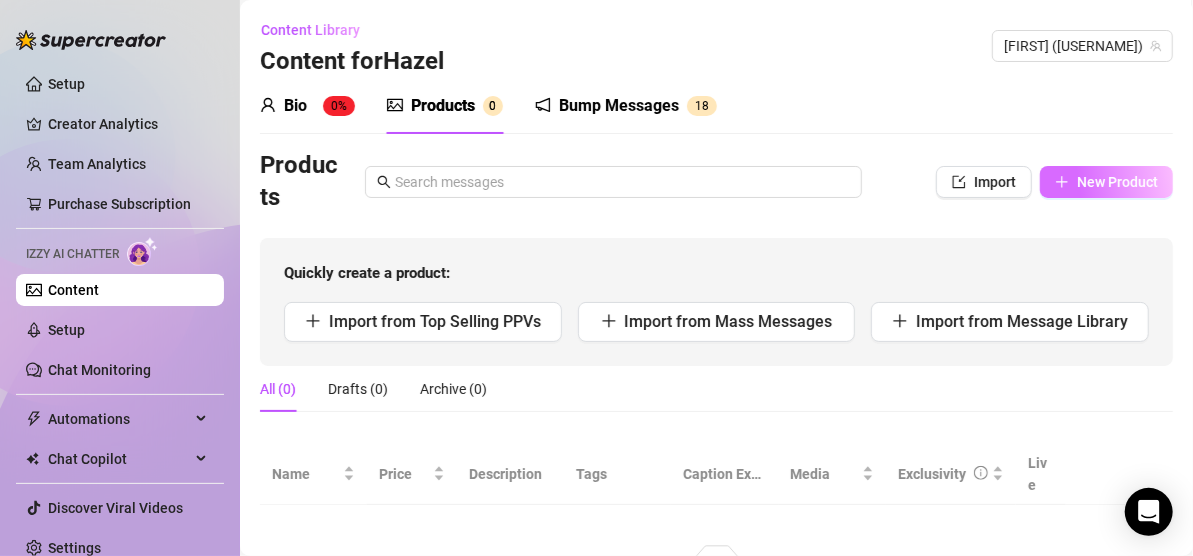type on "Type your message here..." 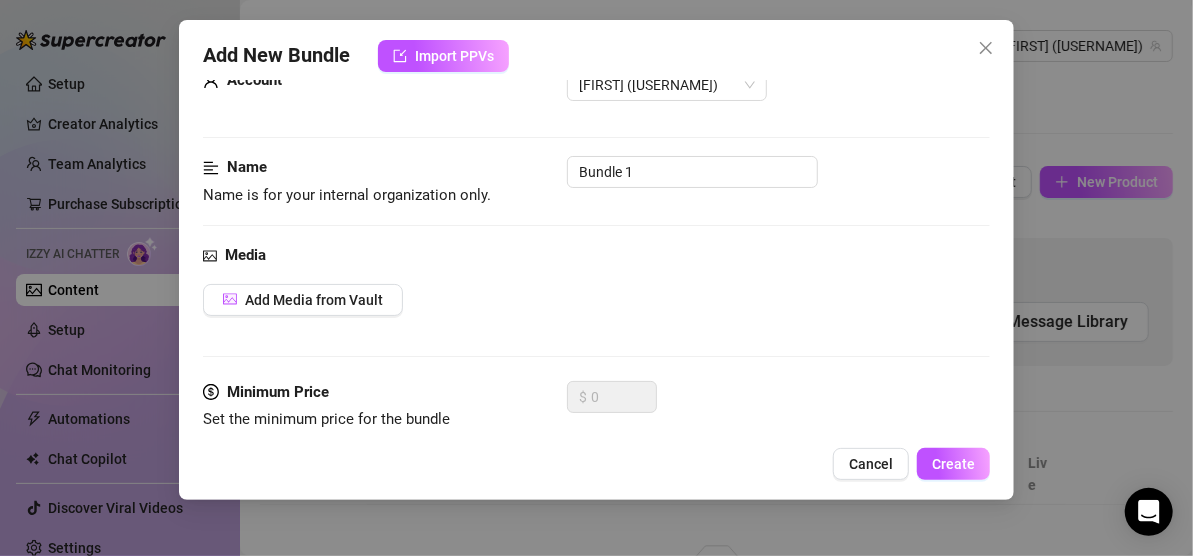 scroll, scrollTop: 60, scrollLeft: 0, axis: vertical 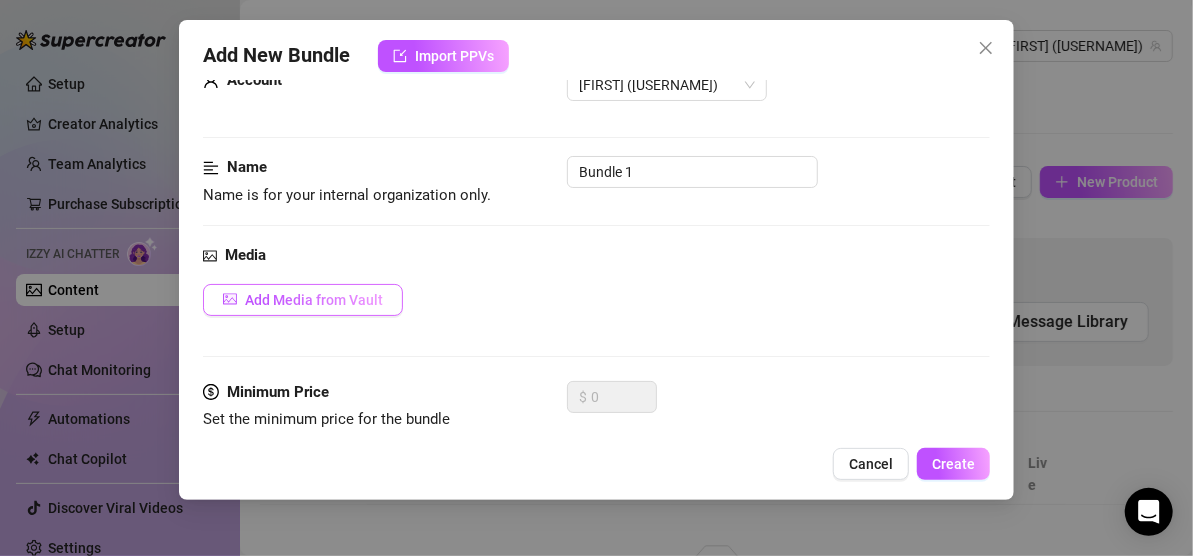 click on "Add Media from Vault" at bounding box center (314, 300) 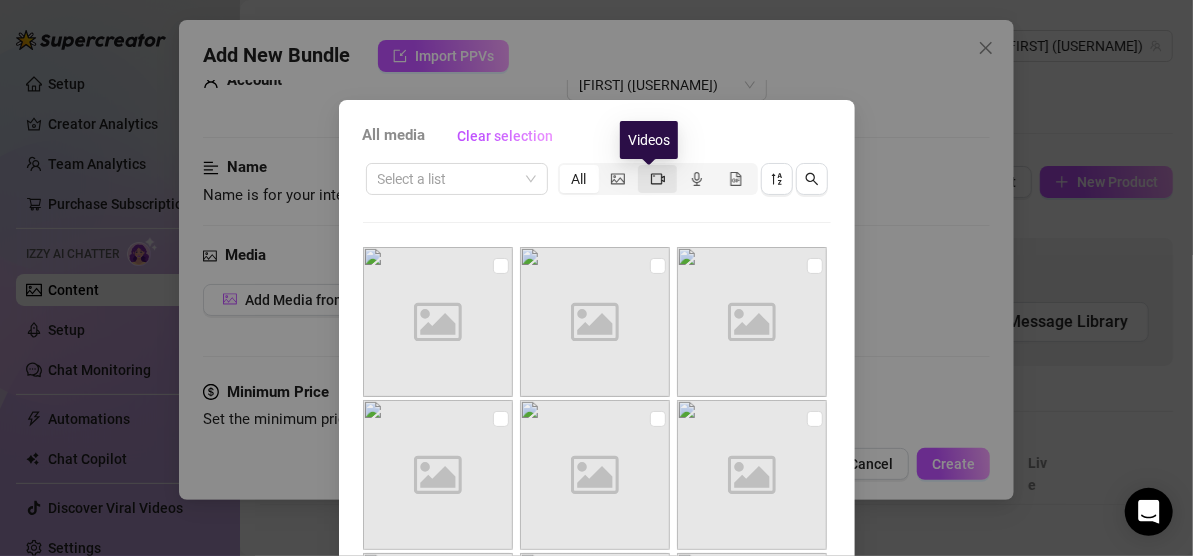 click 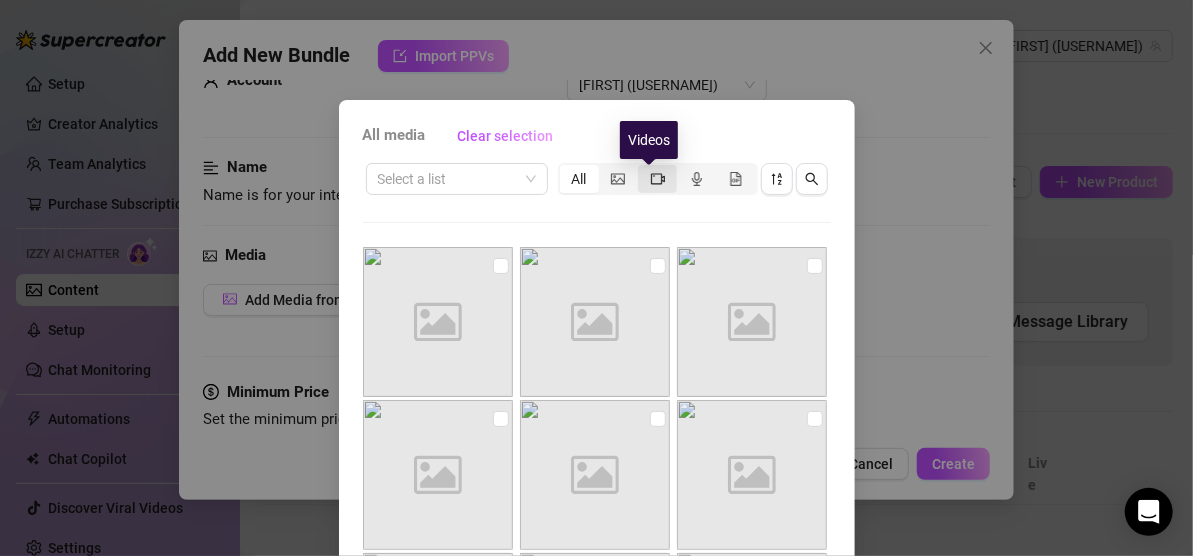 click at bounding box center (643, 168) 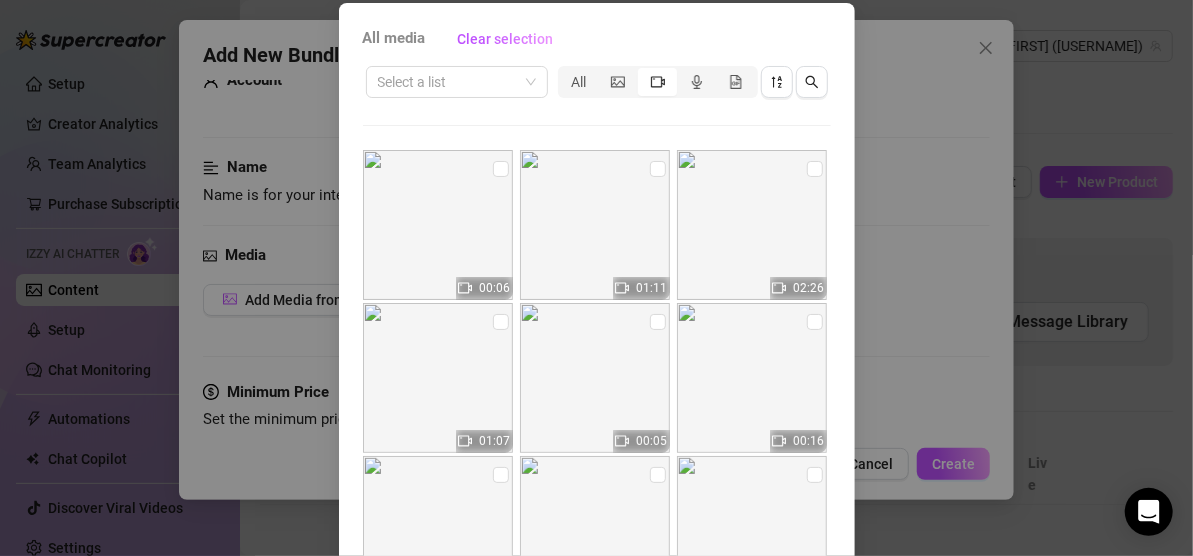 scroll, scrollTop: 100, scrollLeft: 0, axis: vertical 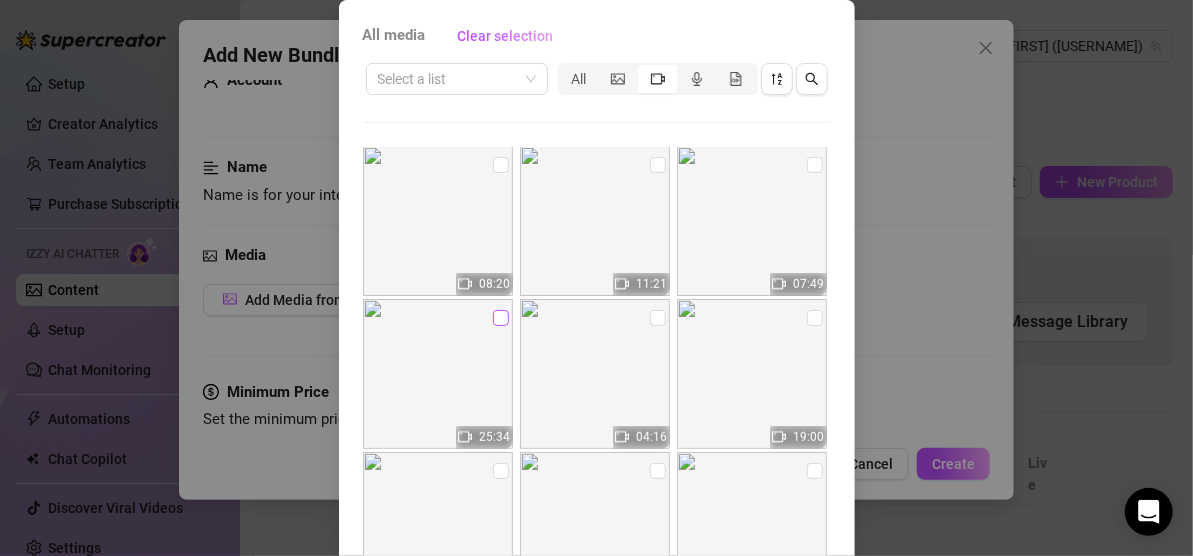 click at bounding box center (501, 318) 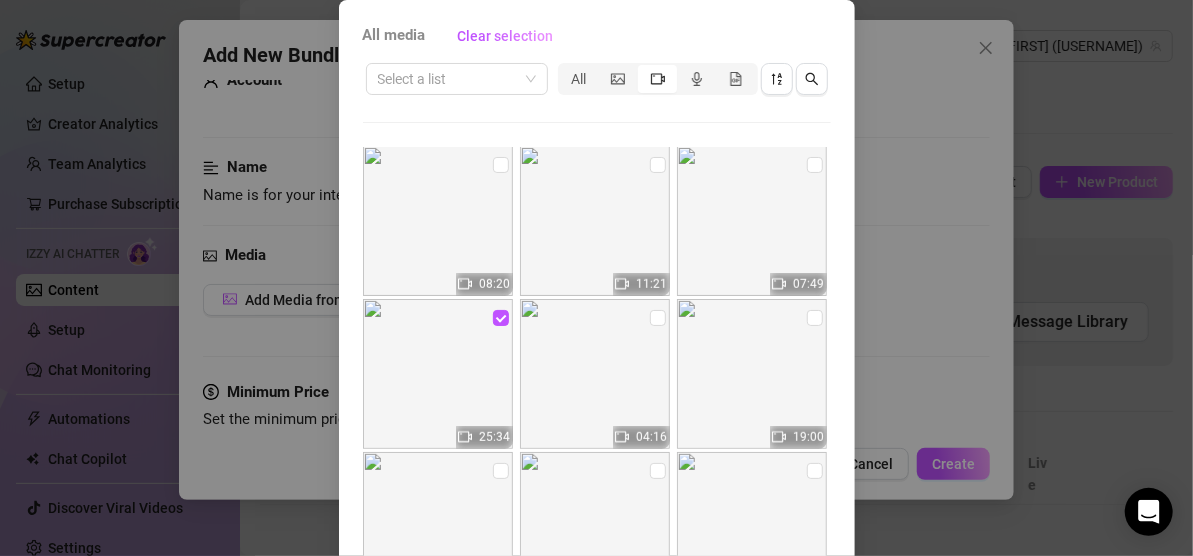 scroll, scrollTop: 278, scrollLeft: 0, axis: vertical 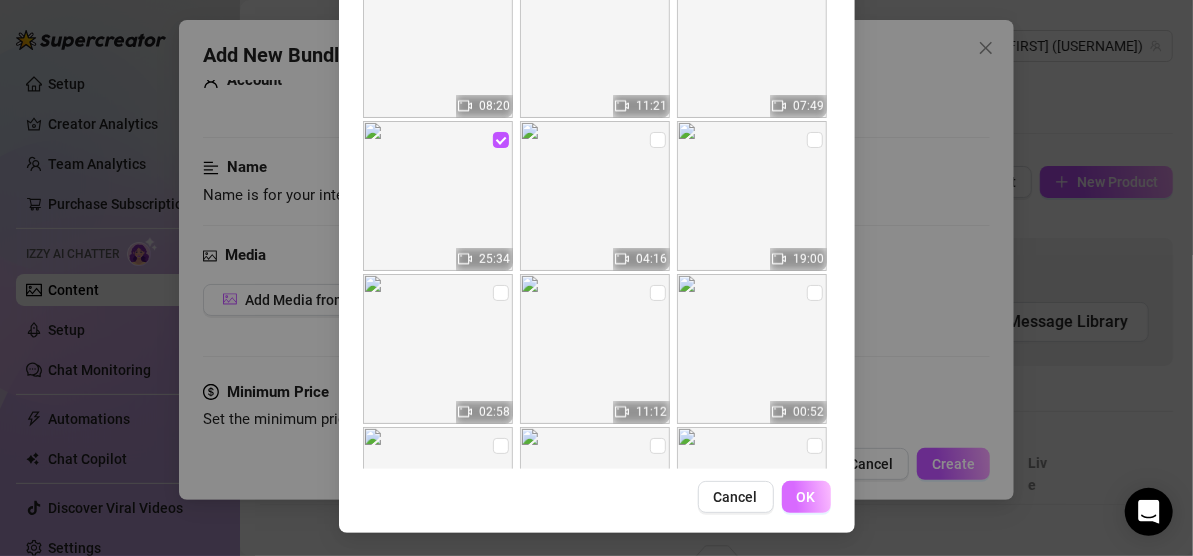 click on "OK" at bounding box center [806, 497] 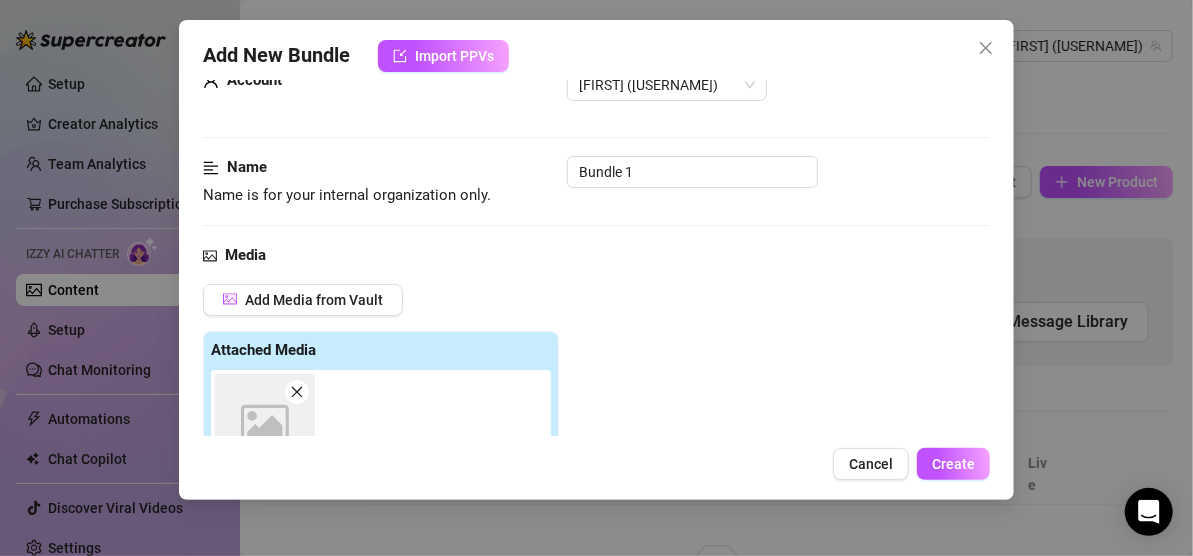 scroll, scrollTop: 393, scrollLeft: 0, axis: vertical 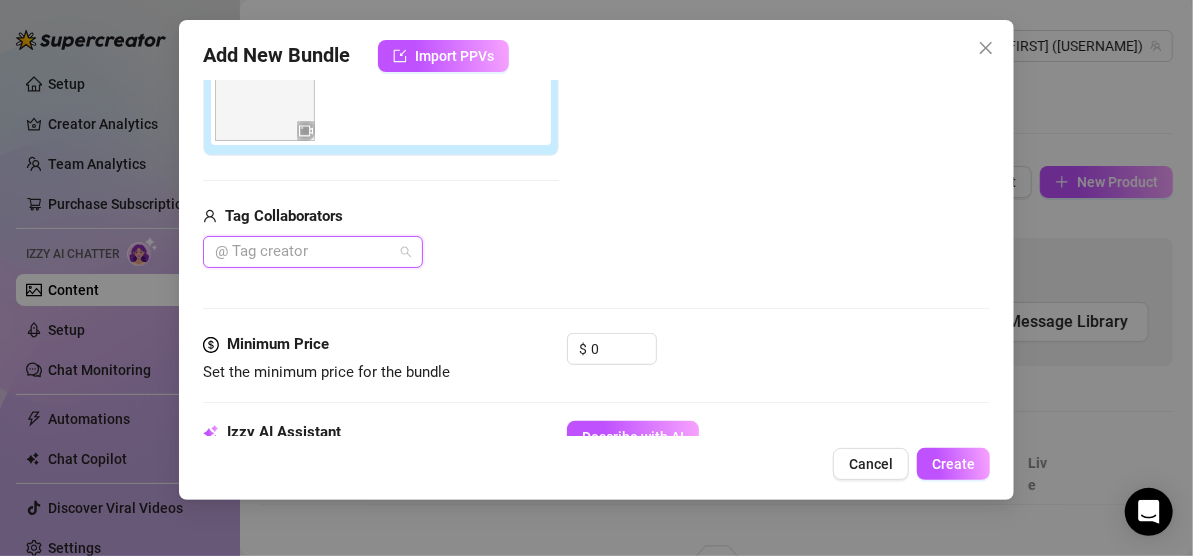 click on "@ Tag creator" at bounding box center [313, 252] 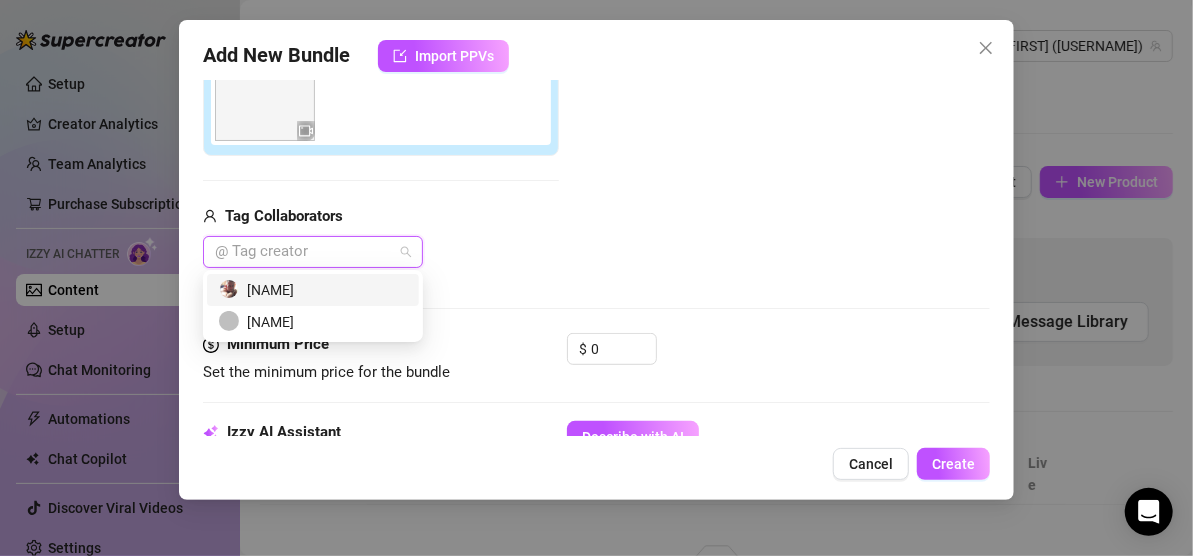 click on "[NAME]" at bounding box center (313, 290) 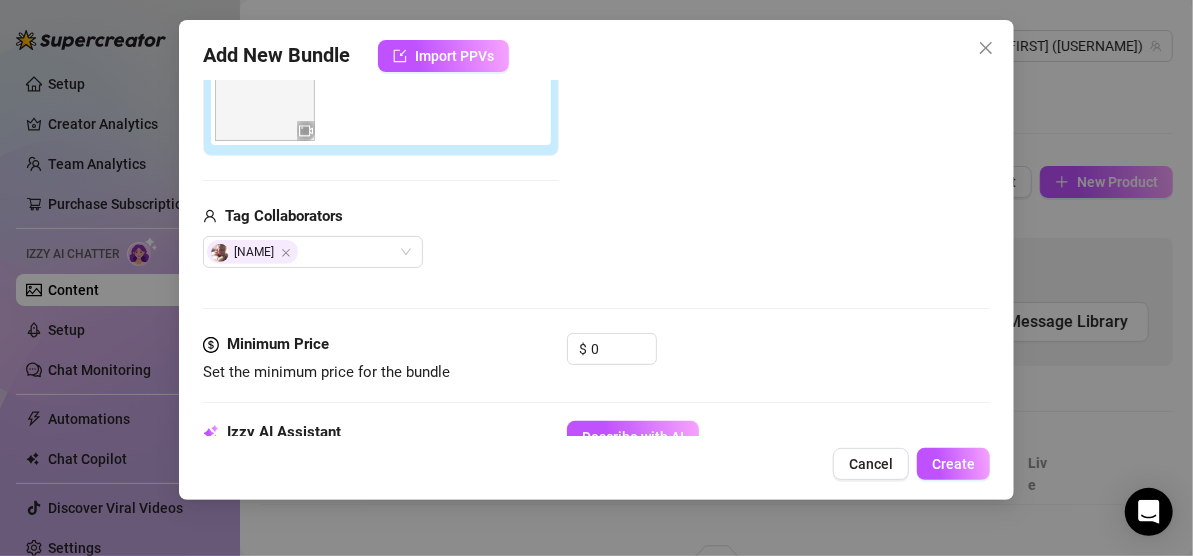 click on "Add Media from Vault Attached Media Tag Collaborators HudsonReid" at bounding box center (596, 110) 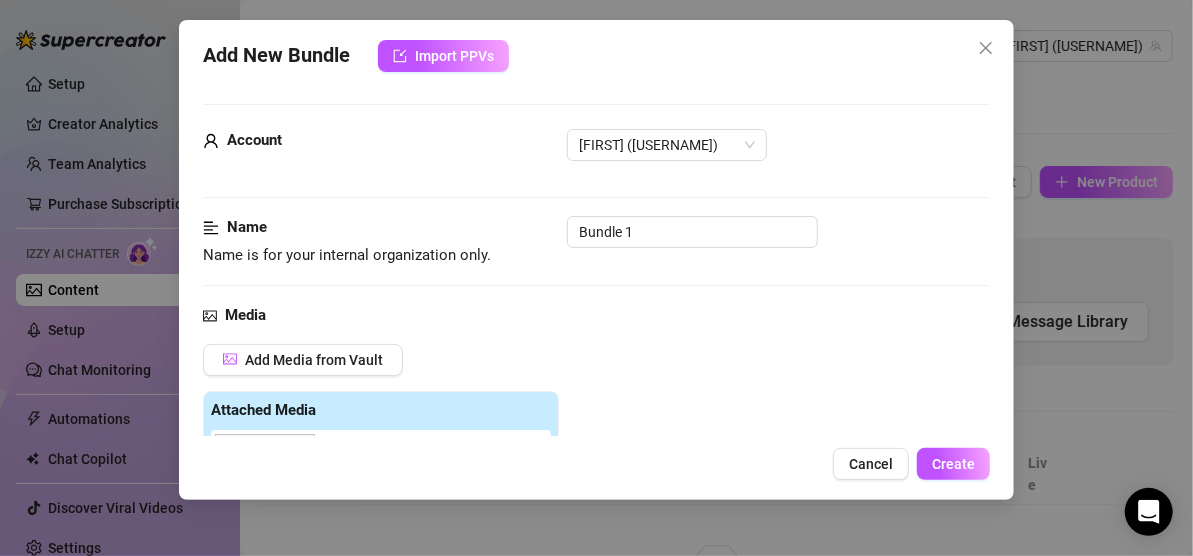 scroll, scrollTop: 0, scrollLeft: 0, axis: both 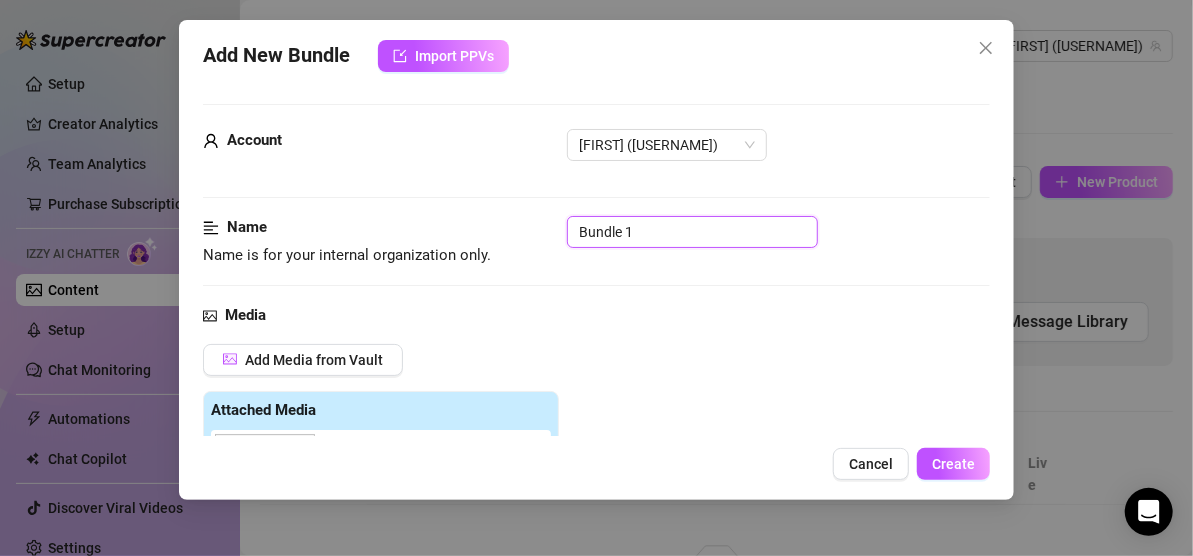 drag, startPoint x: 659, startPoint y: 232, endPoint x: 549, endPoint y: 241, distance: 110.36757 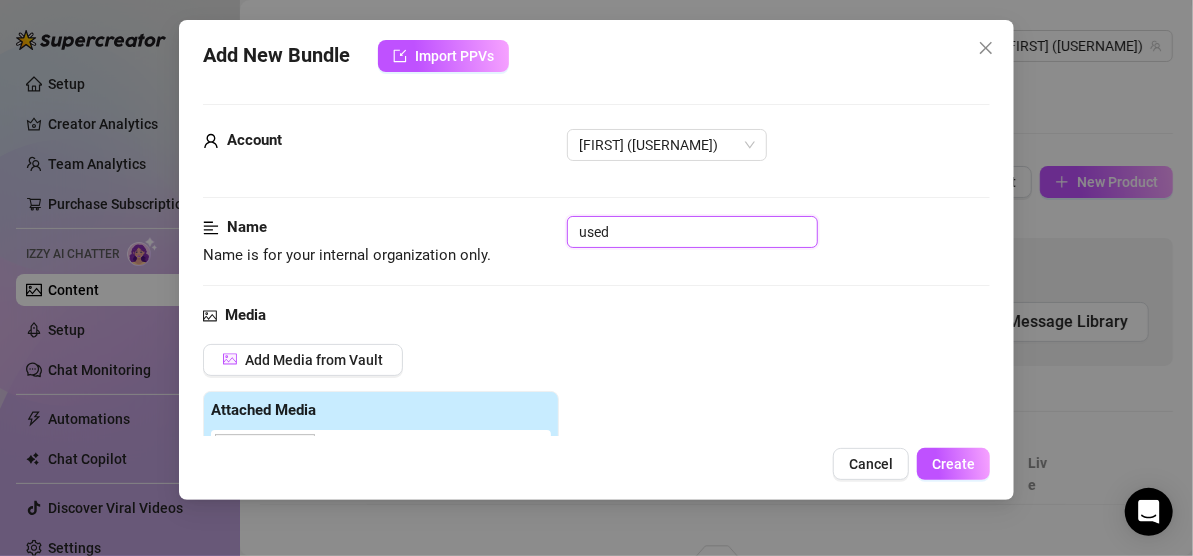 type on "used" 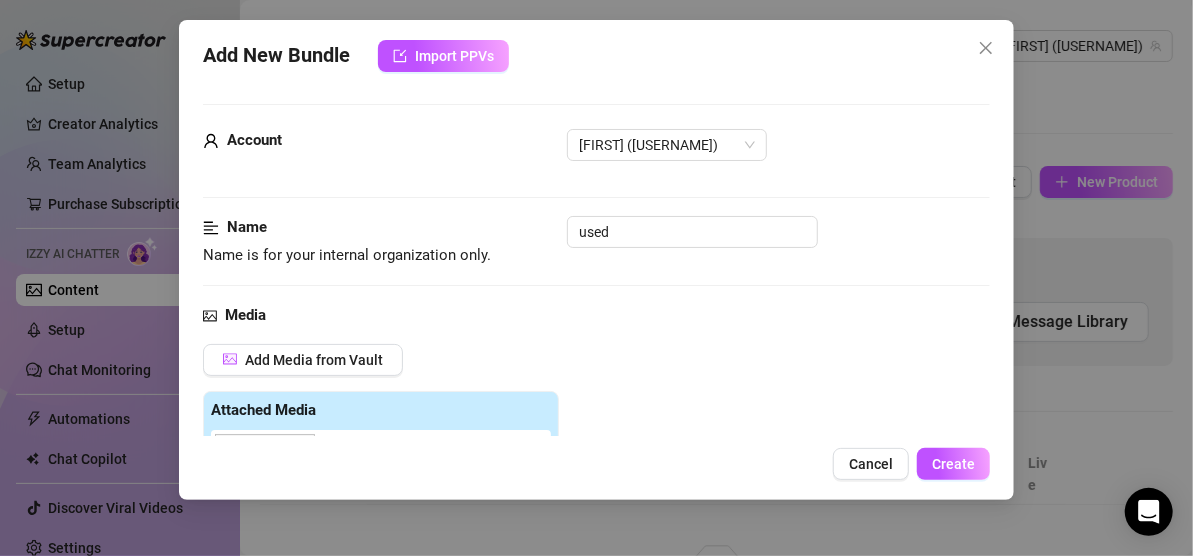 click on "Name Name is for your internal organization only. used" at bounding box center (596, 260) 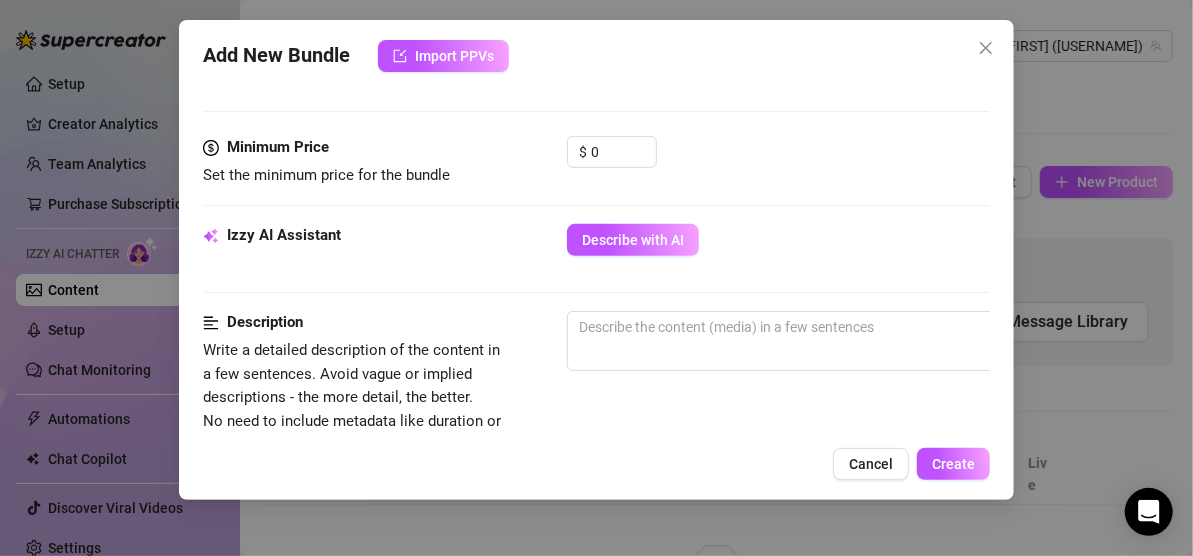 scroll, scrollTop: 594, scrollLeft: 0, axis: vertical 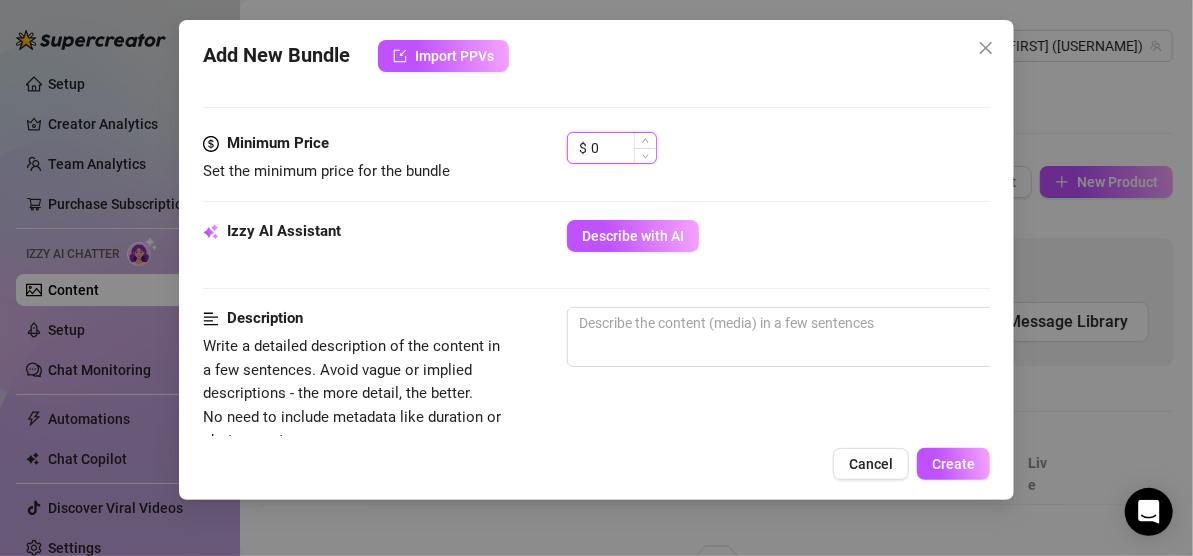 click on "0" at bounding box center [623, 148] 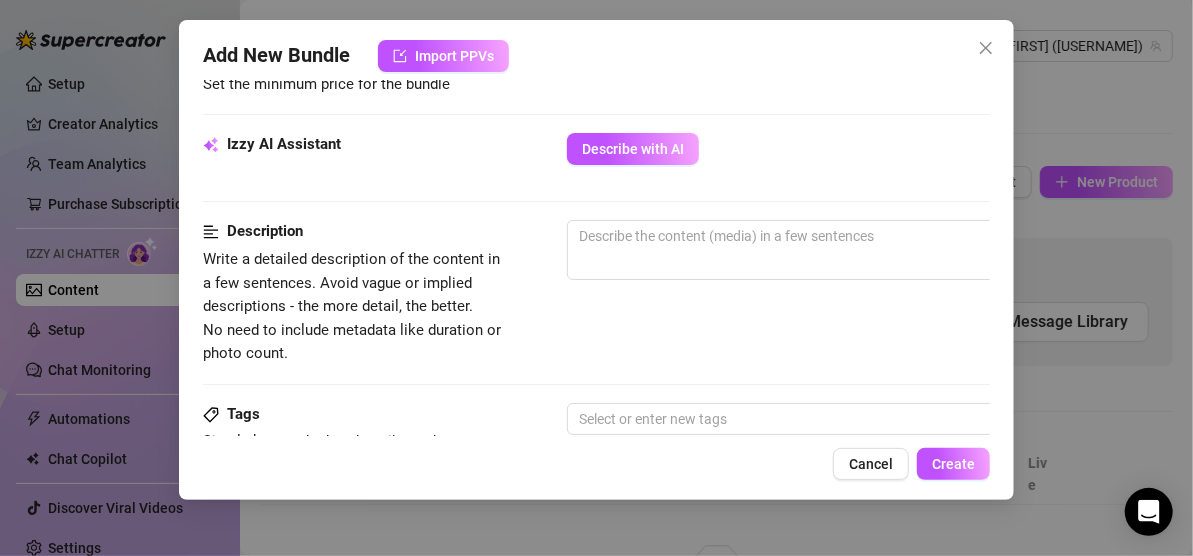 scroll, scrollTop: 684, scrollLeft: 0, axis: vertical 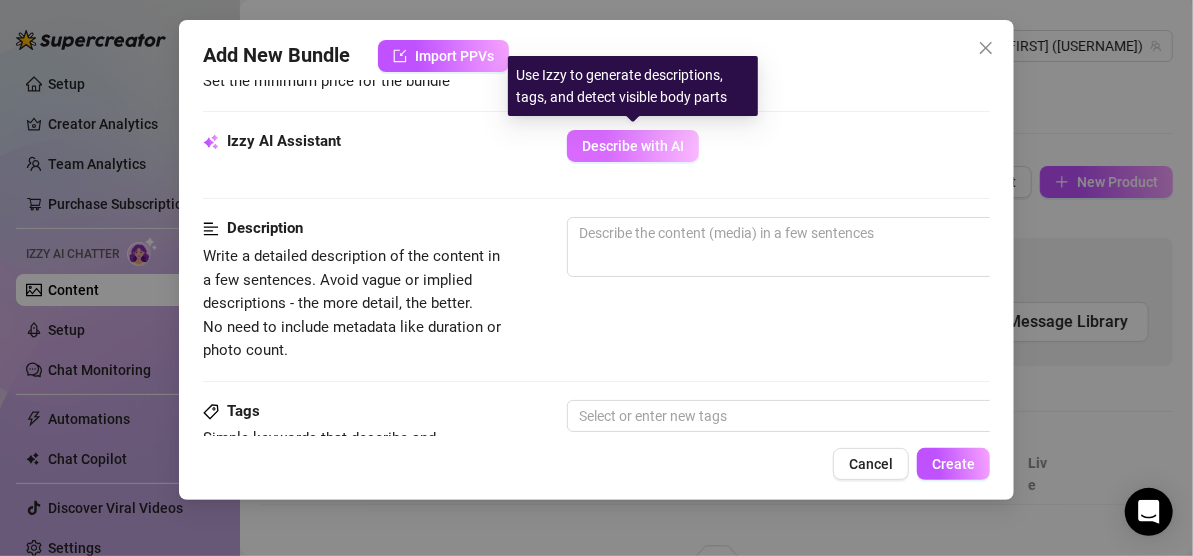 type on "5" 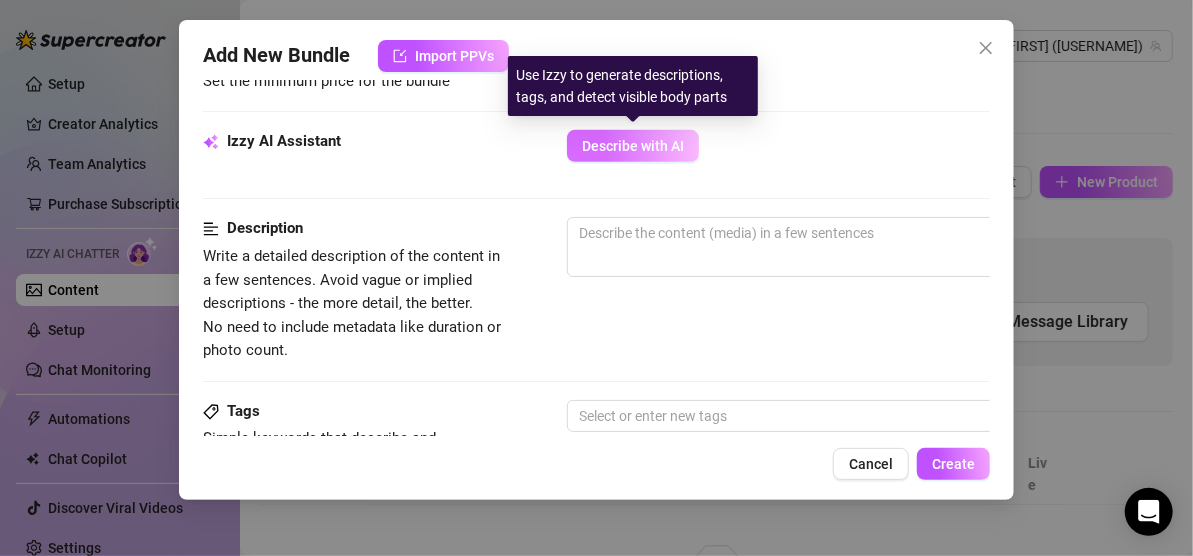 click on "Describe with AI" at bounding box center [633, 146] 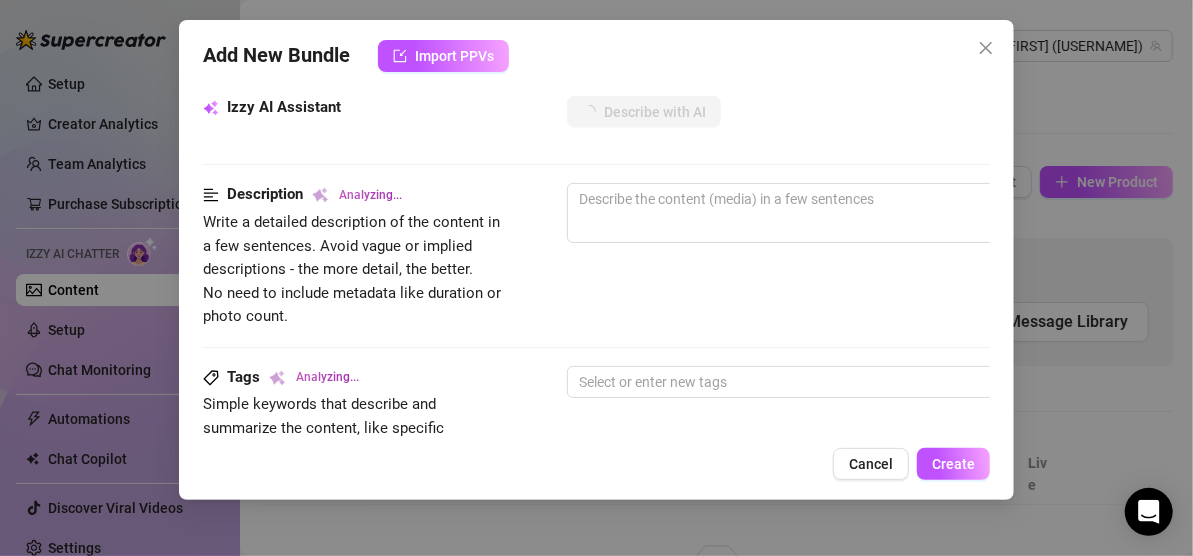 scroll, scrollTop: 719, scrollLeft: 0, axis: vertical 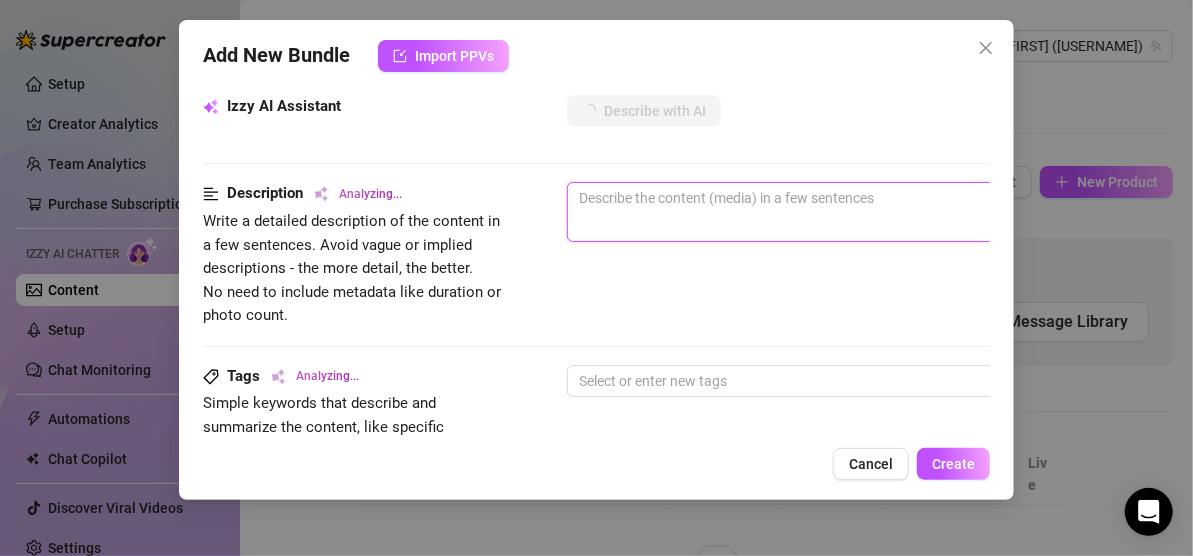 click at bounding box center [917, 212] 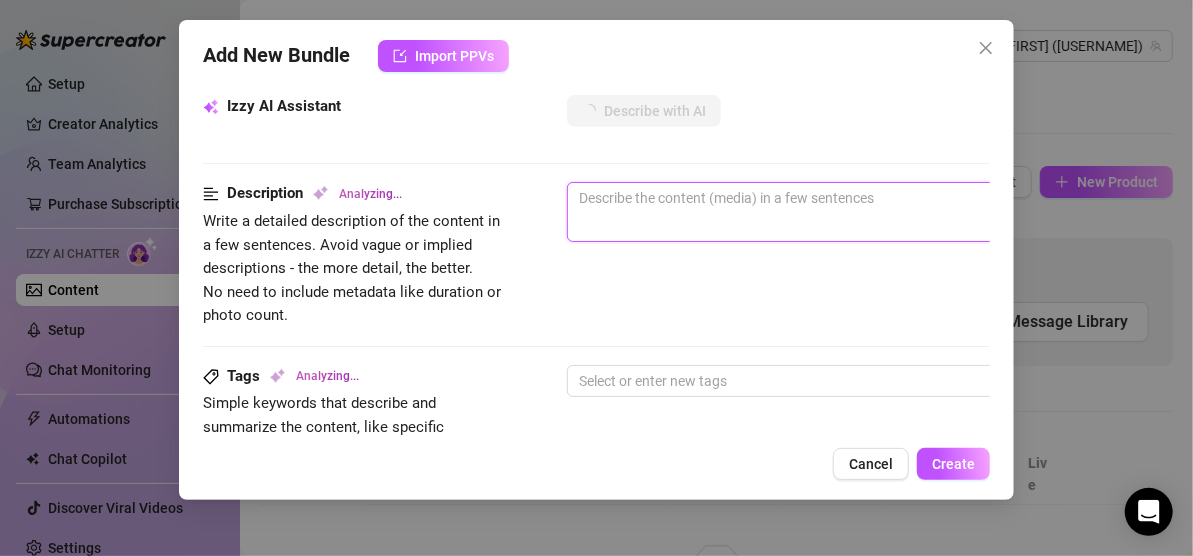 type on "w" 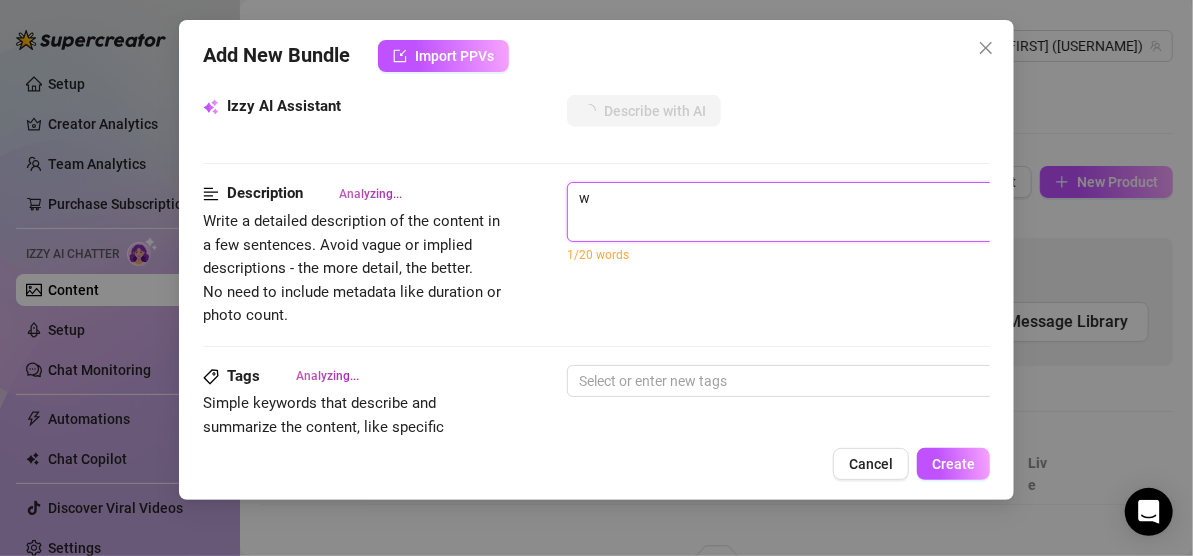 type on "wa" 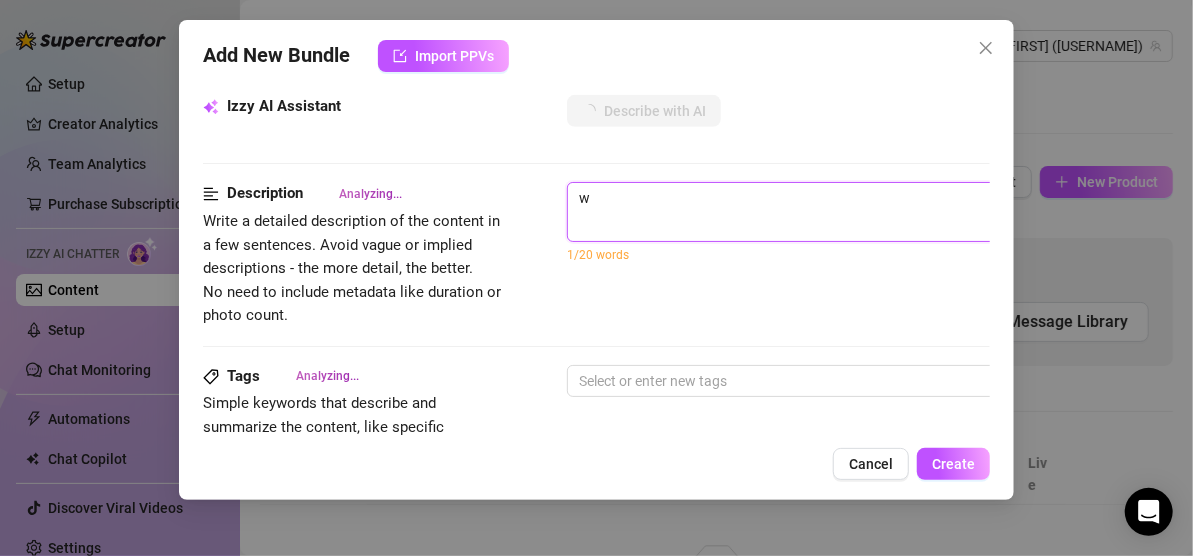 type on "wa" 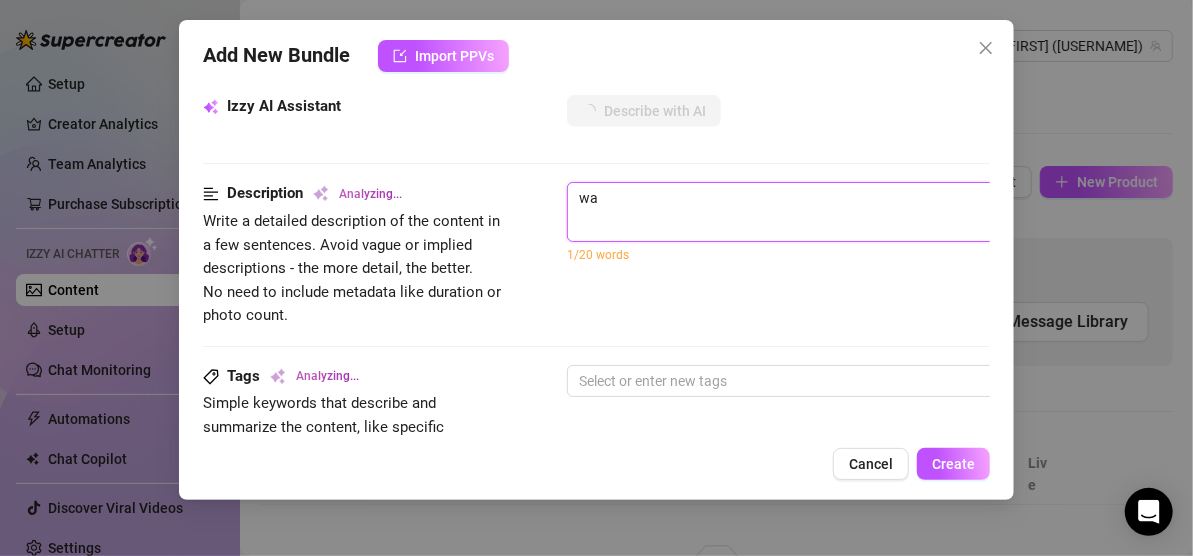 type on "wat" 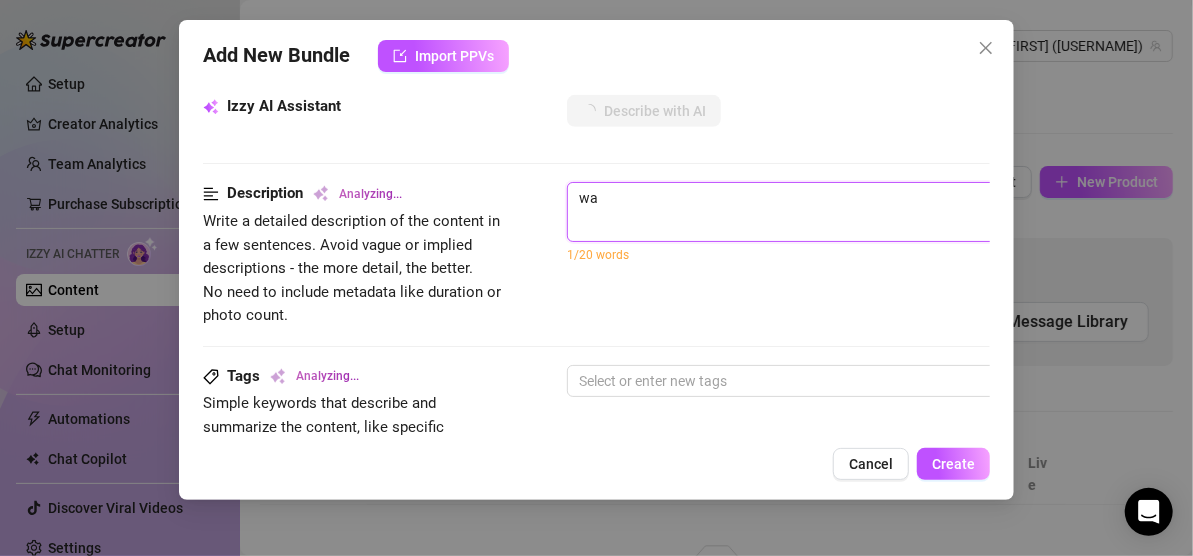 type on "wat" 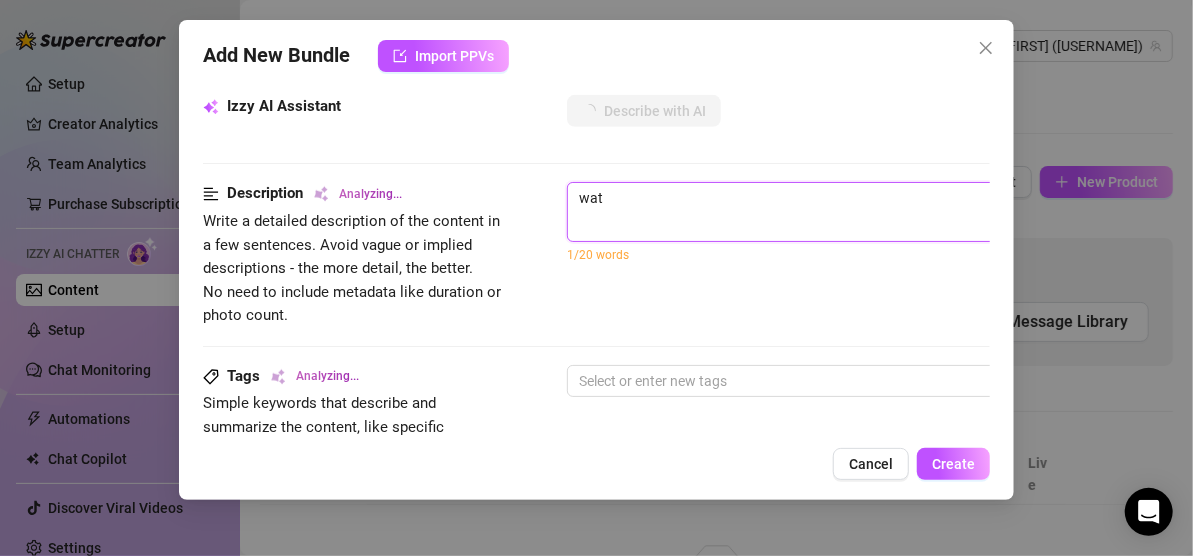 type on "watc" 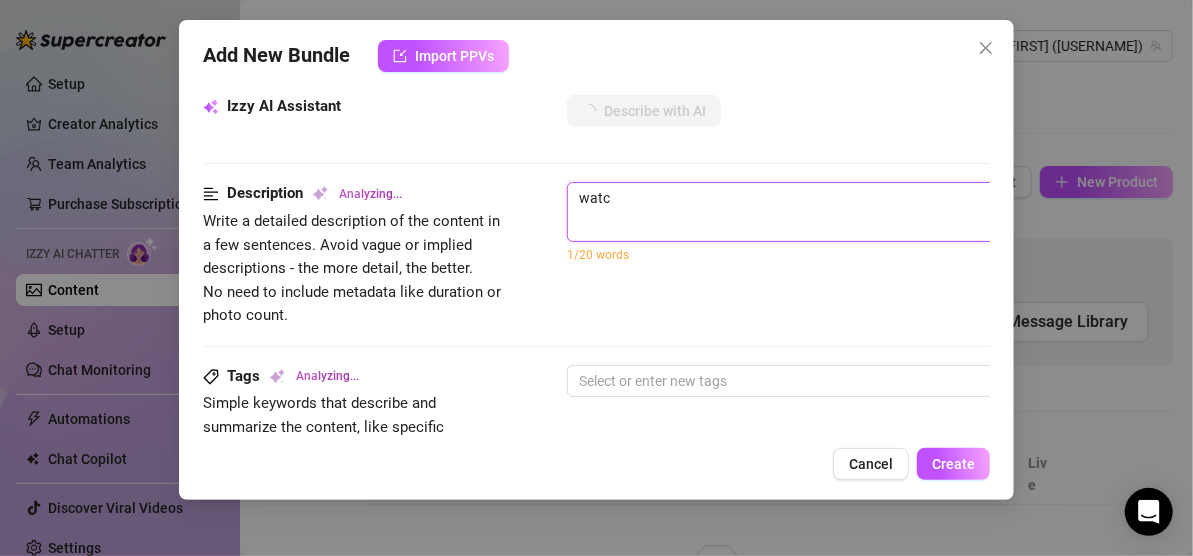 type on "watch" 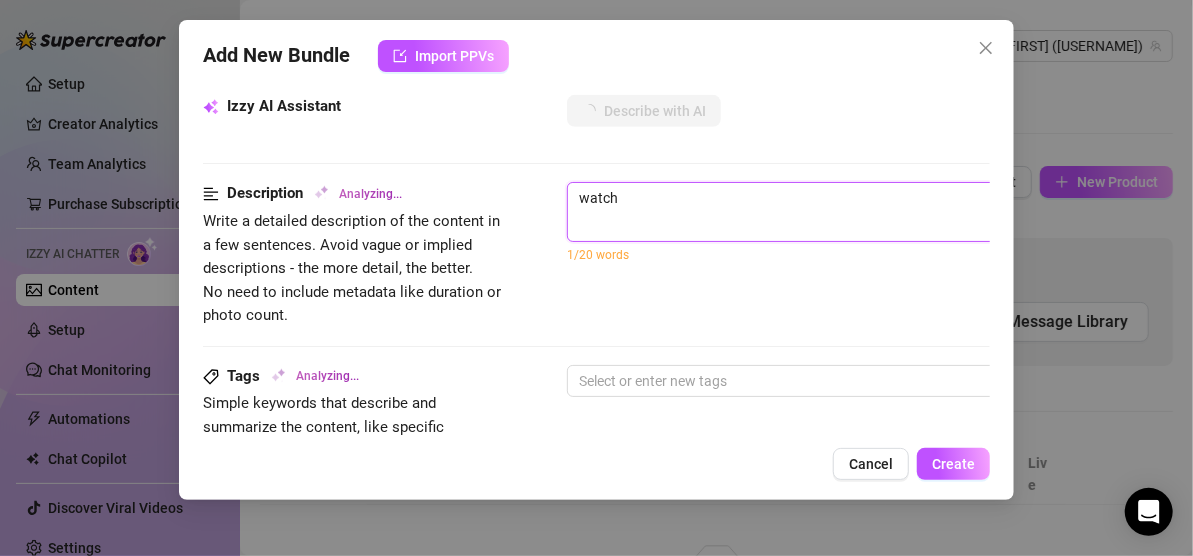 type on "watch" 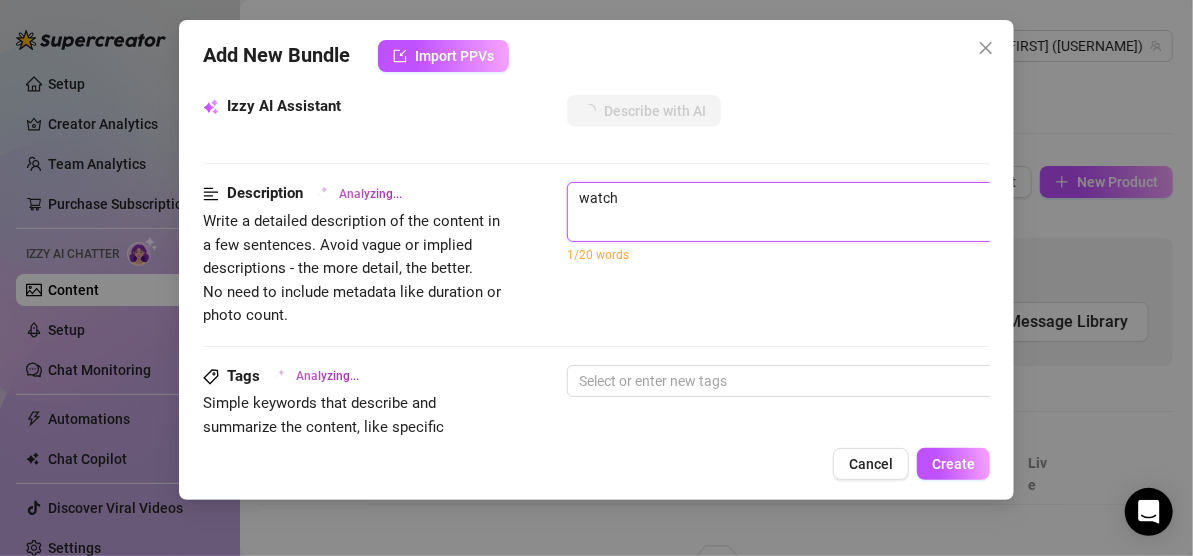 type on "watch m" 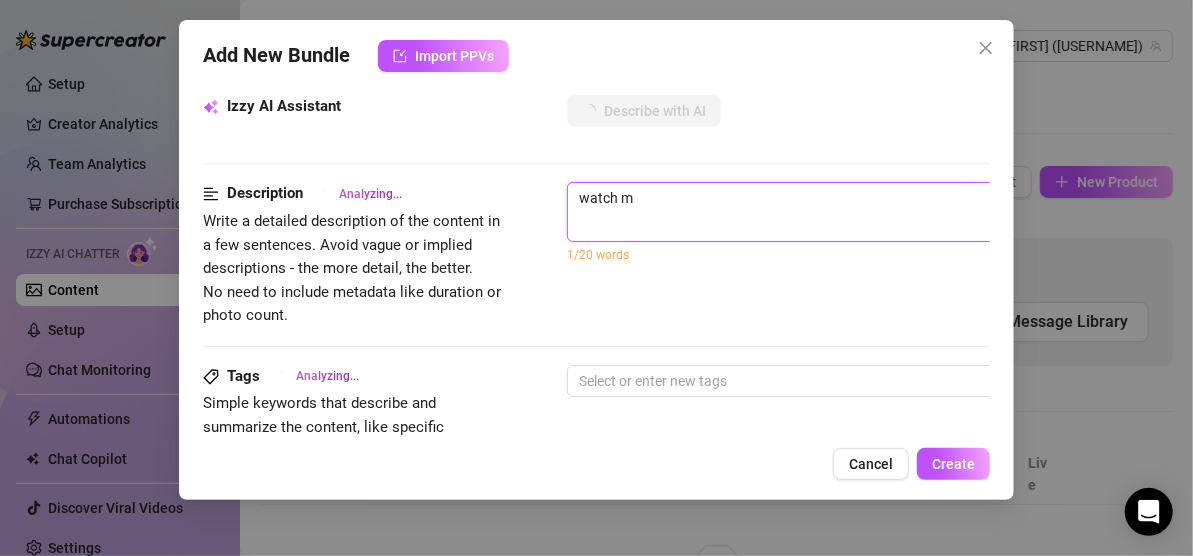 type on "watch me" 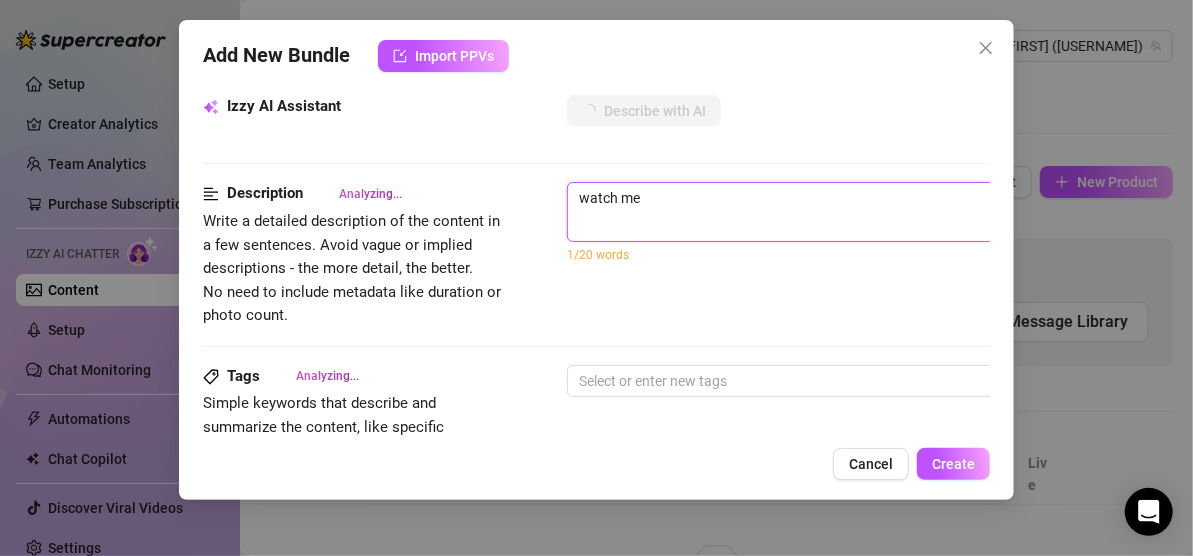 type on "watch me" 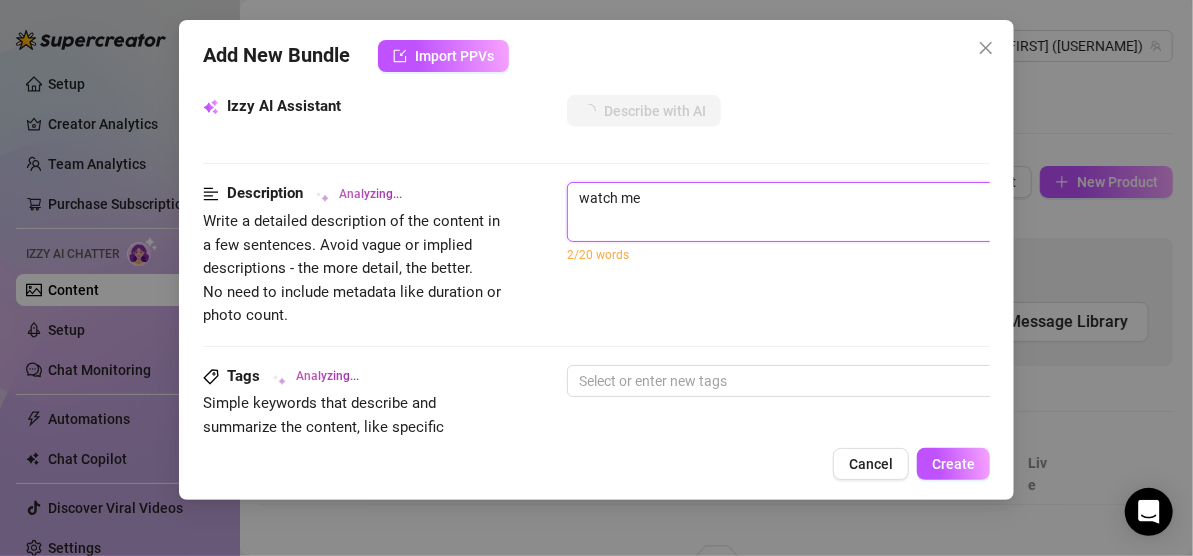 type on "watch me u" 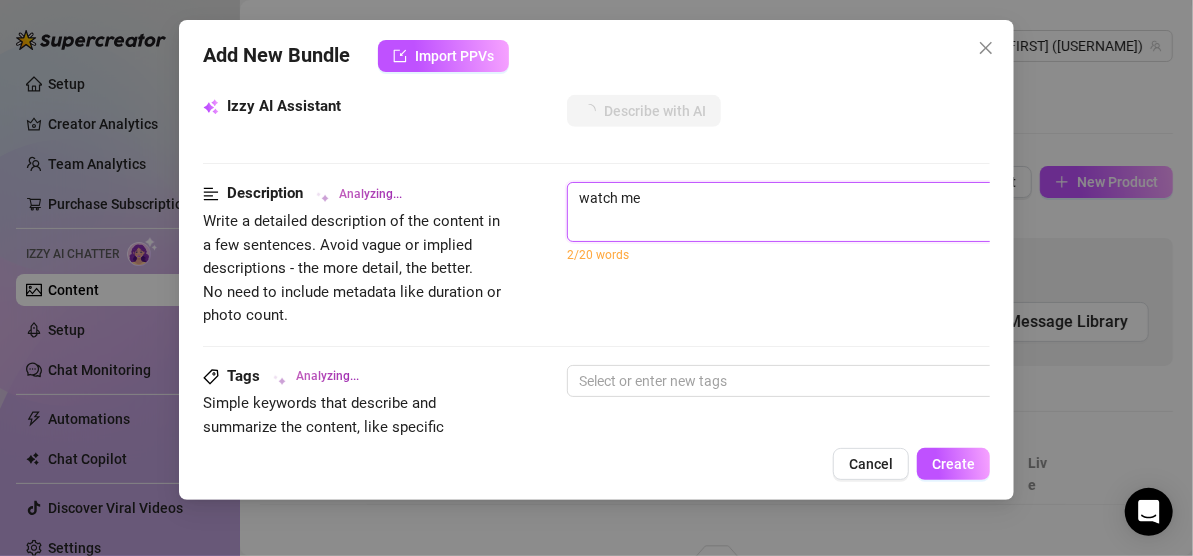 type on "watch me u" 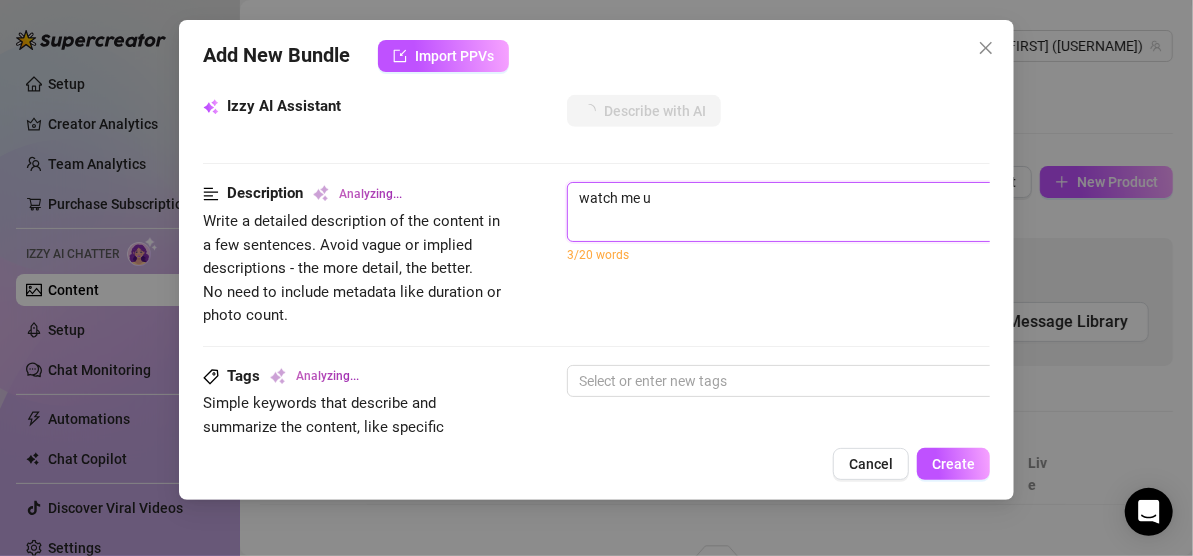 type on "watch me" 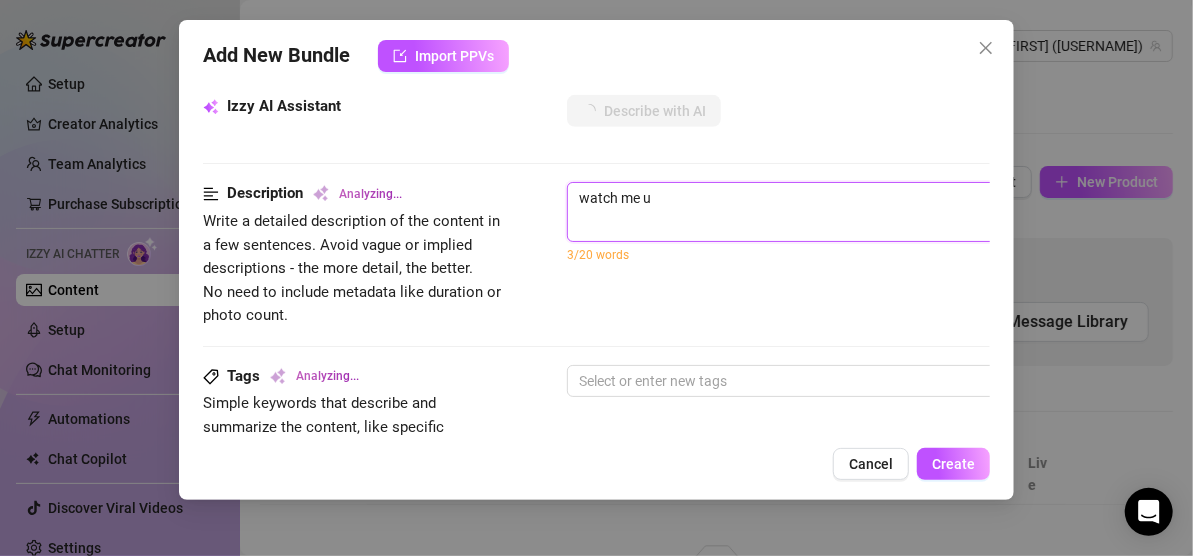 type on "watch me" 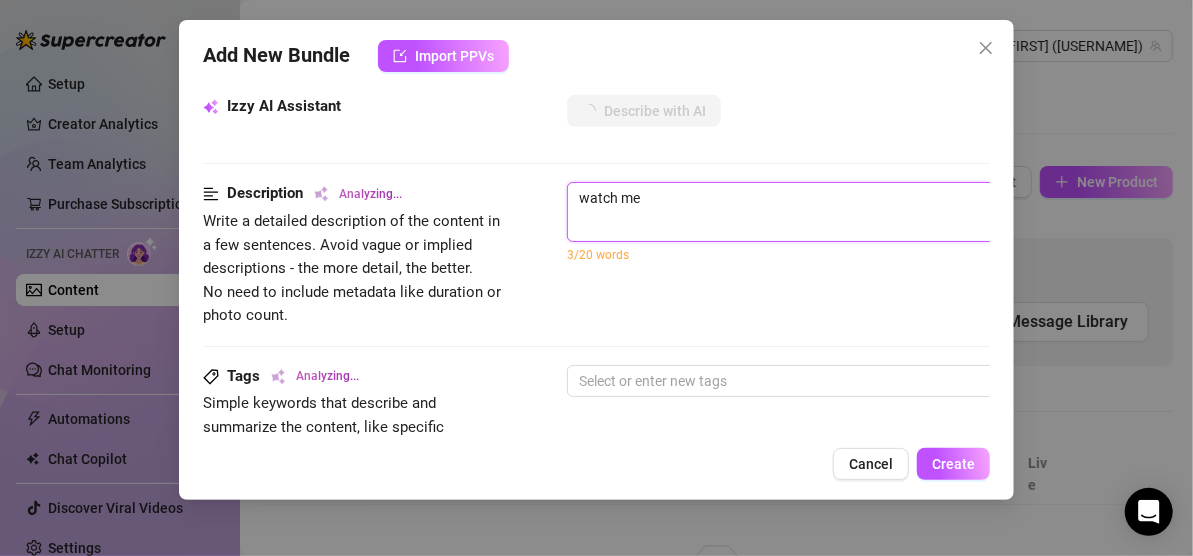 type on "watch me g" 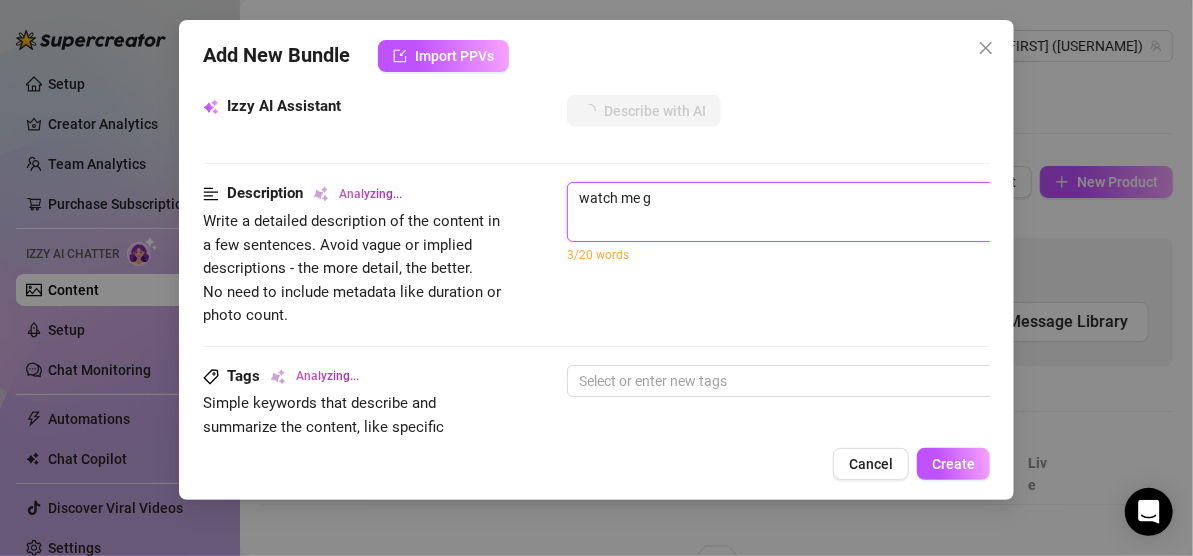 type on "watch me ge" 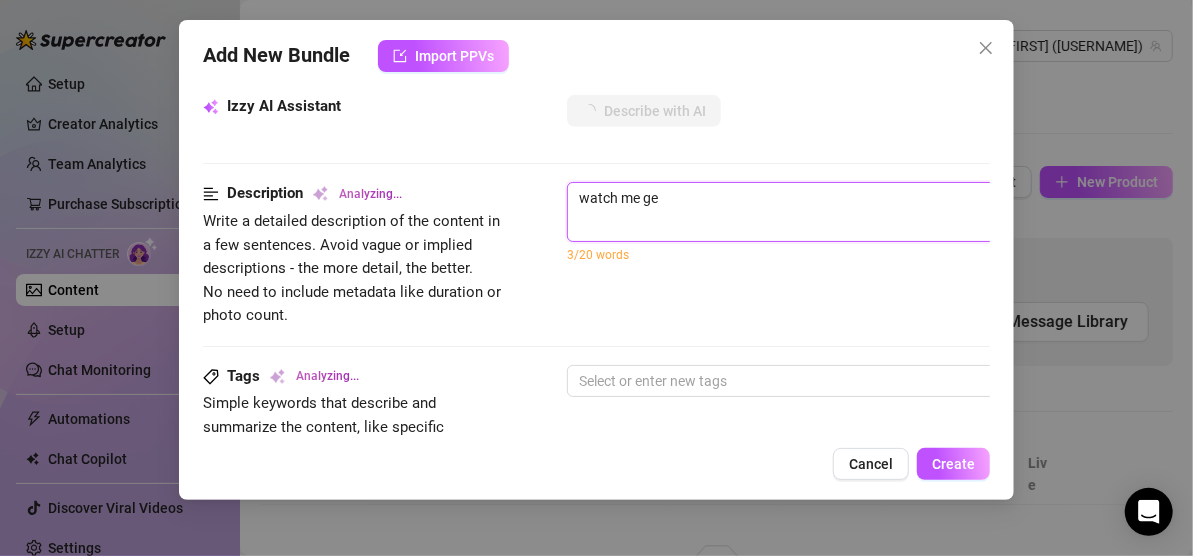 type on "watch me get" 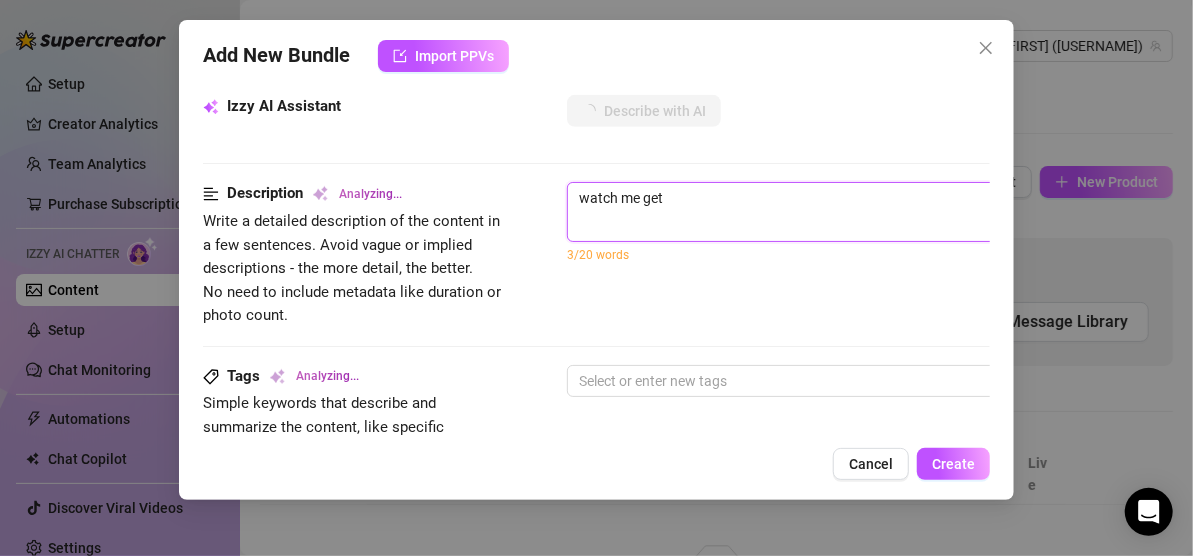 type on "watch me get" 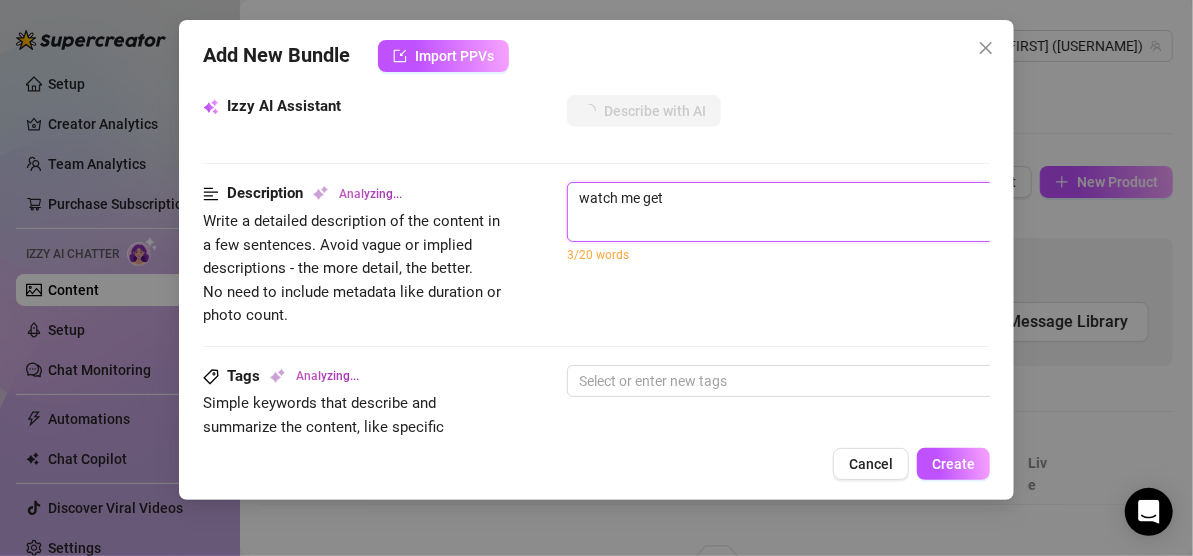 type on "watch me get u" 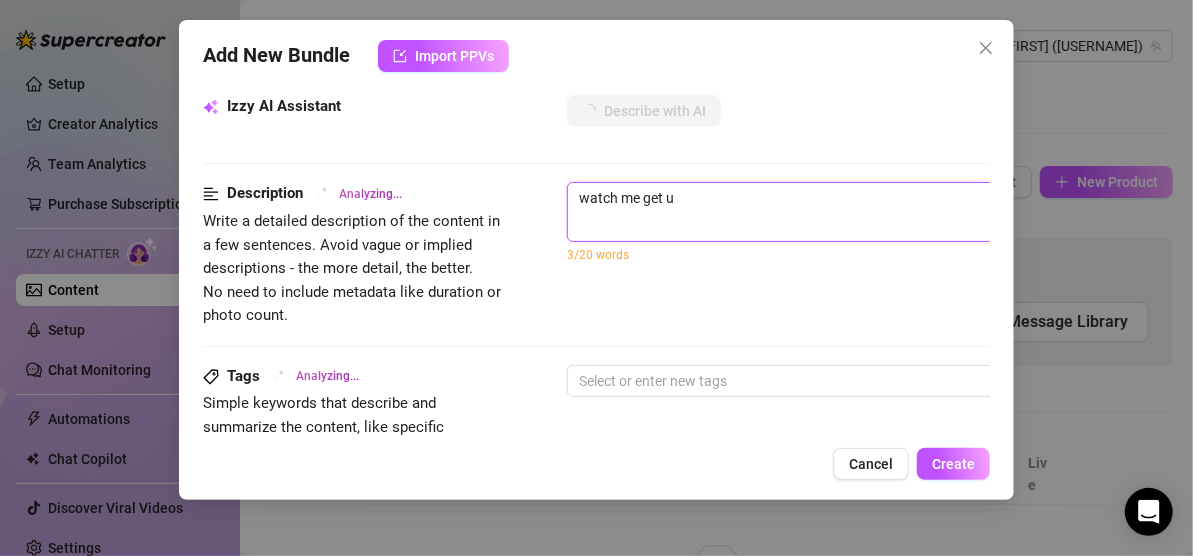 type on "watch me get us" 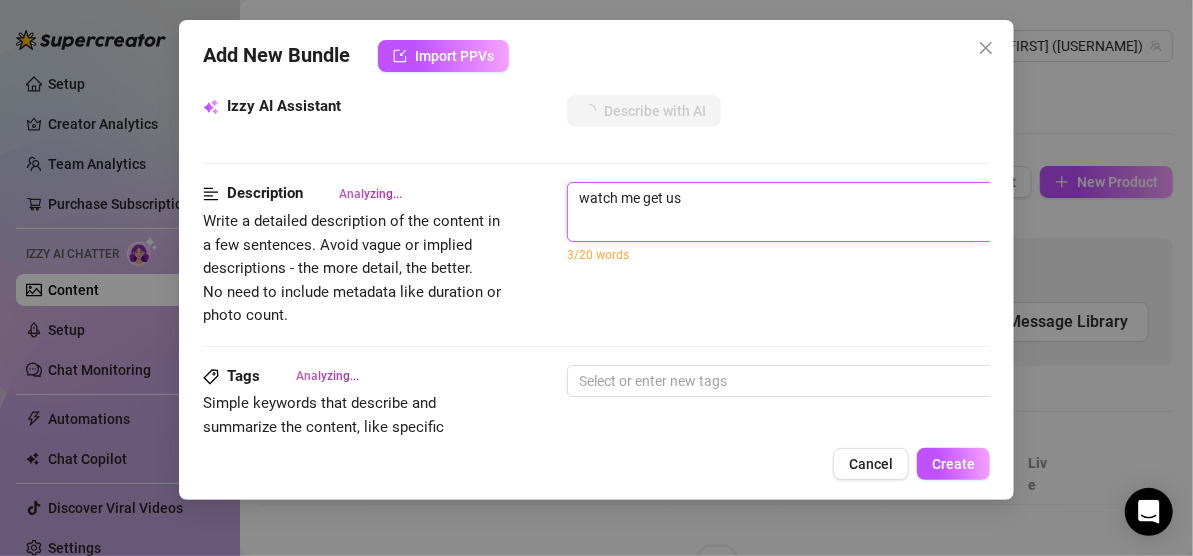 type on "watch me get use" 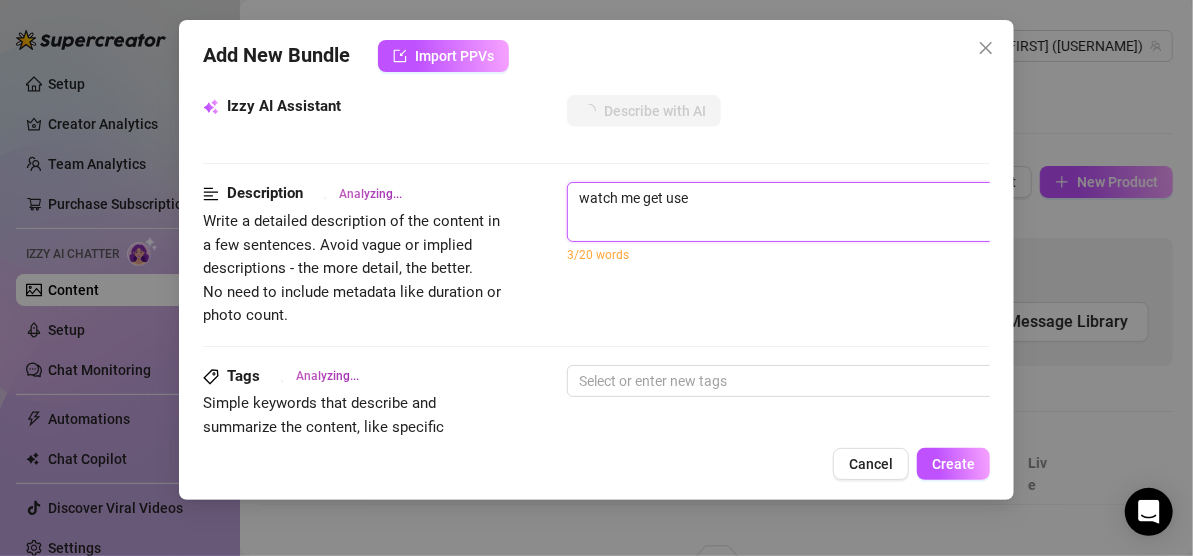 type on "watch me get used" 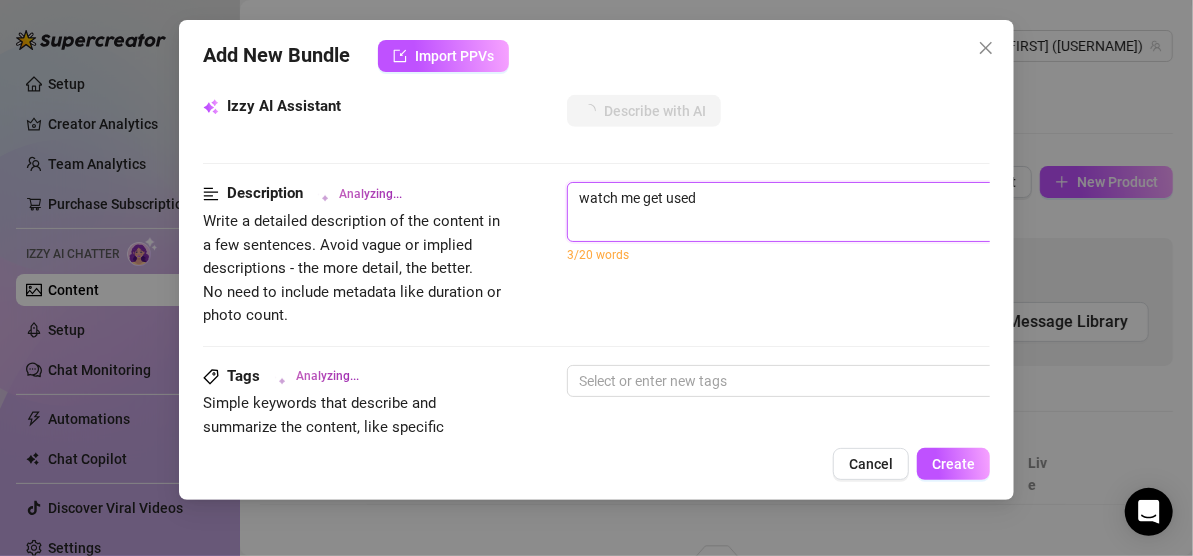 type on "watch me get used" 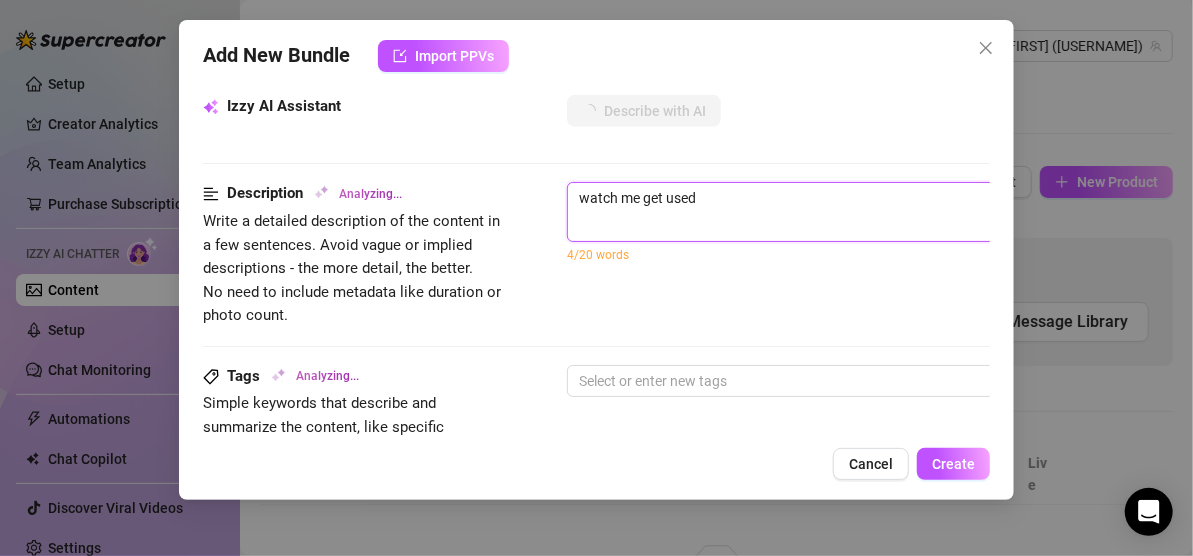 type on "watch me get used f" 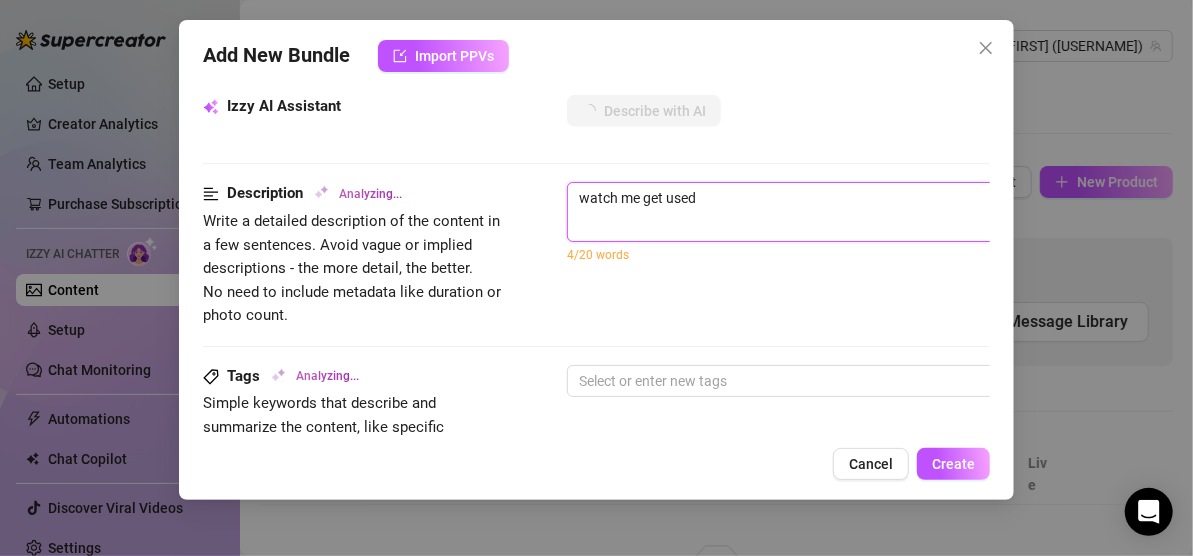 type on "watch me get used f" 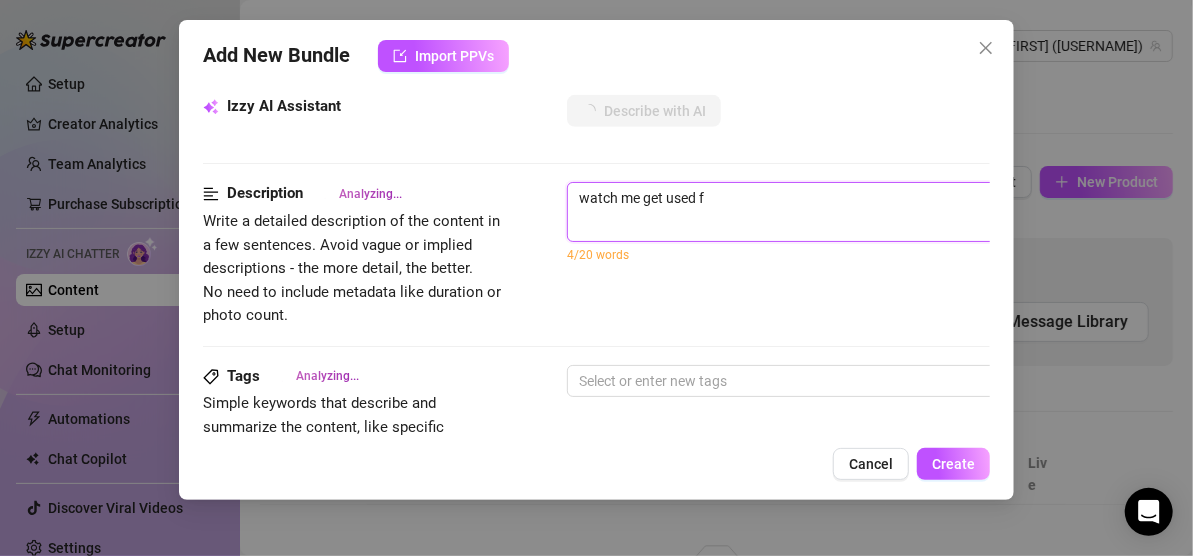 type on "watch me get used fo" 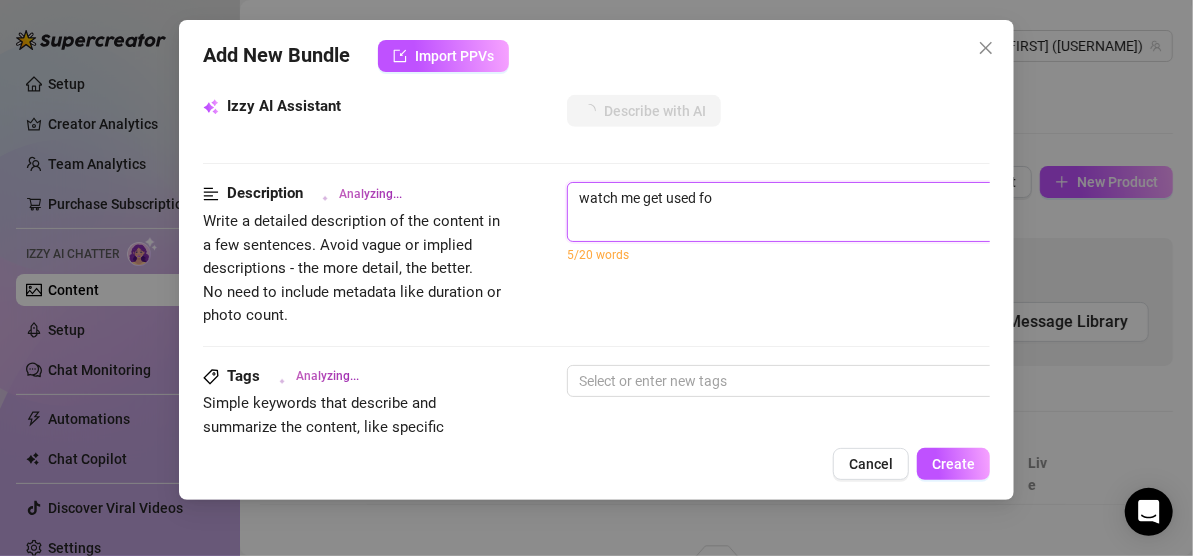 type on "watch me get used for" 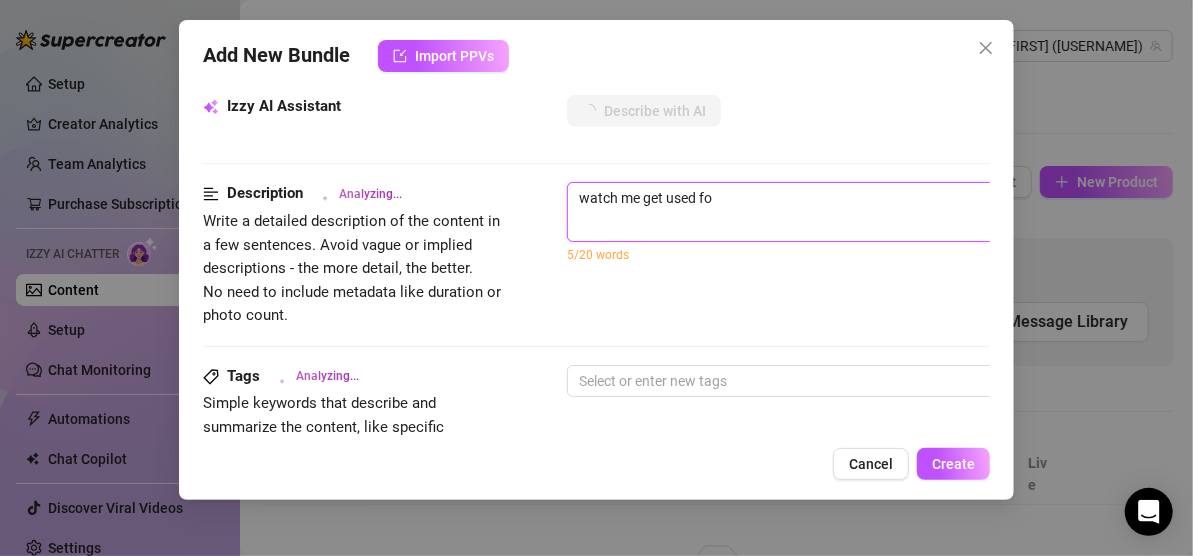 type on "watch me get used for" 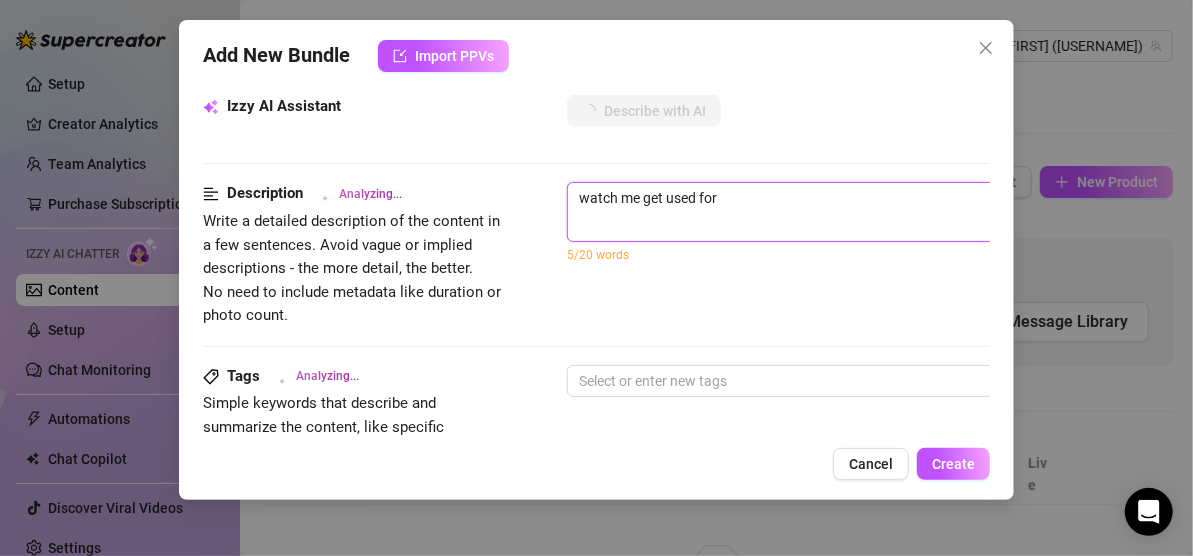 type on "watch me get used for" 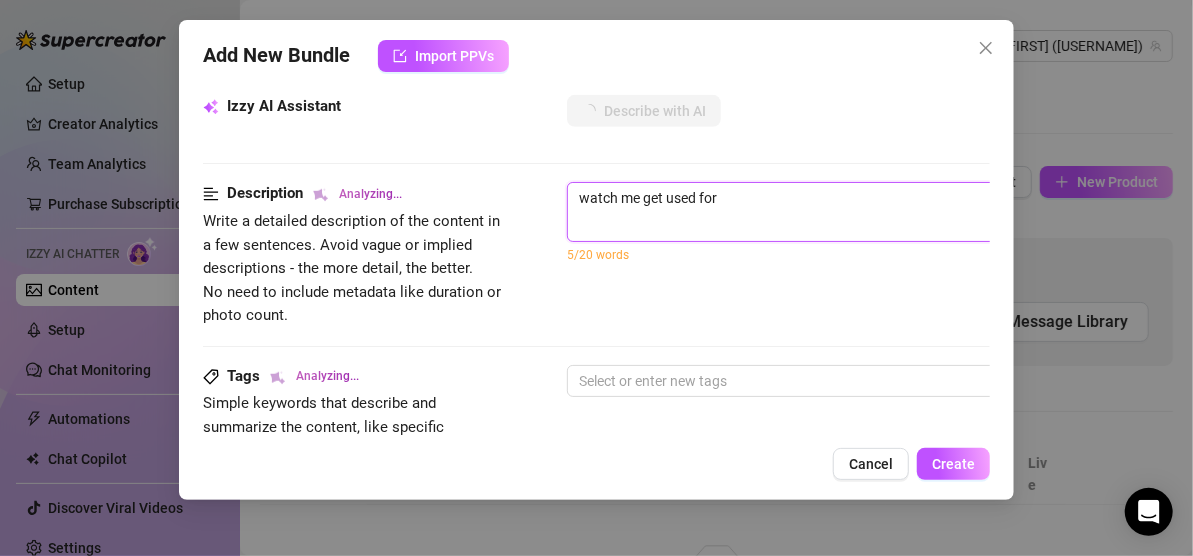 type on "watch me get used for h" 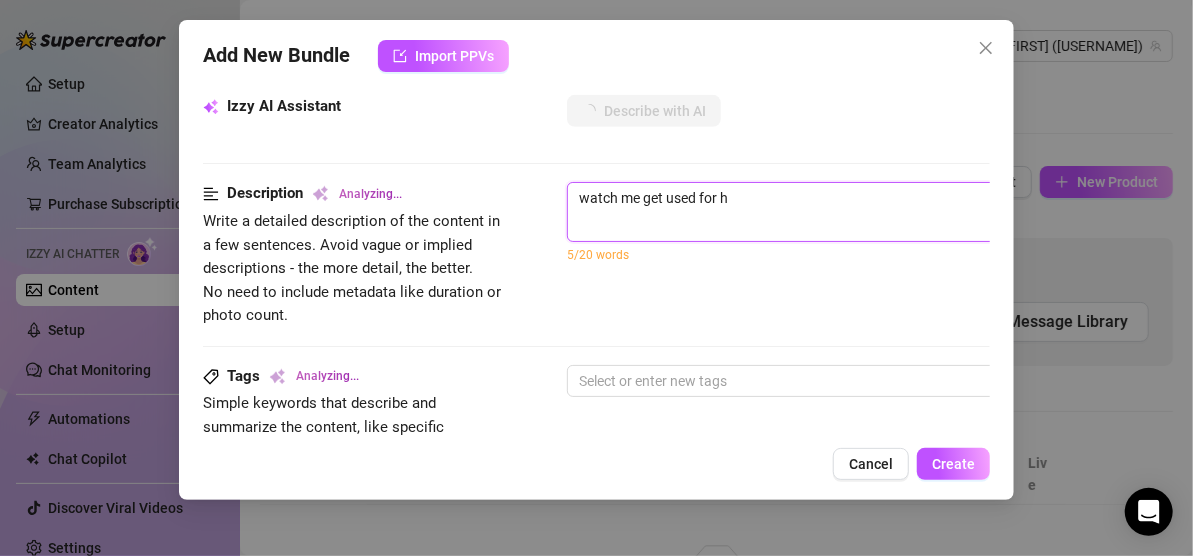 type on "watch me get used for hi" 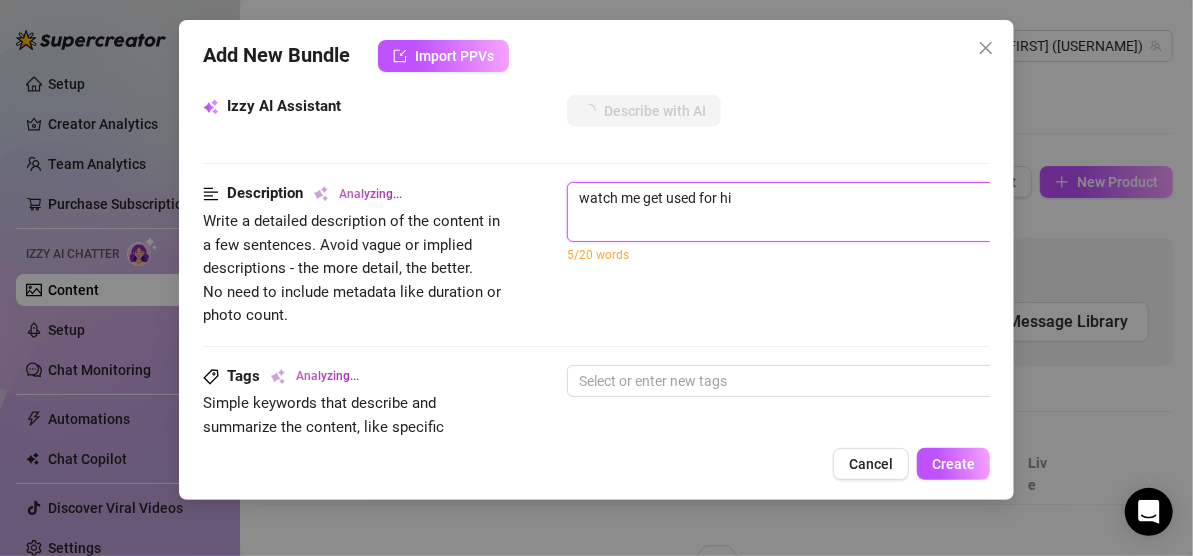 type on "watch me get used for his" 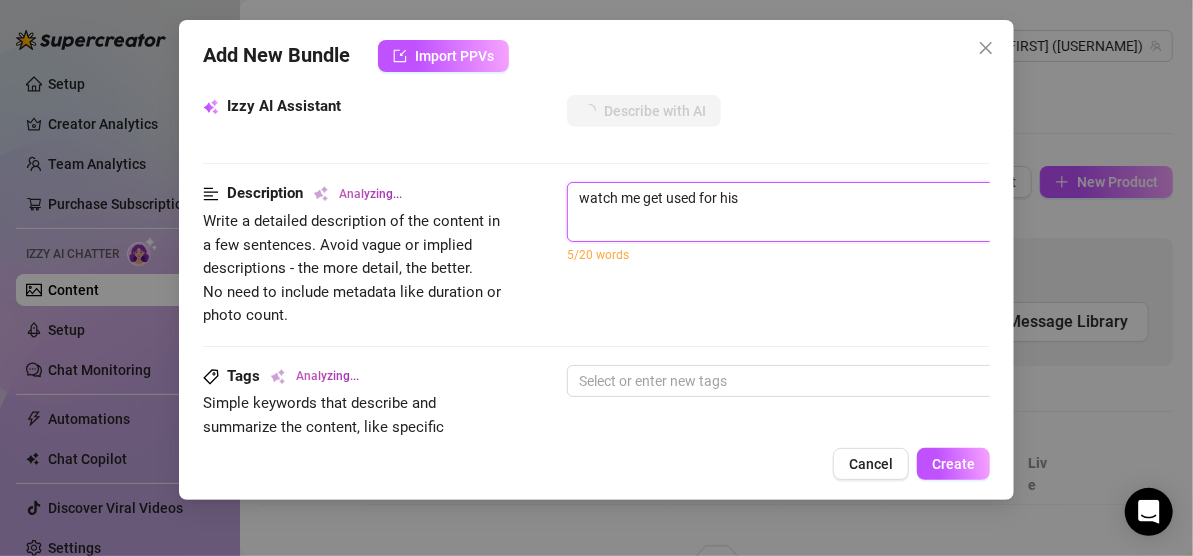 type on "watch me get used for his" 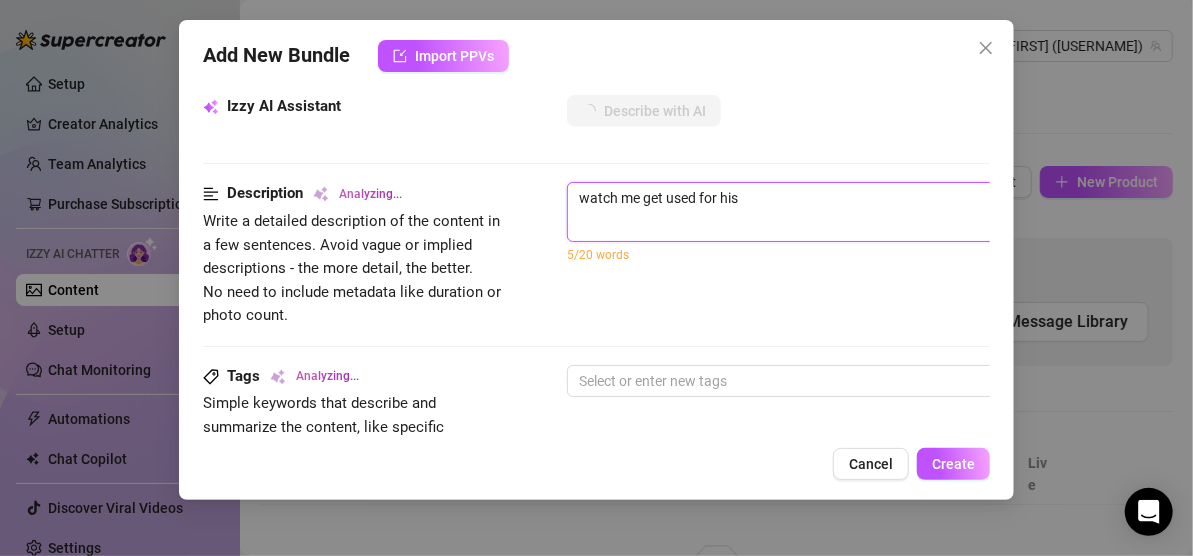 type on "watch me get used for his o" 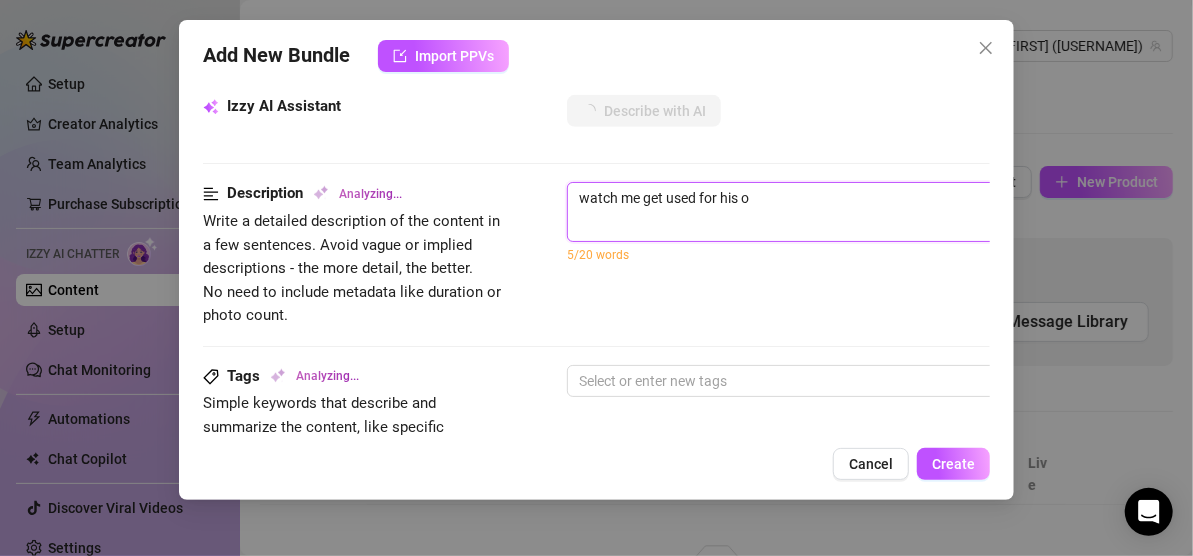 type on "watch me get used for his ow" 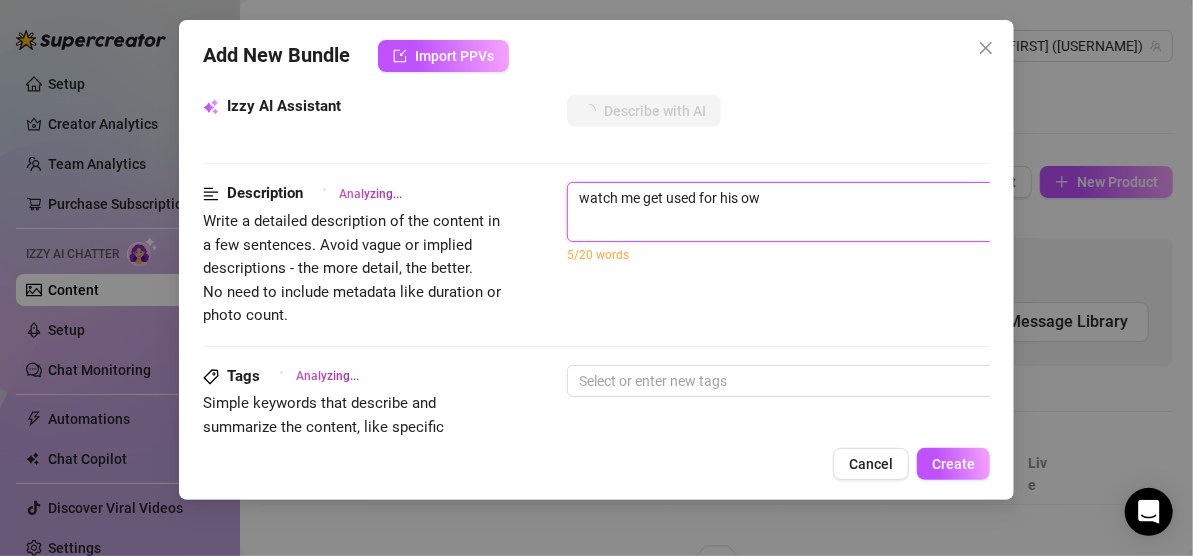 type on "watch me get used for his own" 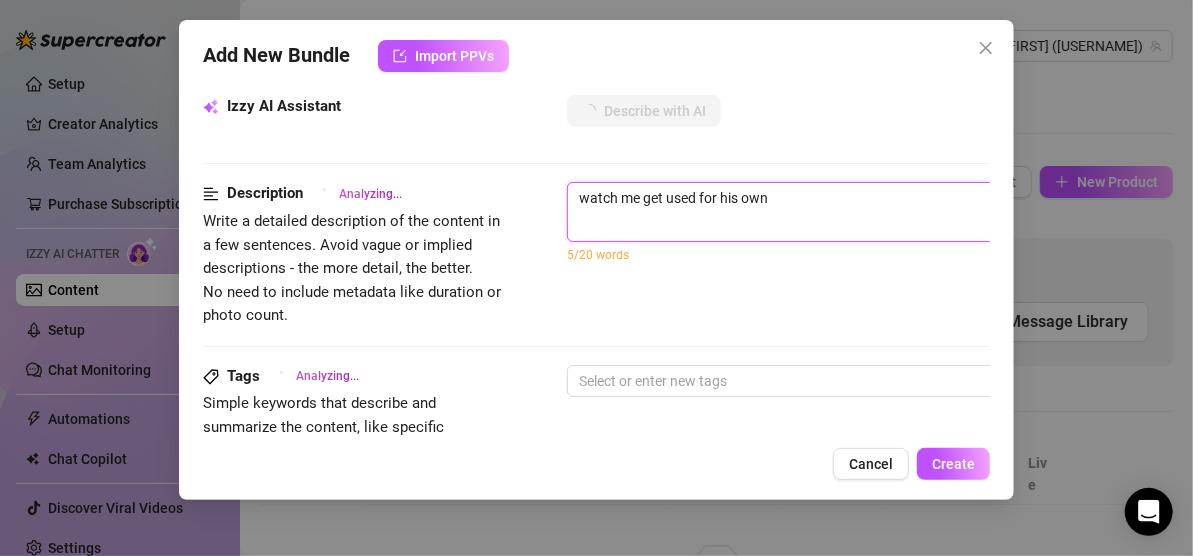 type on "watch me get used for his own" 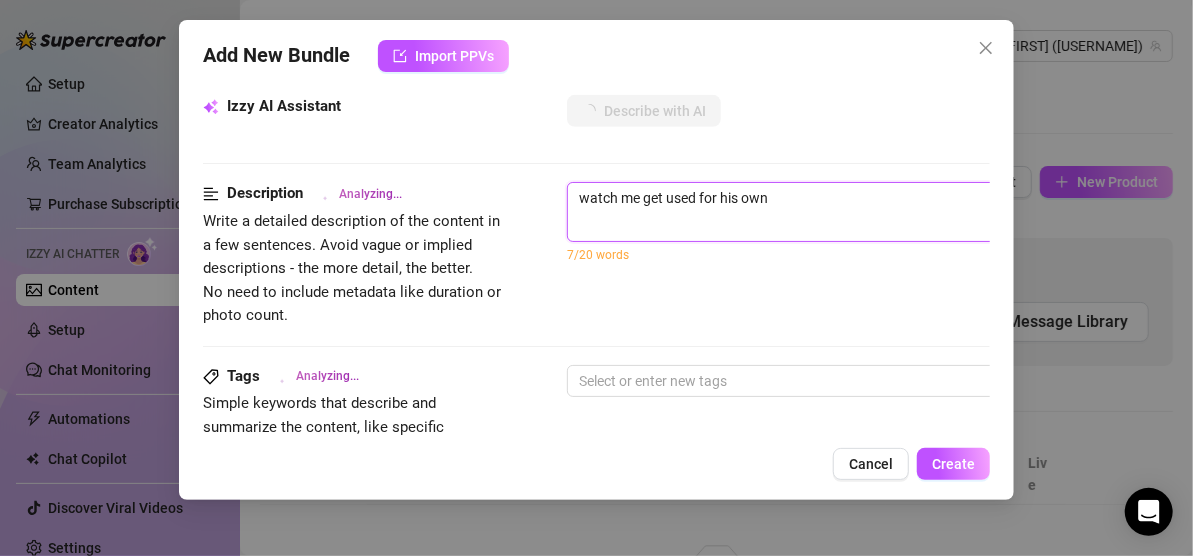 type on "watch me get used for his own p" 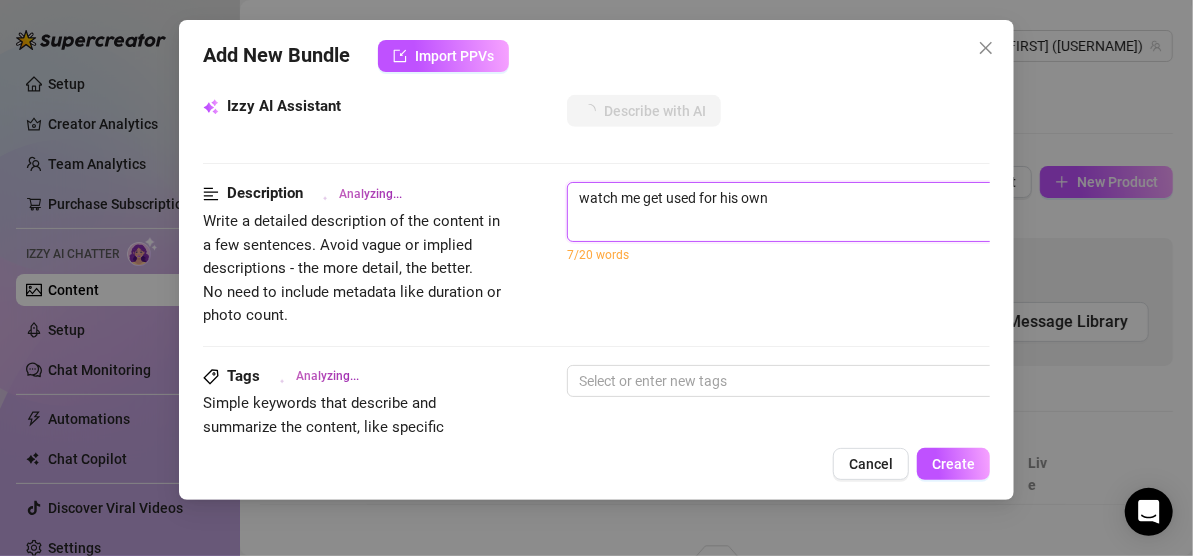 type on "watch me get used for his own p" 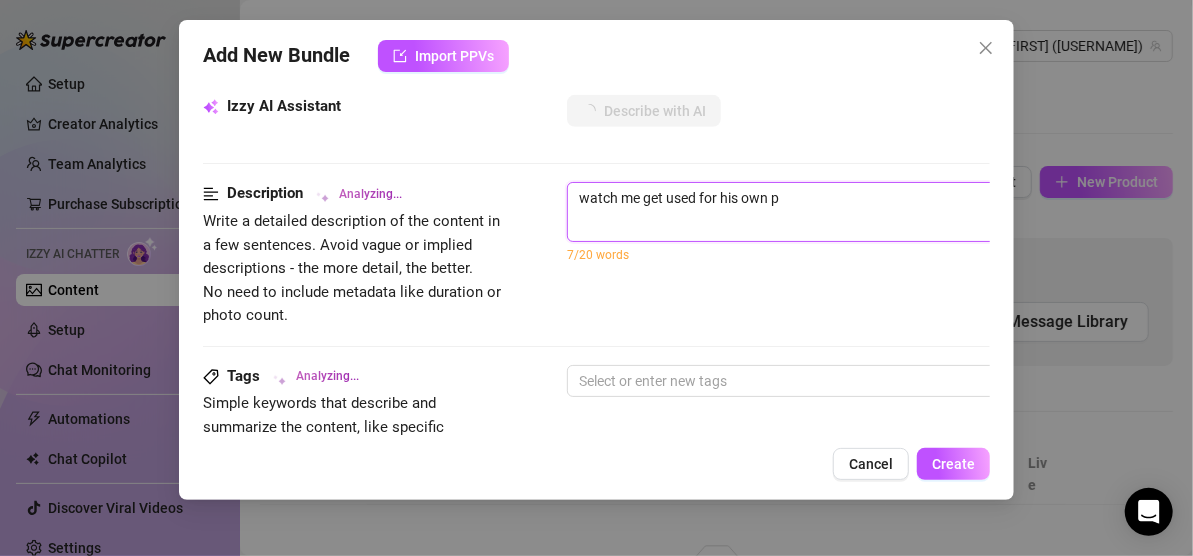 type on "watch me get used for his own pl" 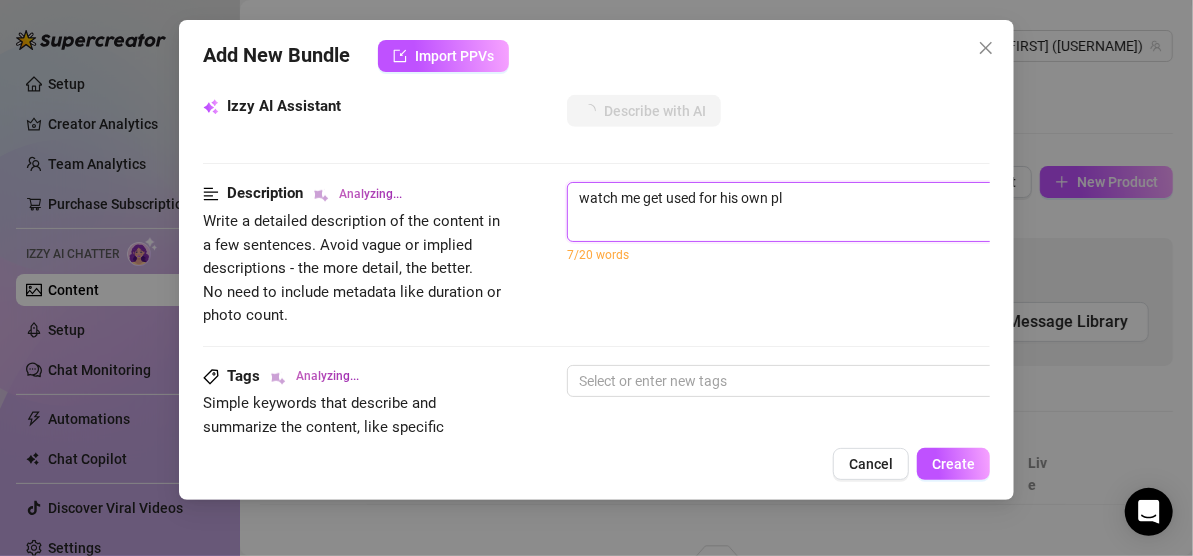 type on "watch me get used for his own ple" 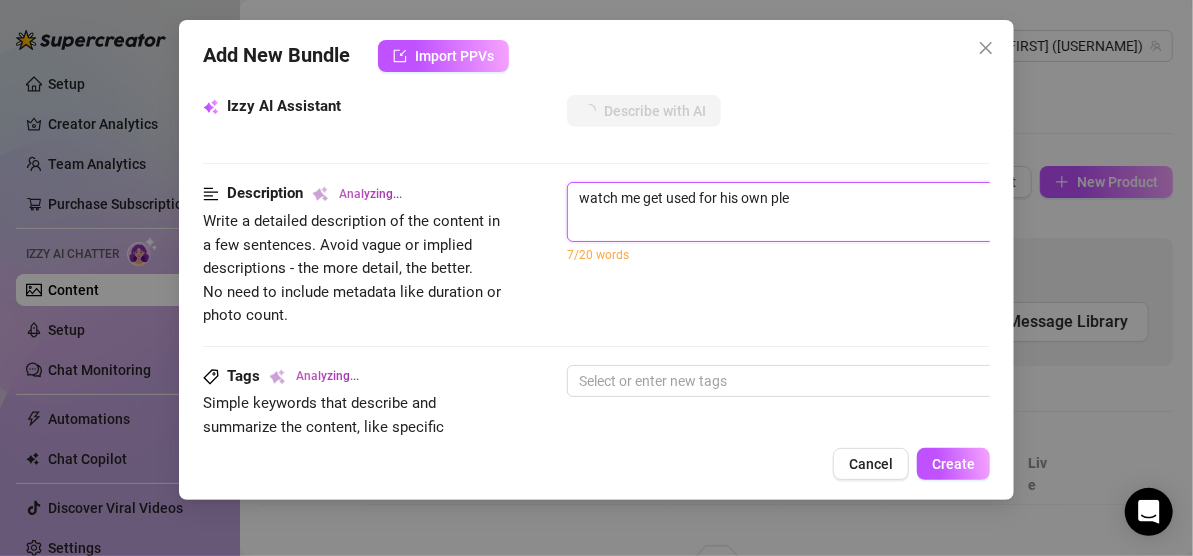 type on "watch me get used for his own plea" 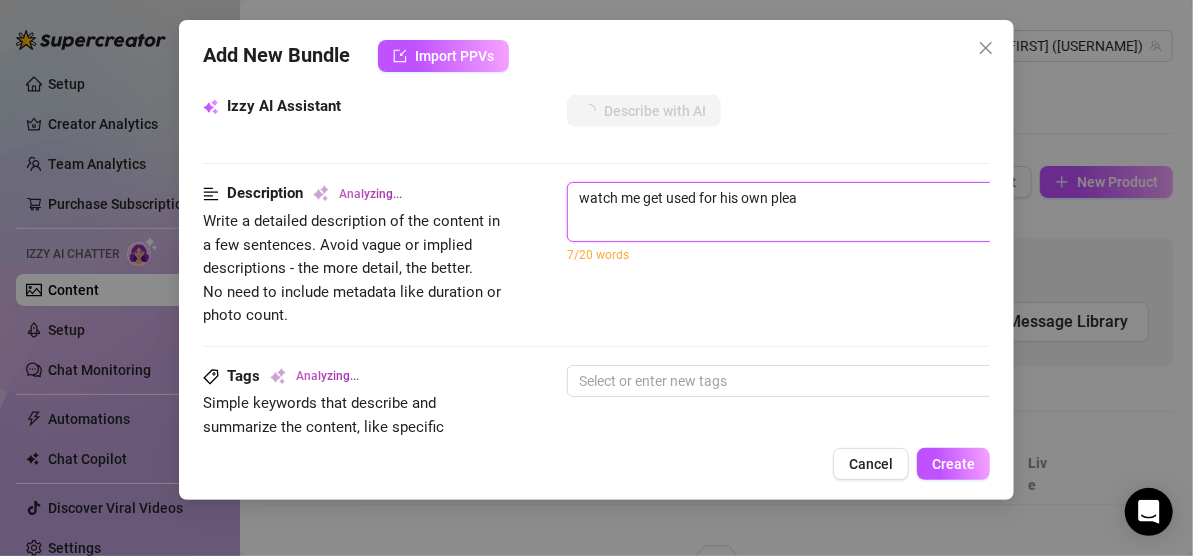 type on "watch me get used for his own pleas" 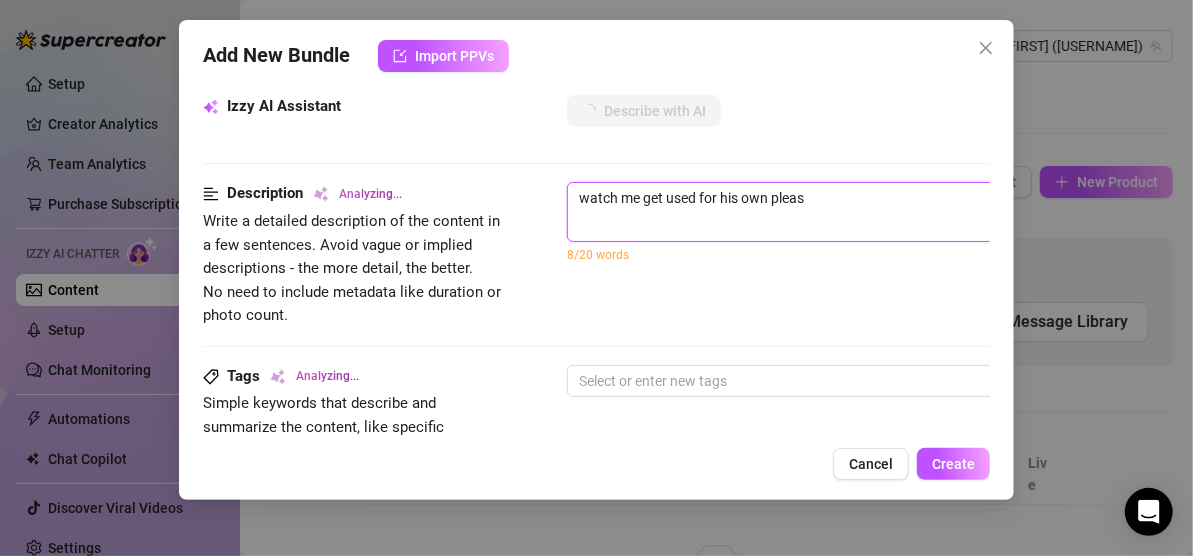 type on "watch me get used for his own pleasu" 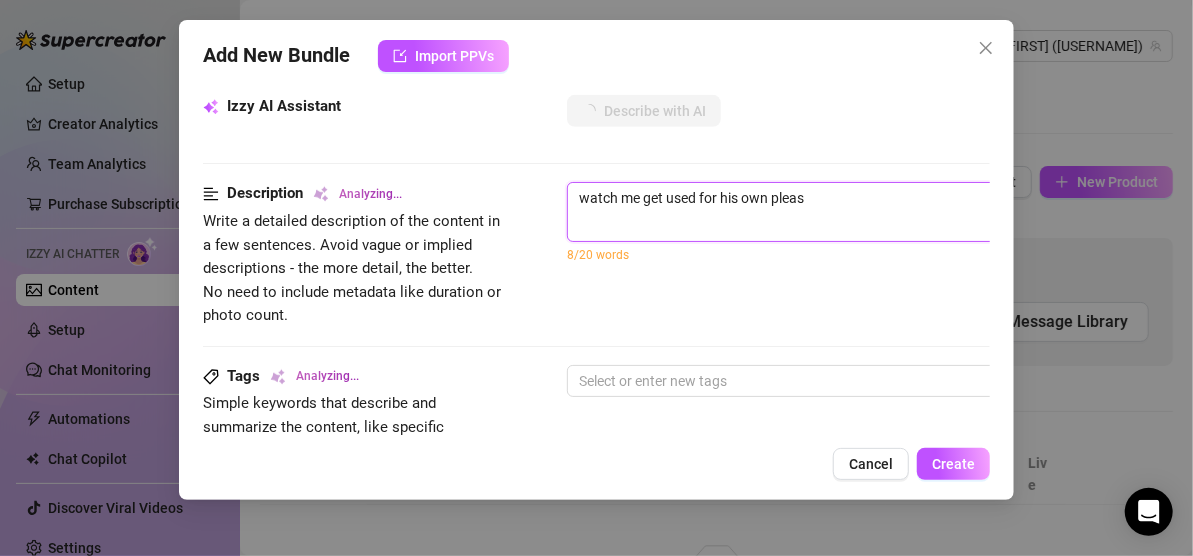 type on "watch me get used for his own pleasu" 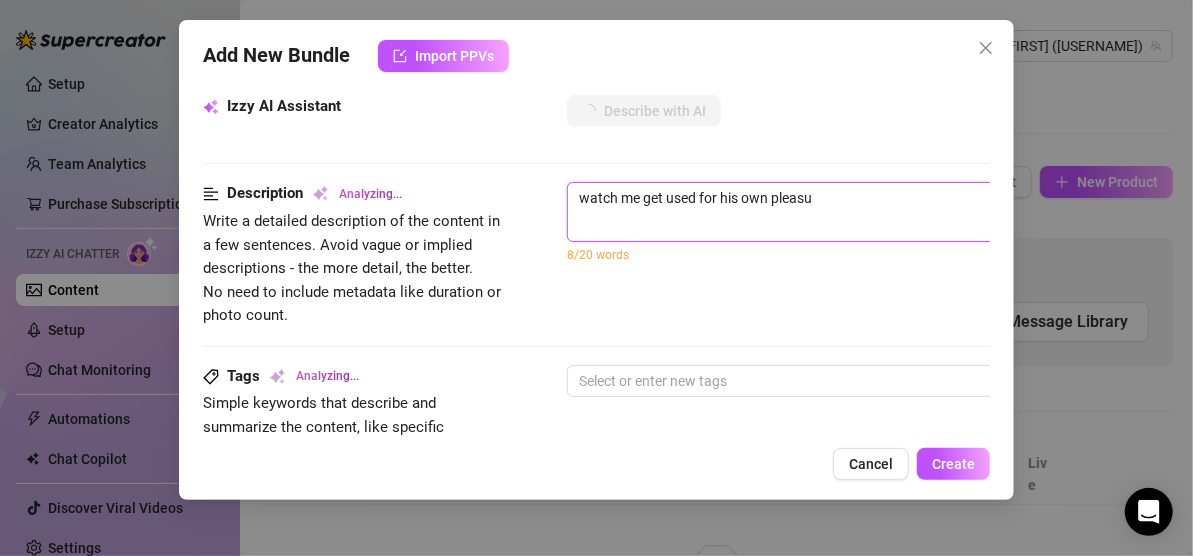 type on "watch me get used for his own pleasur" 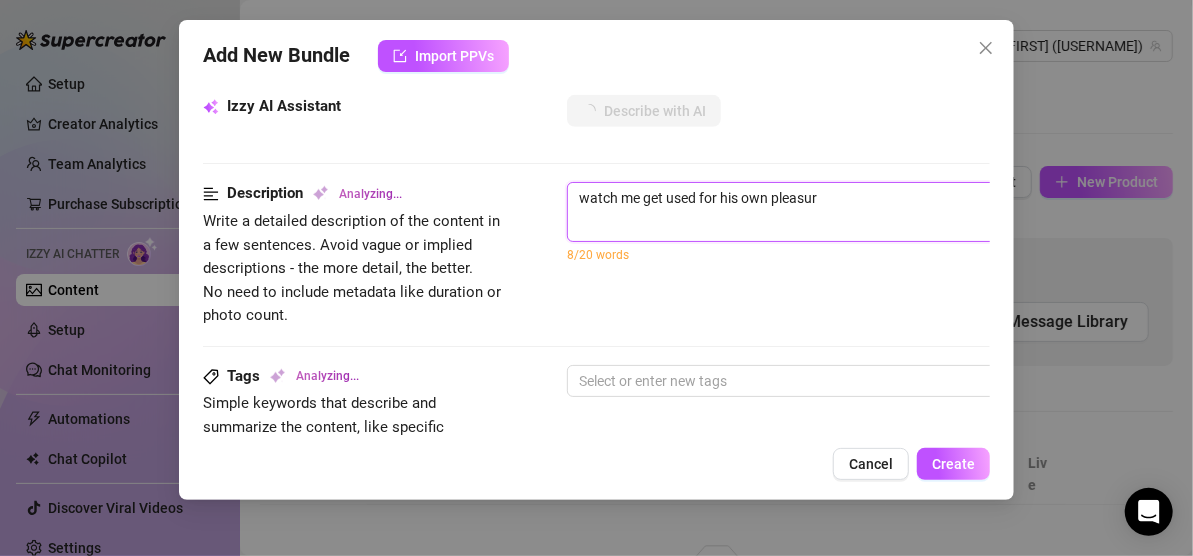 type on "watch me get used for his own pleasure" 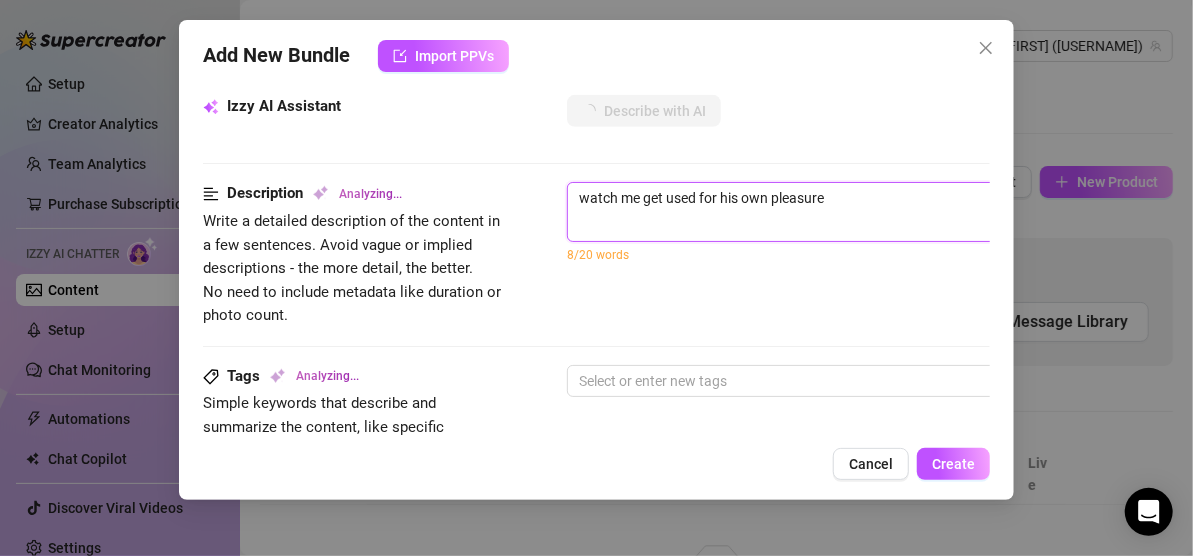 type on "watch me get used for his own pleasure" 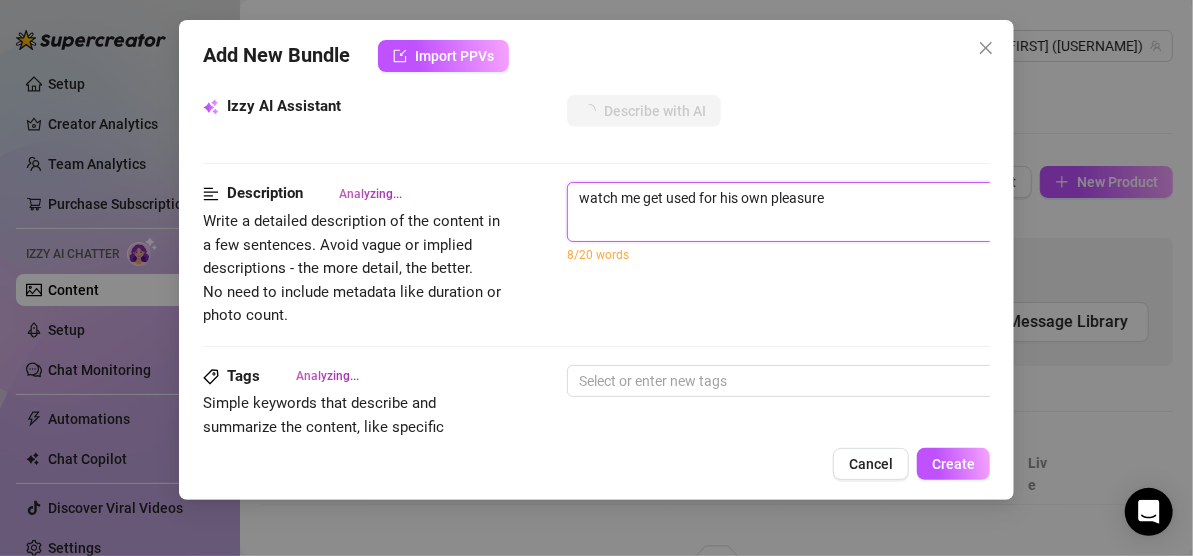 type on "watch me get used for his own pleasure a" 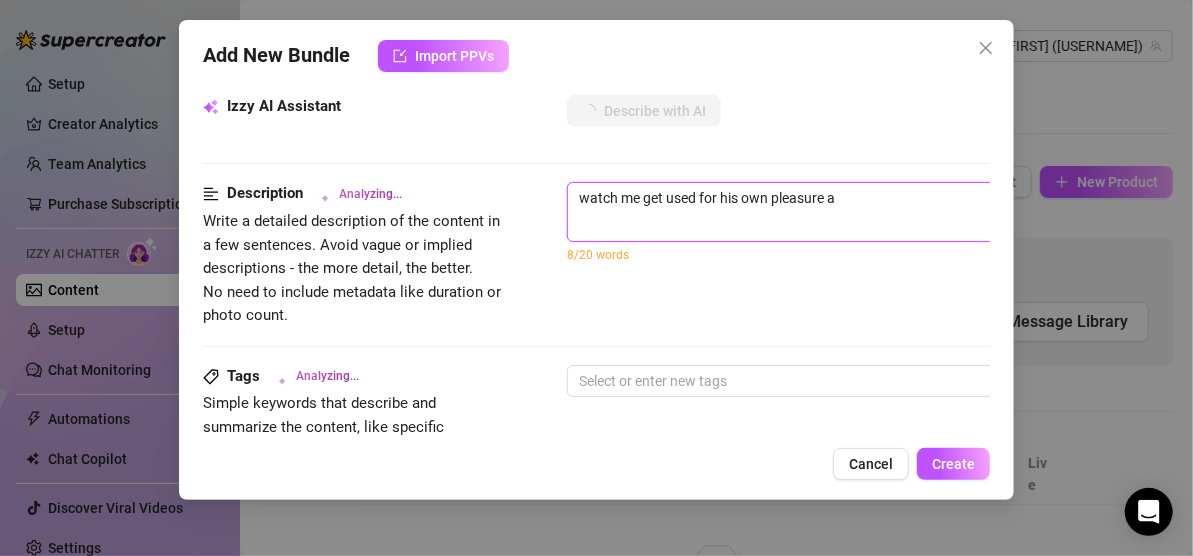type on "watch me get used for his own pleasure an" 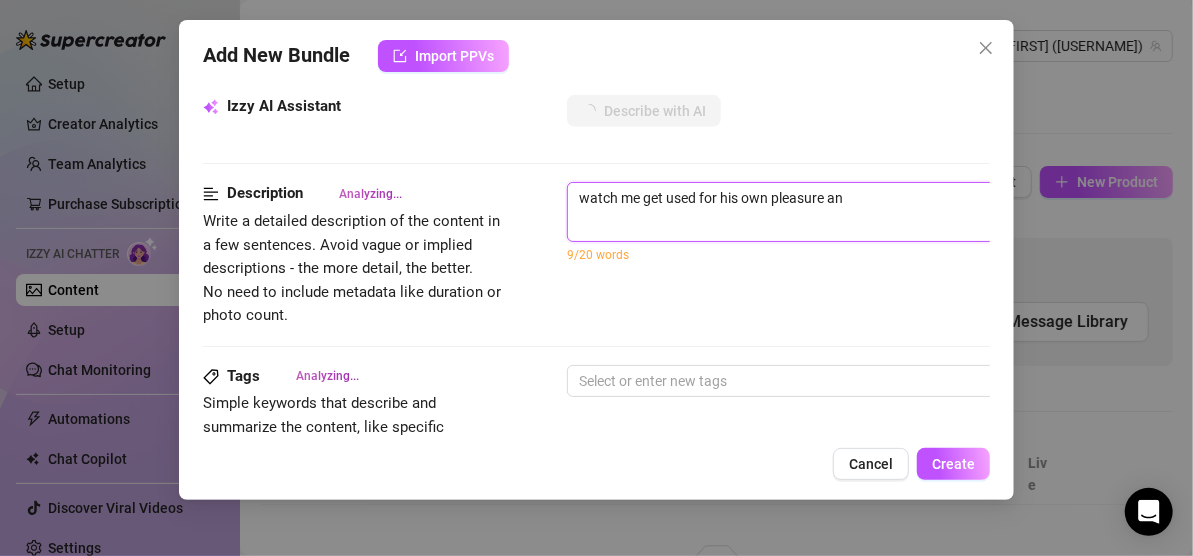 type on "watch me get used for his own pleasure and" 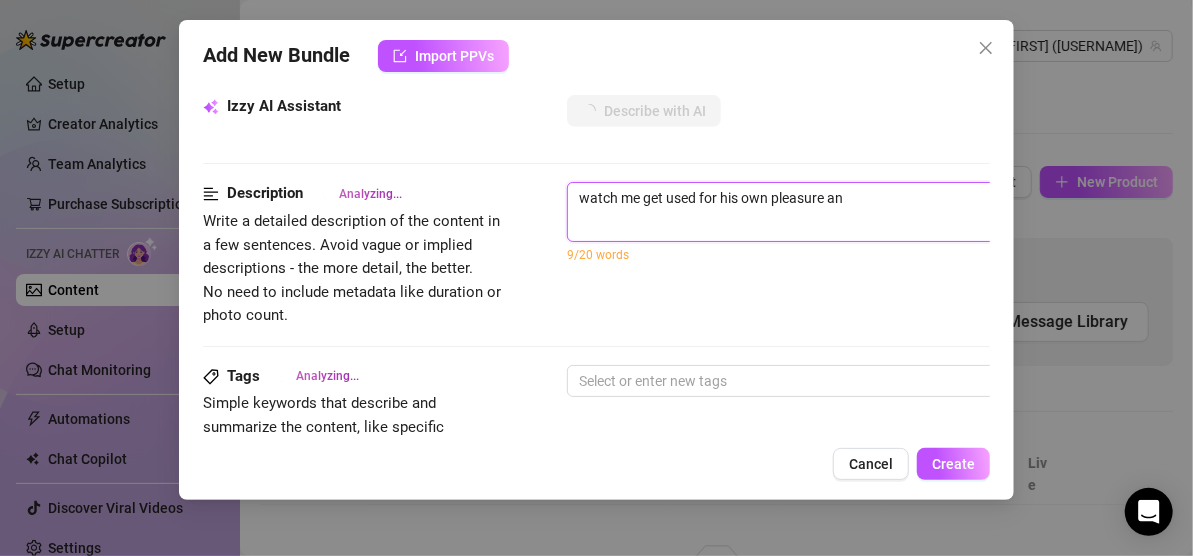 type on "watch me get used for his own pleasure and" 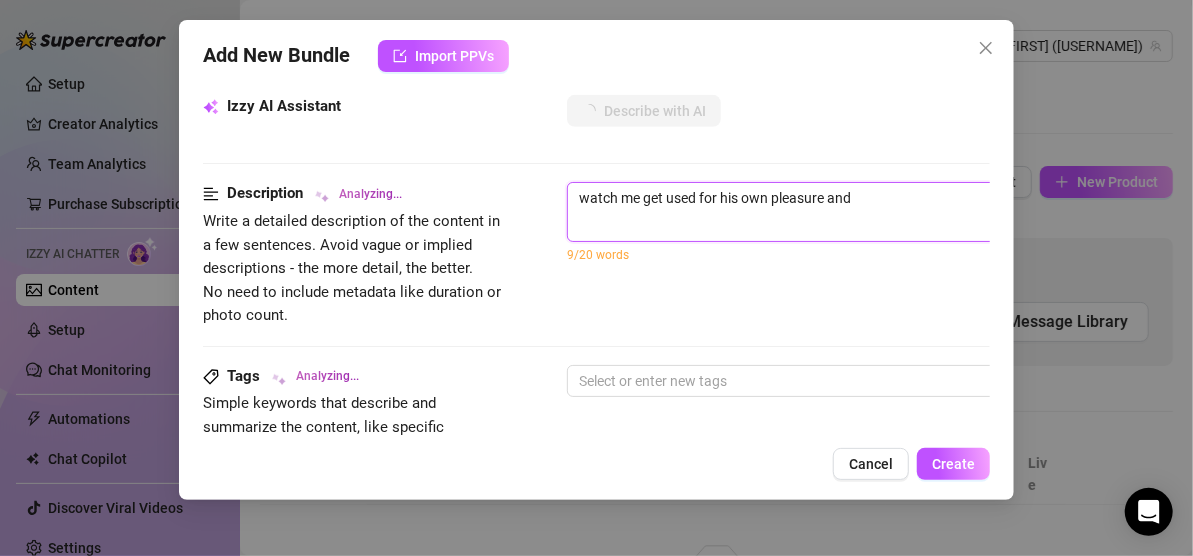 type on "watch me get used for his own pleasure and" 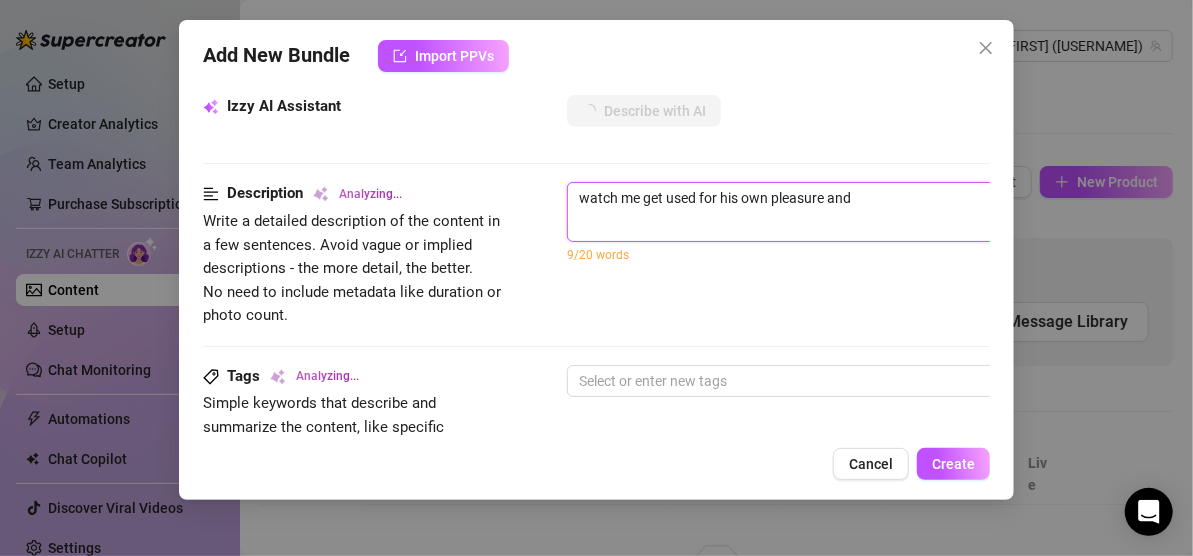 type on "watch me get used for his own pleasure and h" 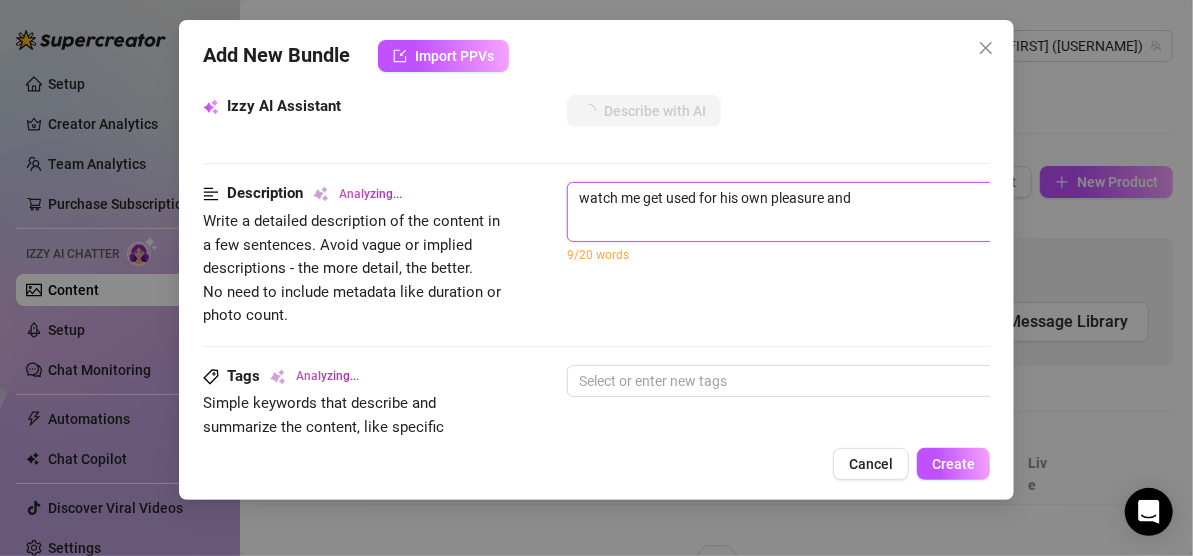 type on "watch me get used for his own pleasure and h" 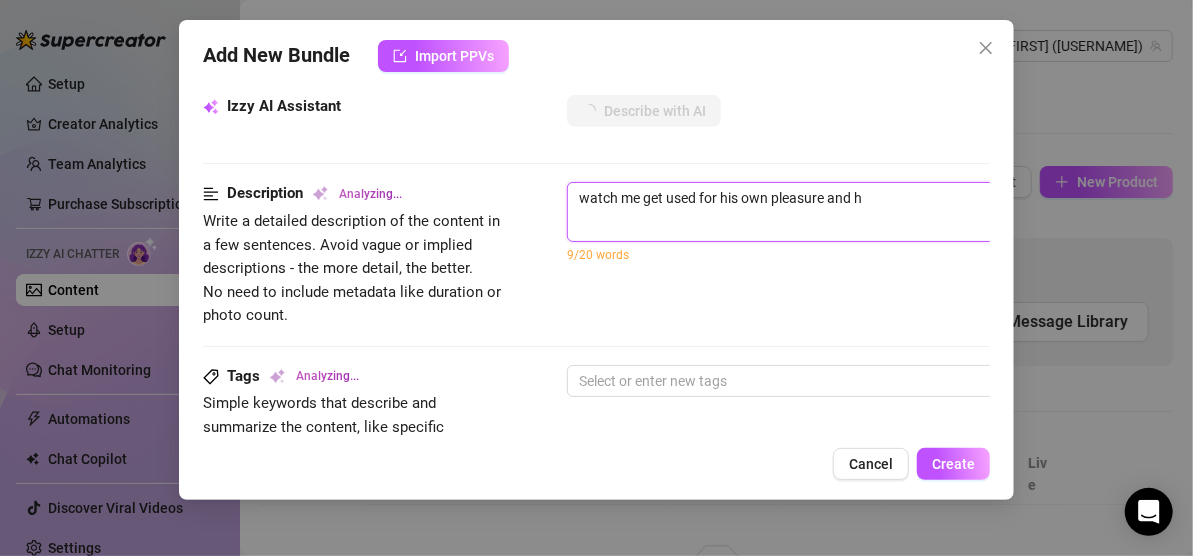 type on "watch me get used for his own pleasure and he" 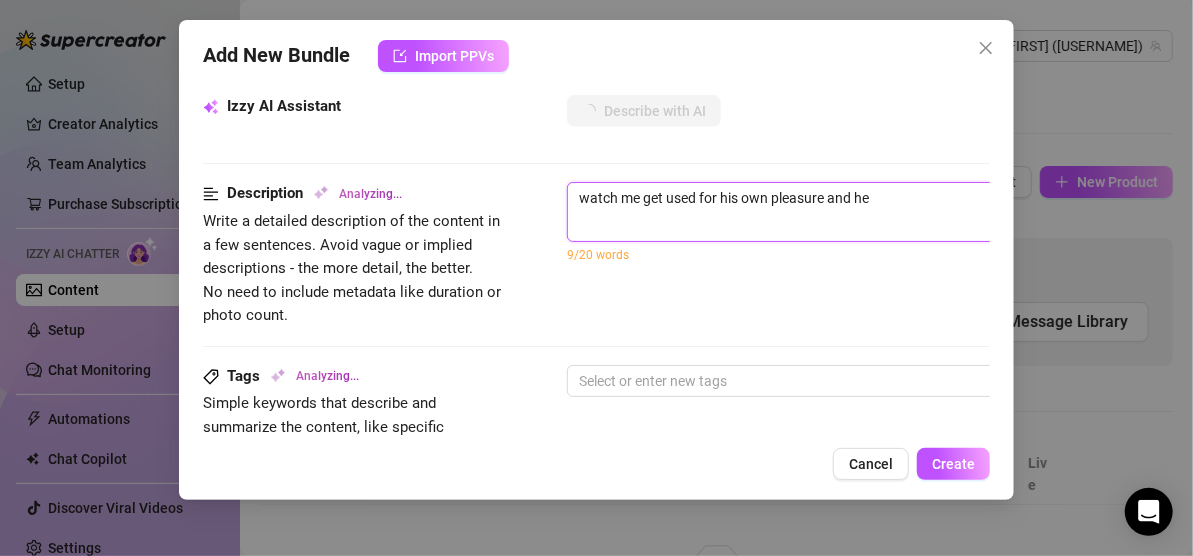 type on "watch me get used for his own pleasure and he" 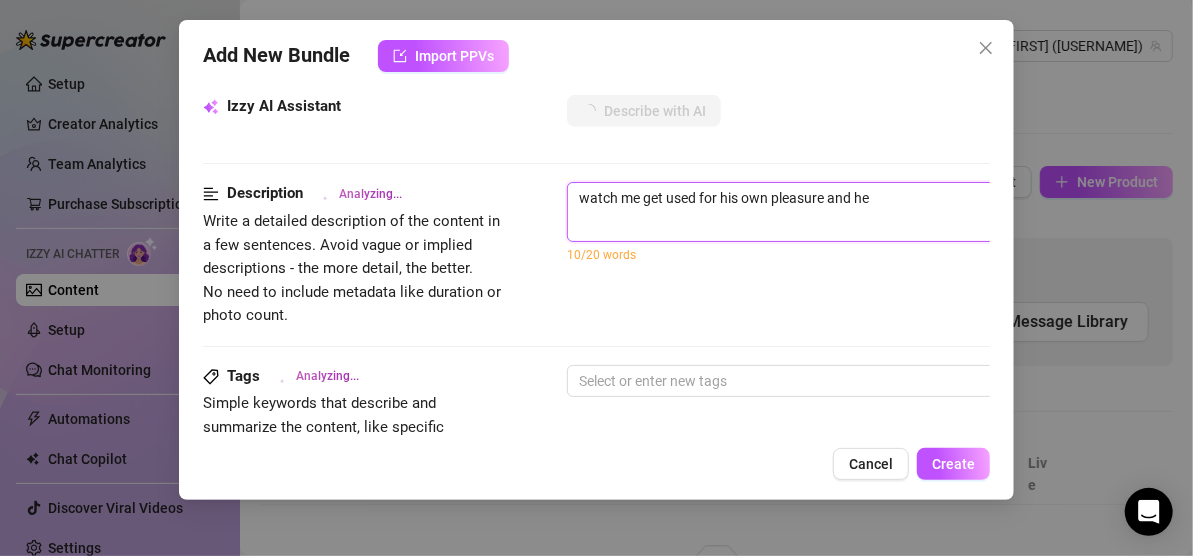 type on "watch me get used for his own pleasure and he f" 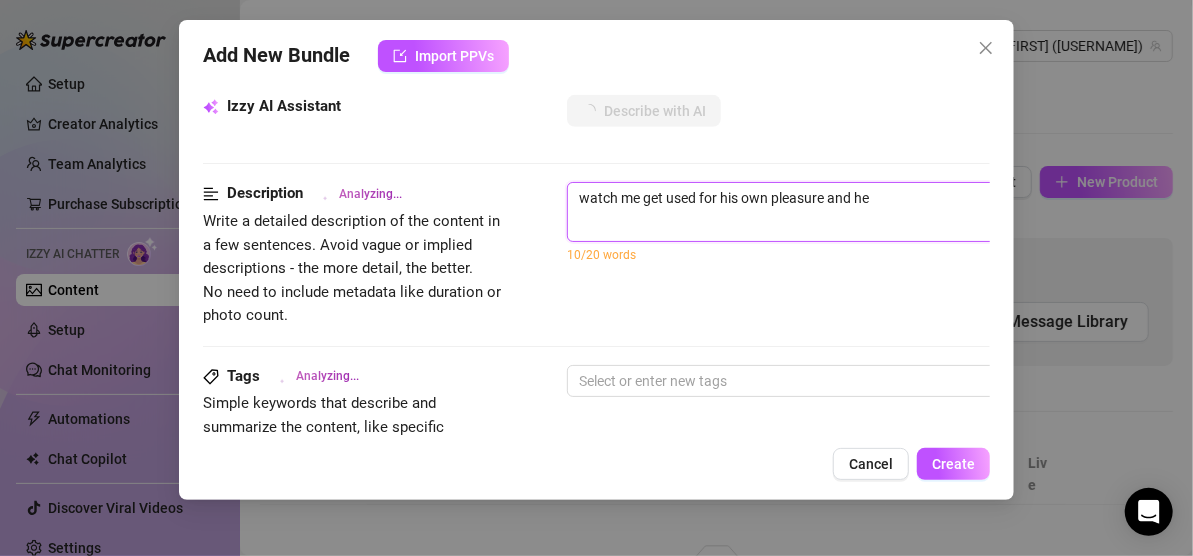 type on "watch me get used for his own pleasure and he f" 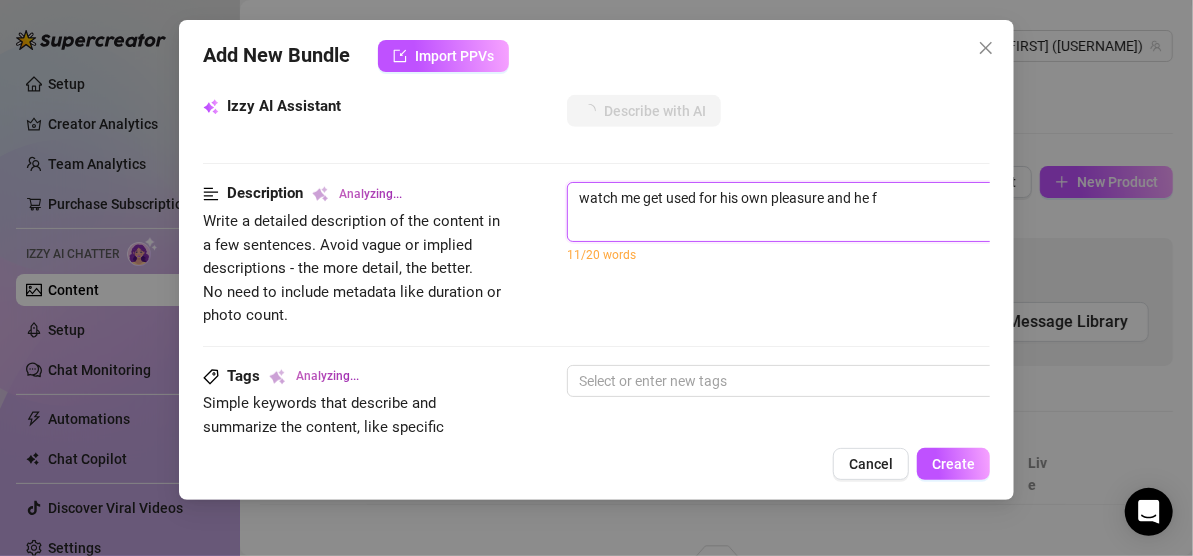 type on "watch me get used for his own pleasure and he fi" 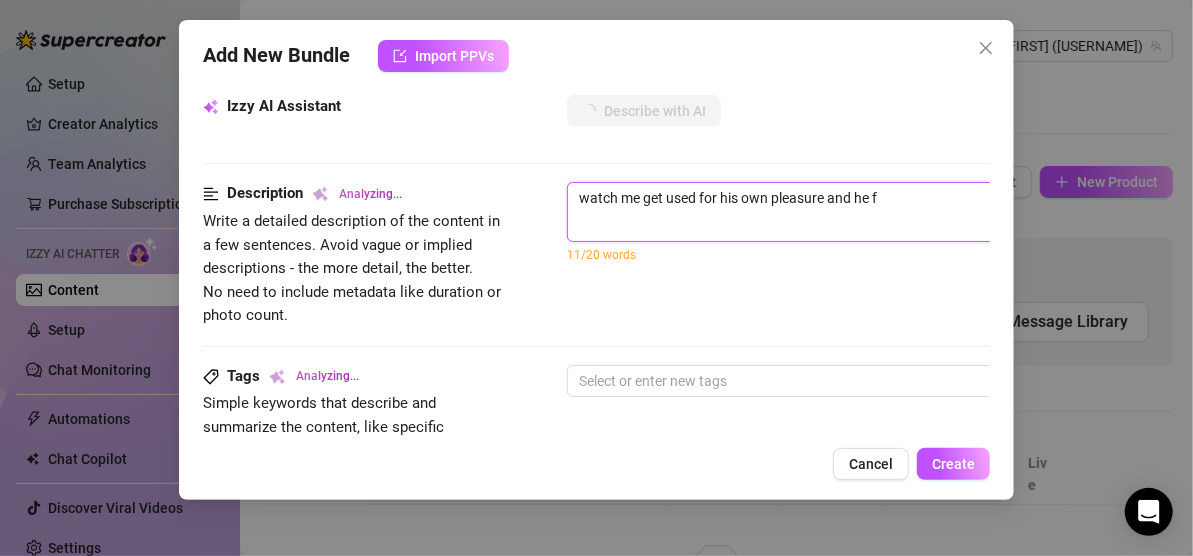 type on "watch me get used for his own pleasure and he fi" 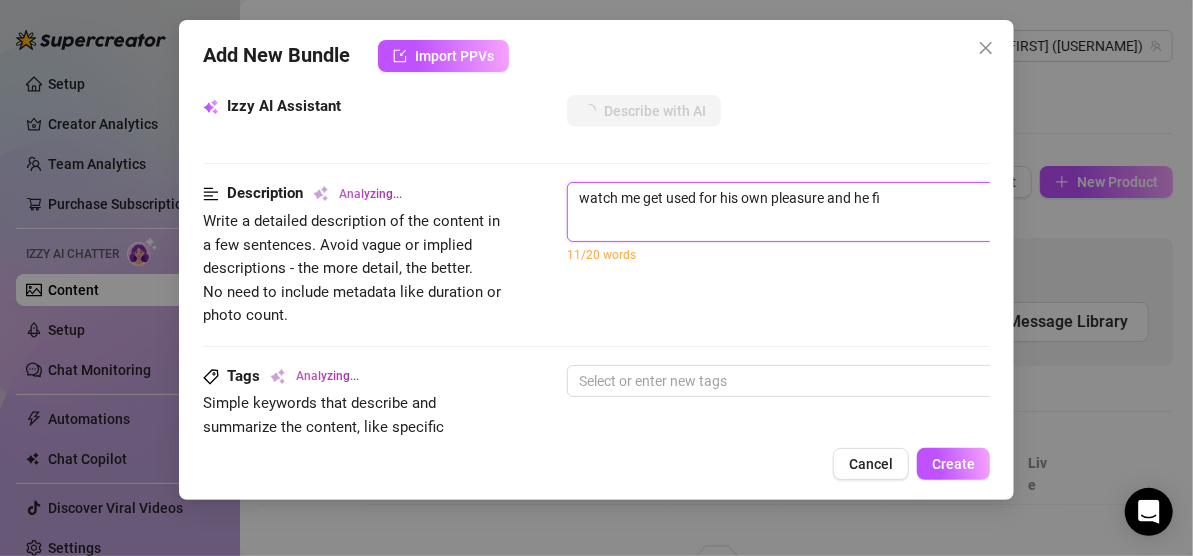 type on "watch me get used for his own pleasure and he fin" 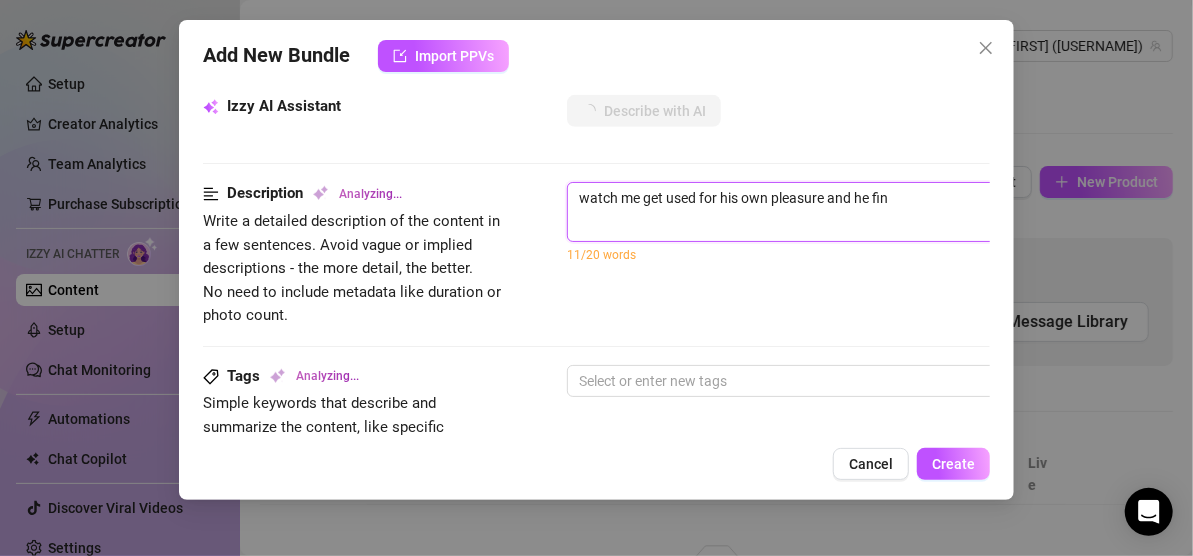 type on "watch me get used for his own pleasure and he fini" 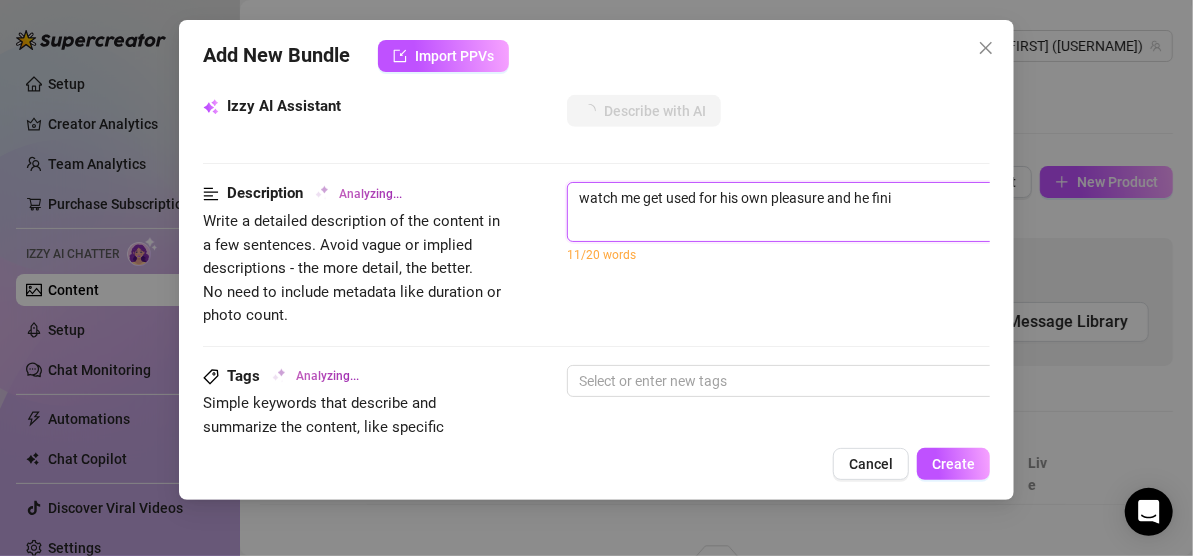 type on "watch me get used for his own pleasure and he finis" 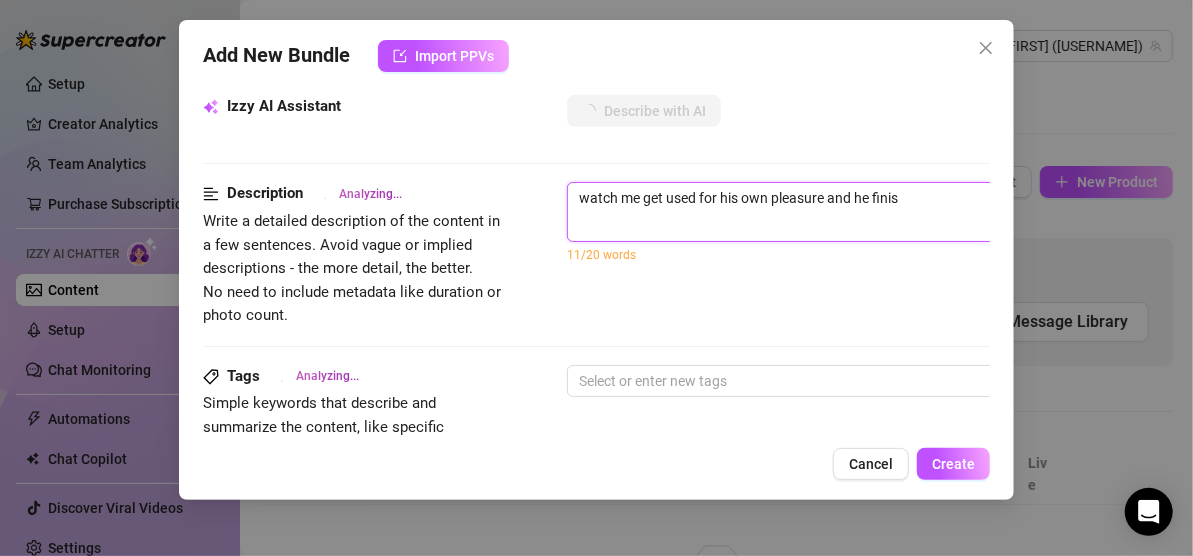 type on "watch me get used for his own pleasure and he finish" 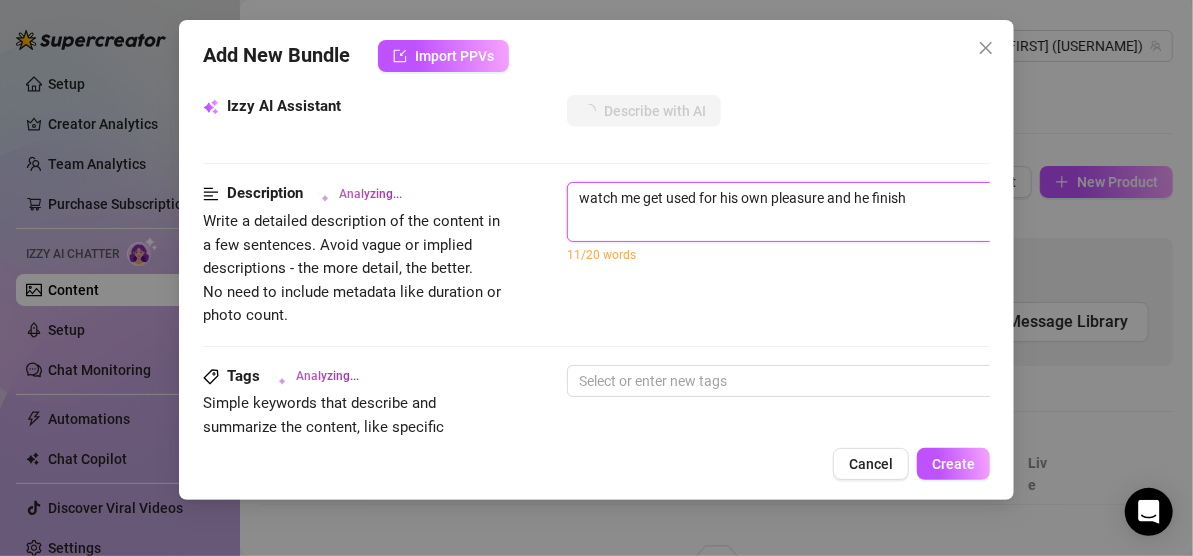 type on "watch me get used for his own pleasure and he finishe" 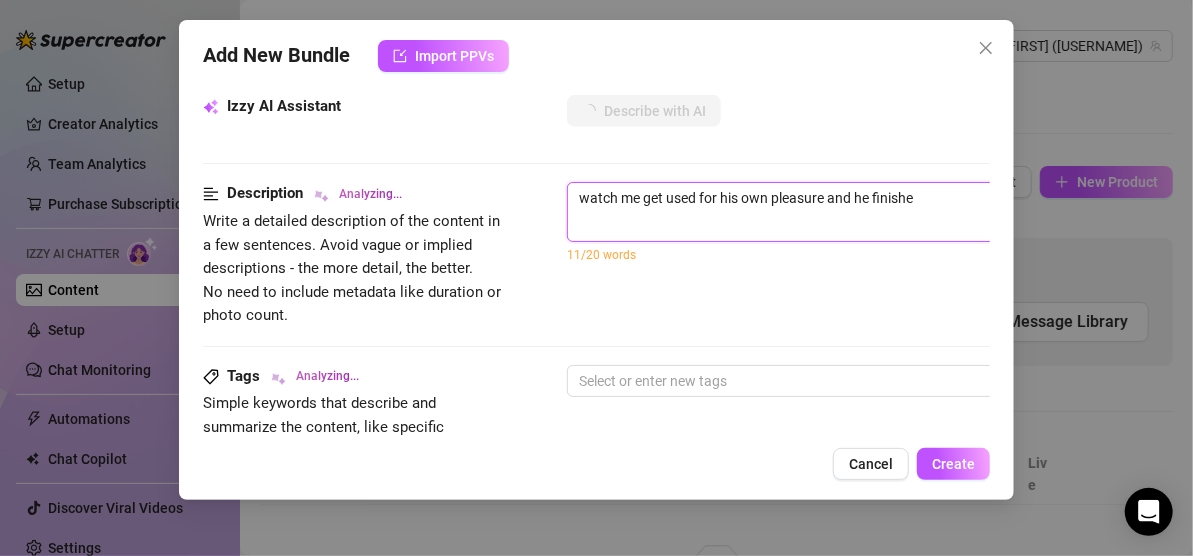 type on "watch me get used for his own pleasure and he finished" 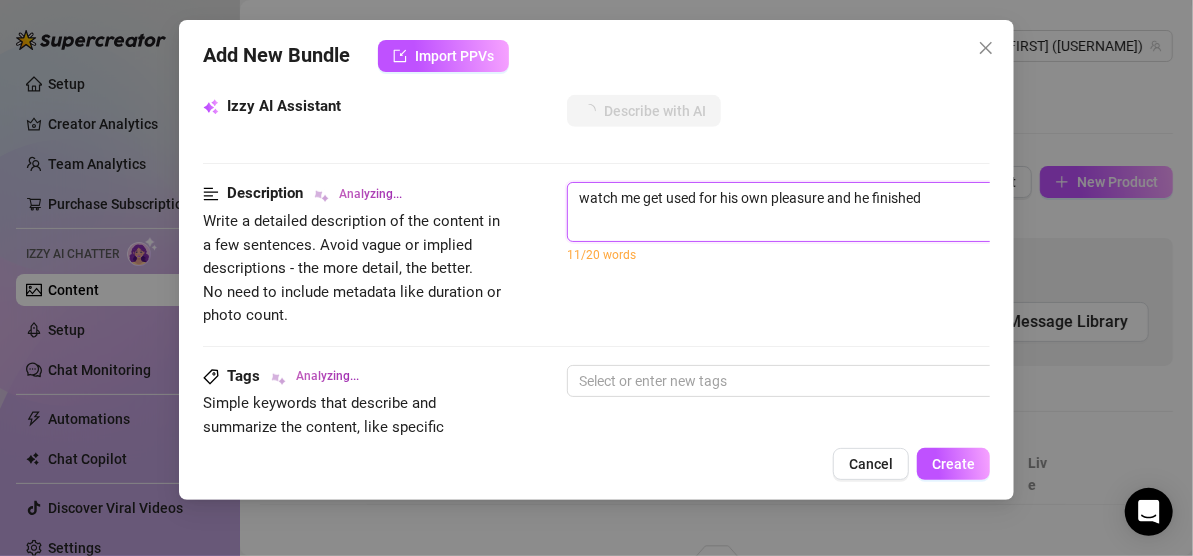 type on "watch me get used for his own pleasure and he finished" 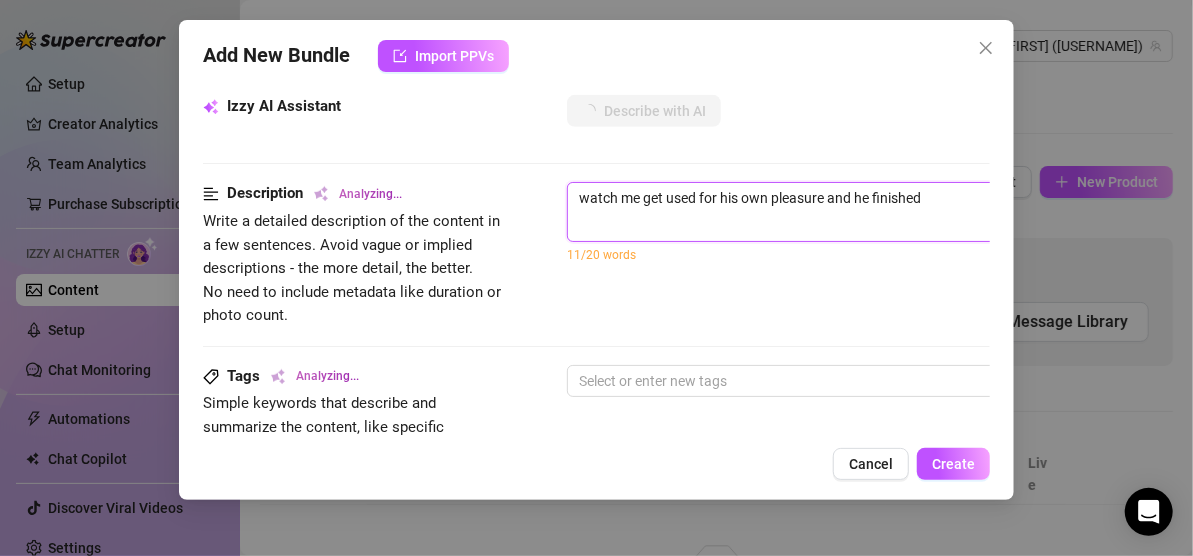 type on "watch me get used for his own pleasure and he finished i" 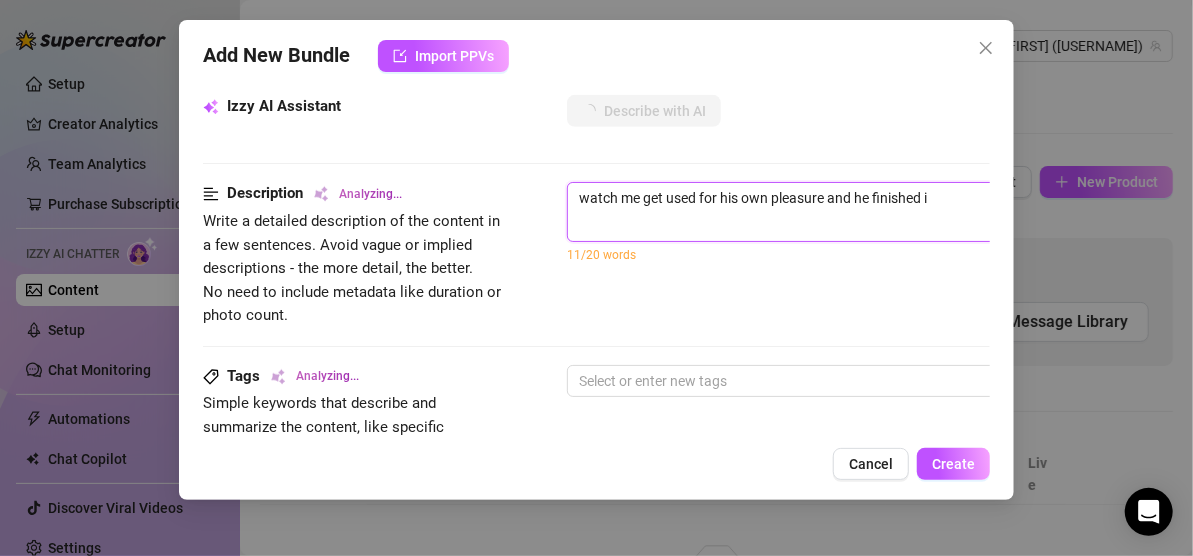 type on "watch me get used for his own pleasure and he finished in" 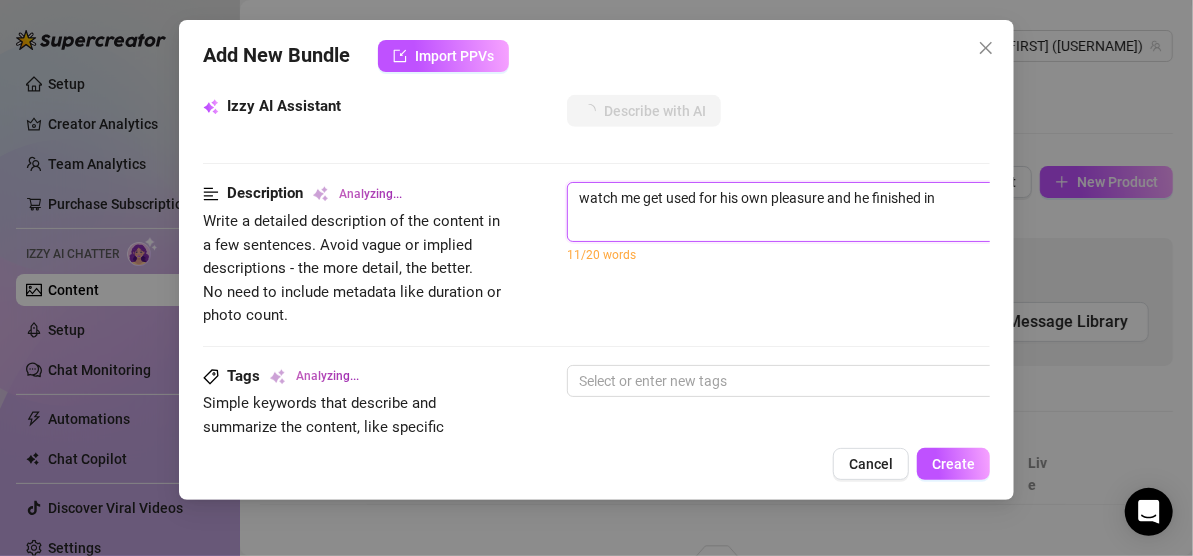 type on "watch me get used for his own pleasure and he finished in" 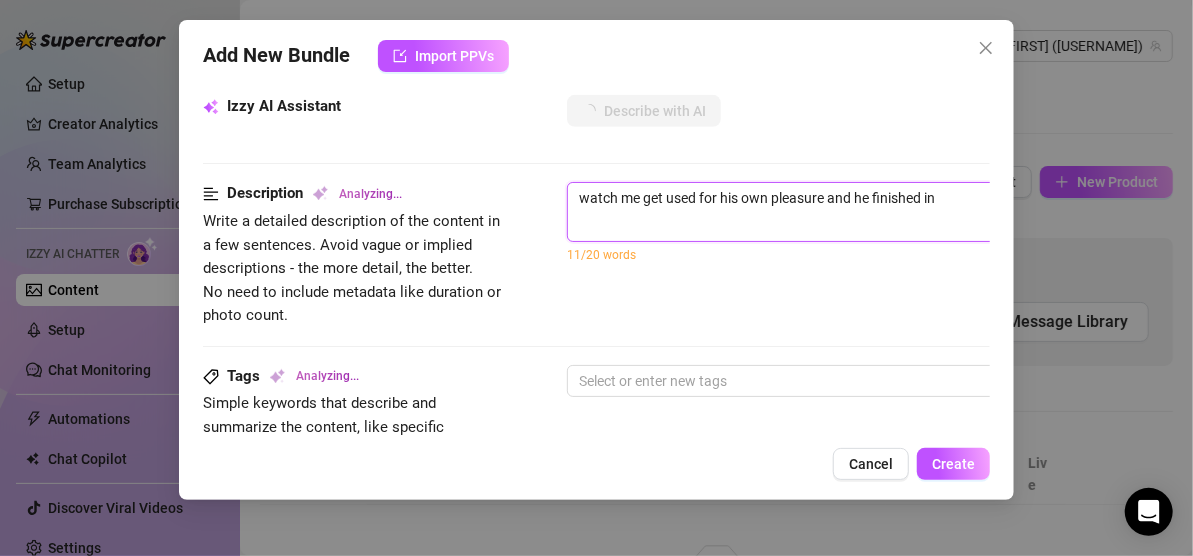 type on "watch me get used for his own pleasure and he finished in m" 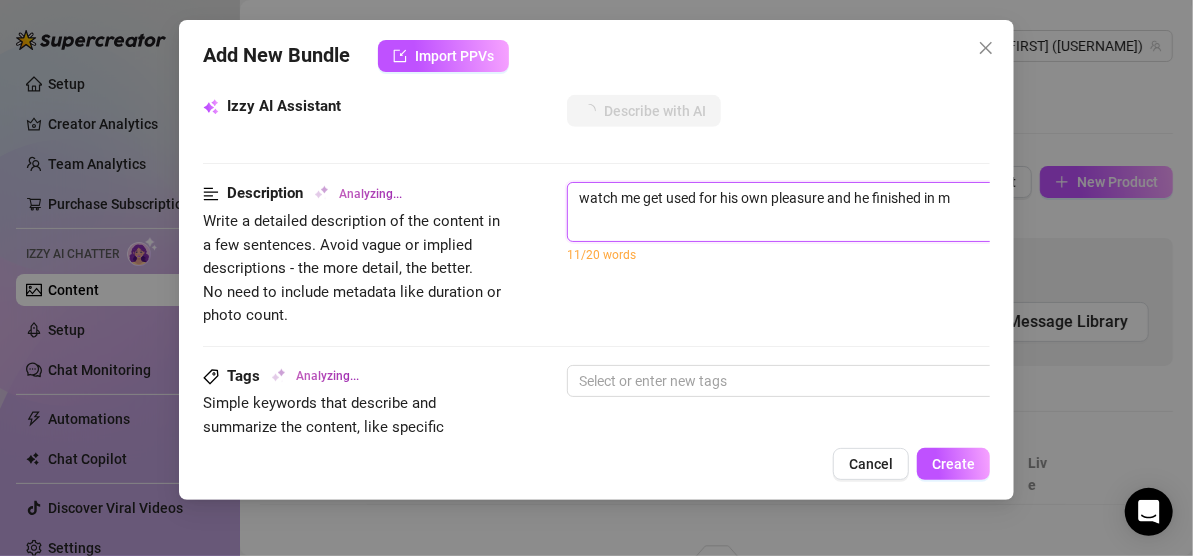 type on "watch me get used for his own pleasure and he finished in my" 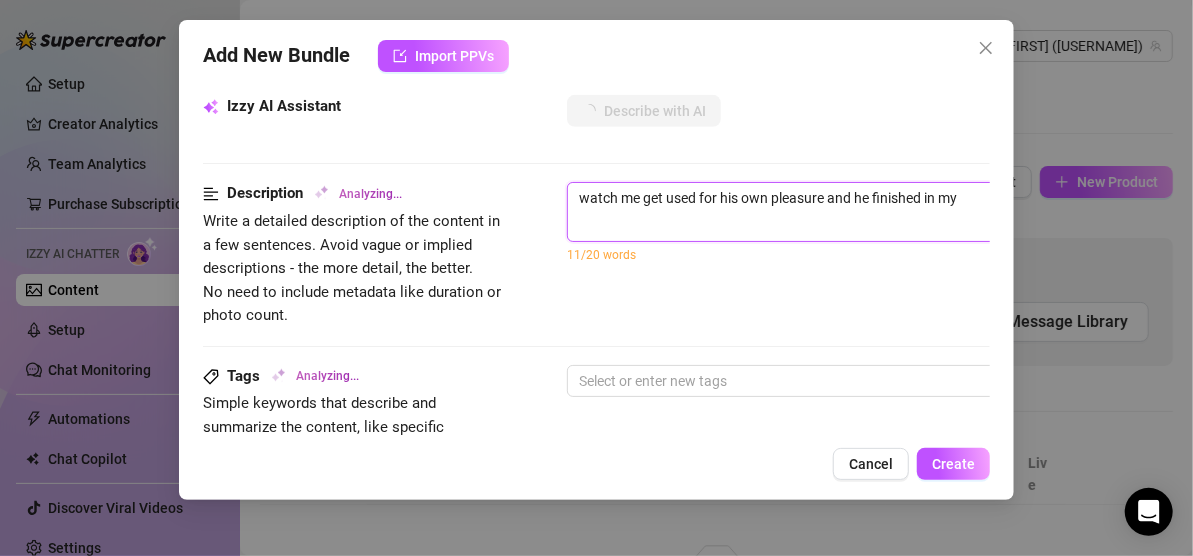 type on "watch me get used for his own pleasure and he finished in my" 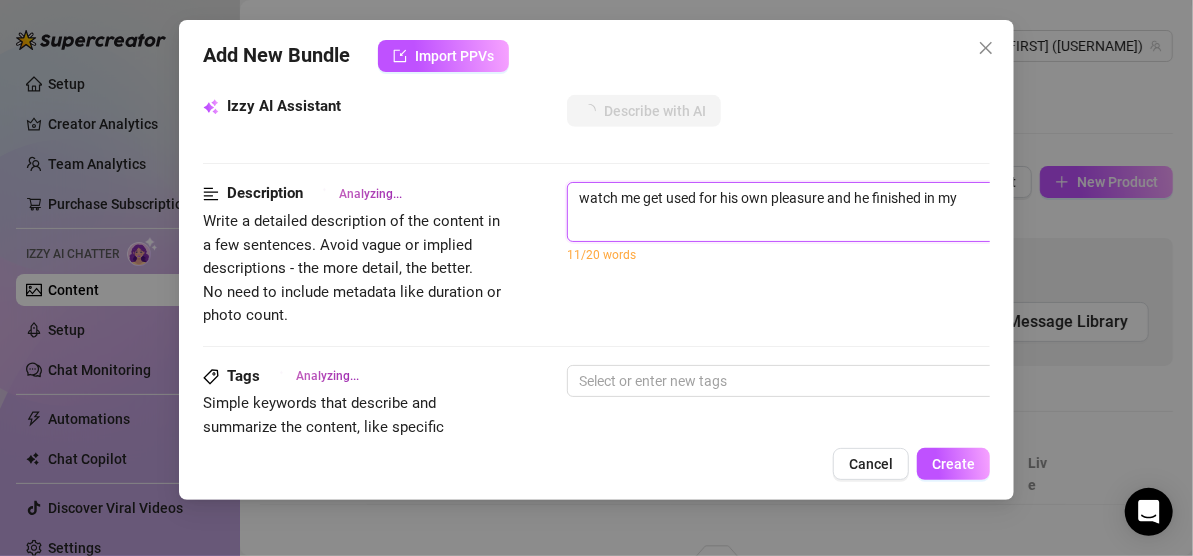 type on "watch me get used for his own pleasure and he finished in my m" 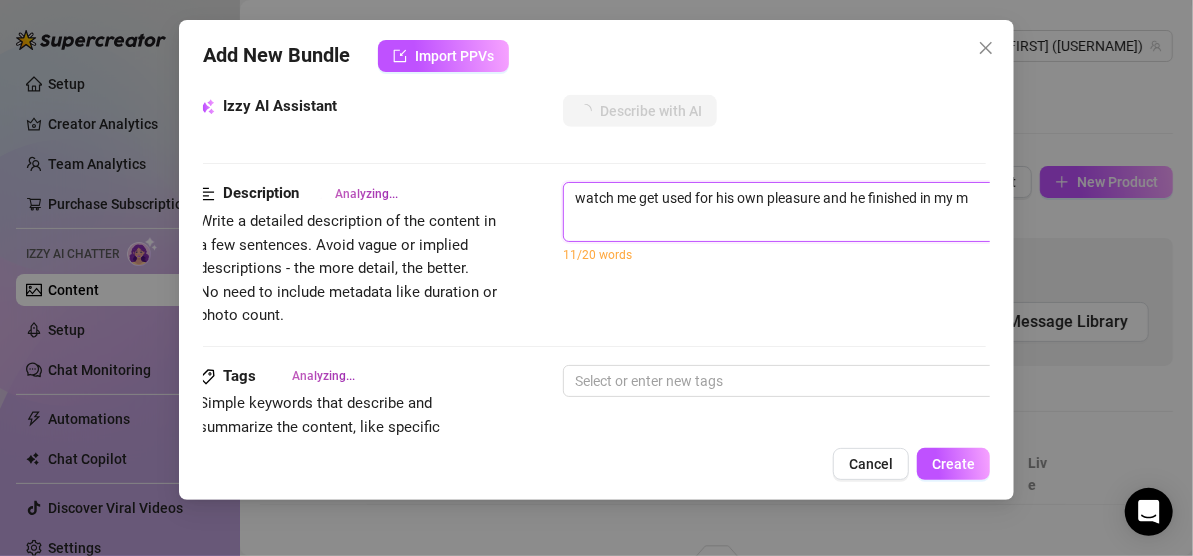 type on "watch me get used for his own pleasure and he finished in my mo" 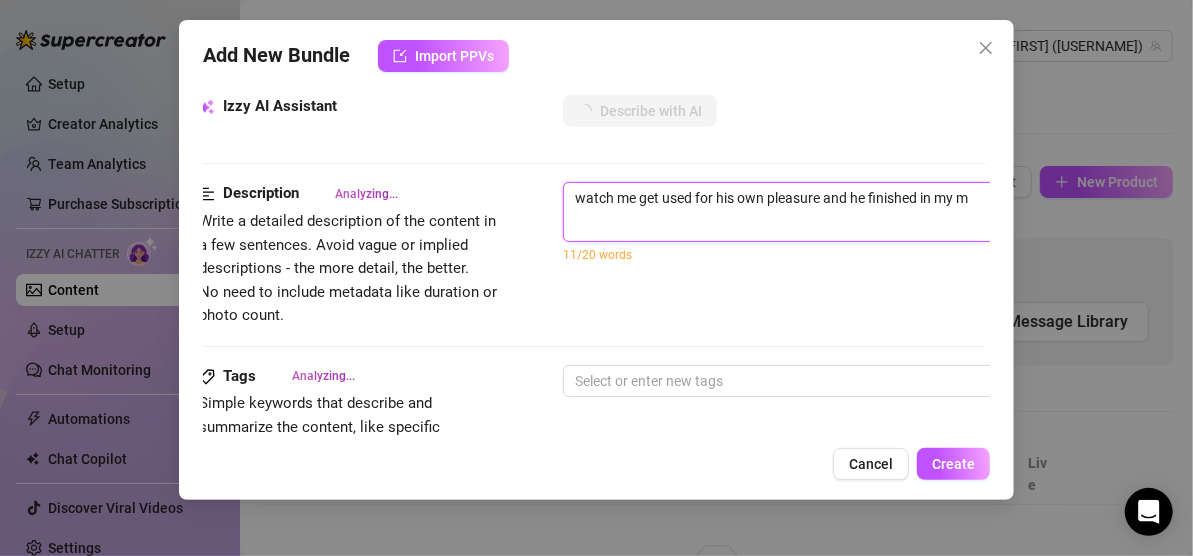 type on "watch me get used for his own pleasure and he finished in my mo" 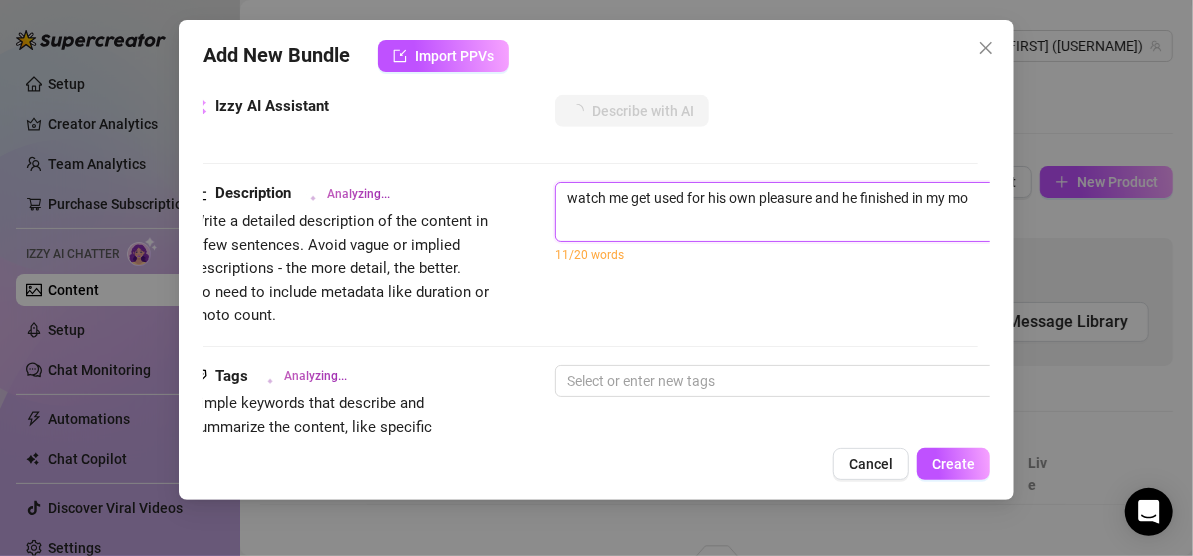 type on "watch me get used for his own pleasure and he finished in my mou" 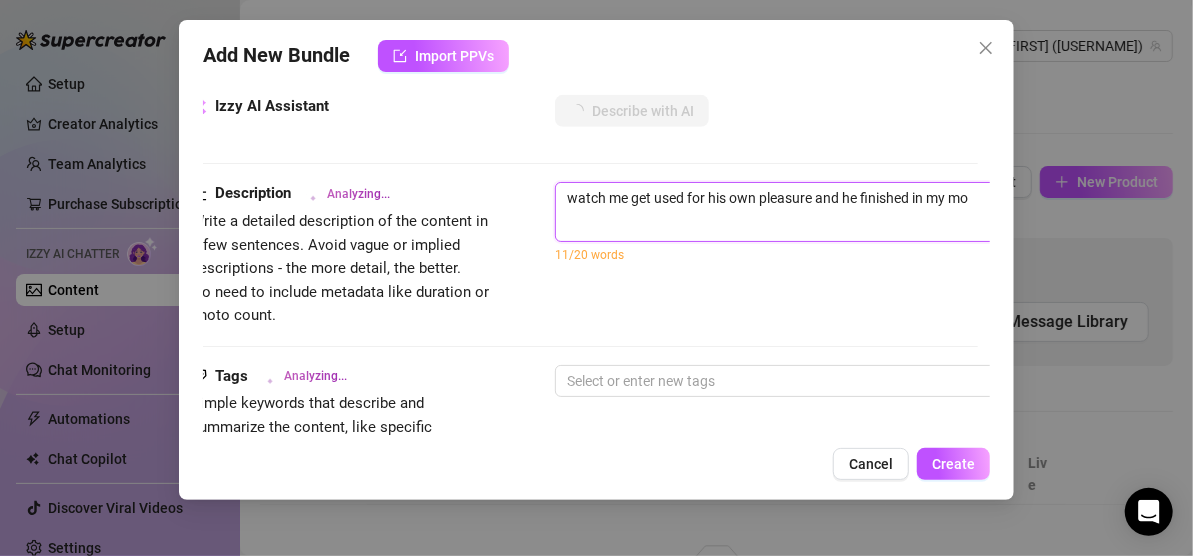 type on "watch me get used for his own pleasure and he finished in my mou" 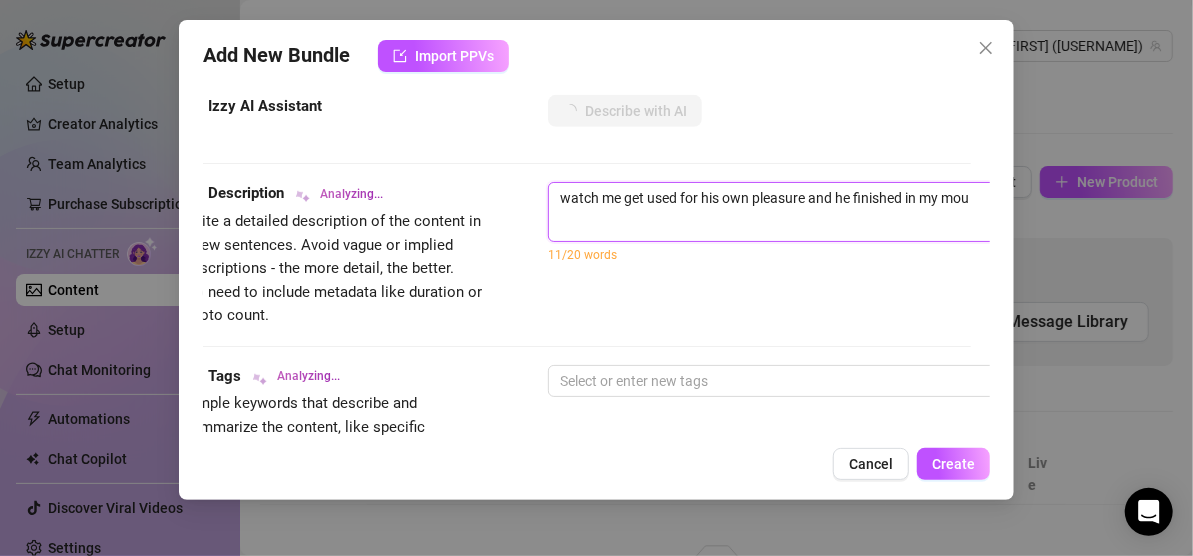 type on "watch me get used for his own pleasure and he finished in my mout" 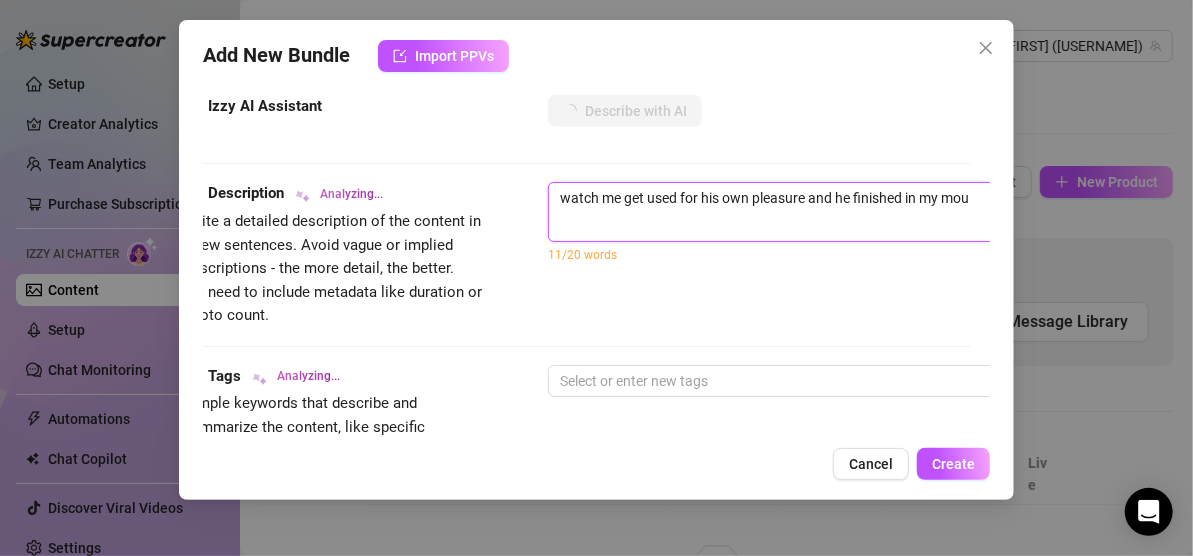 type on "watch me get used for his own pleasure and he finished in my mout" 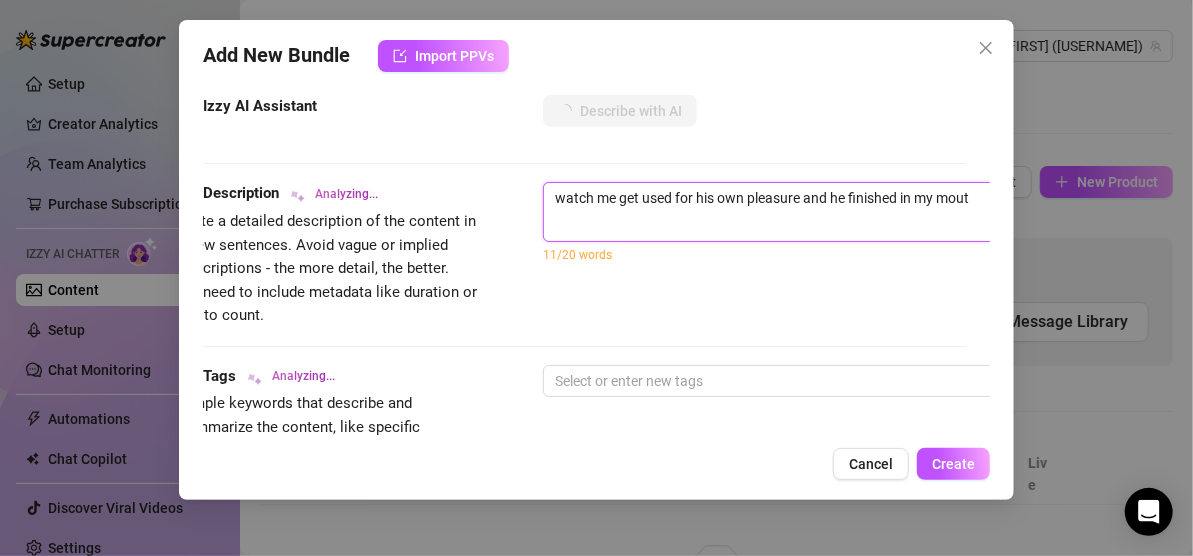 type on "watch me get used for his own pleasure and he finished in my mouth" 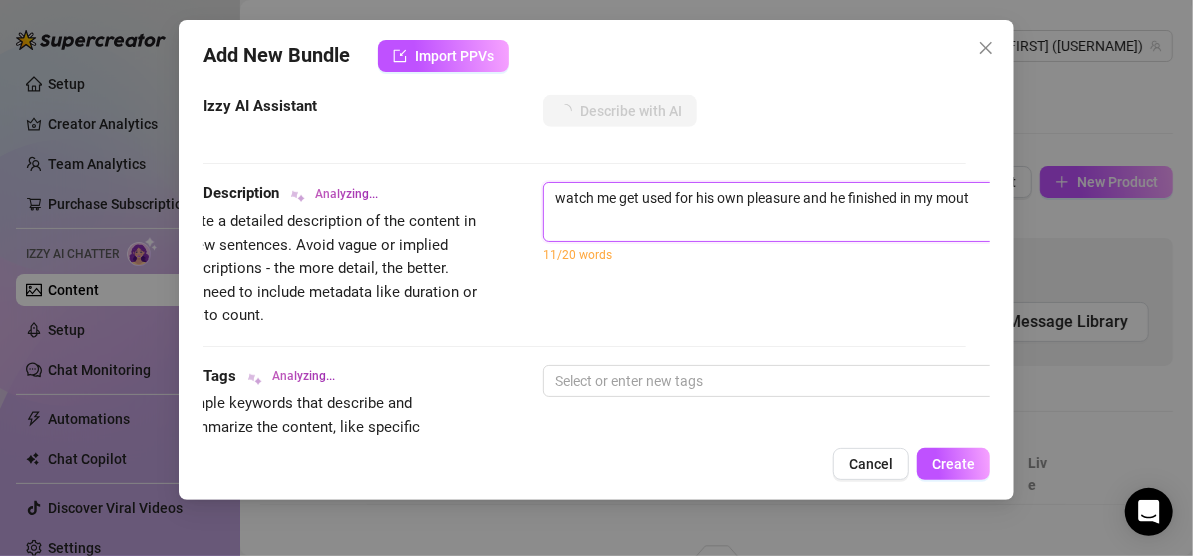 type on "watch me get used for his own pleasure and he finished in my mouth" 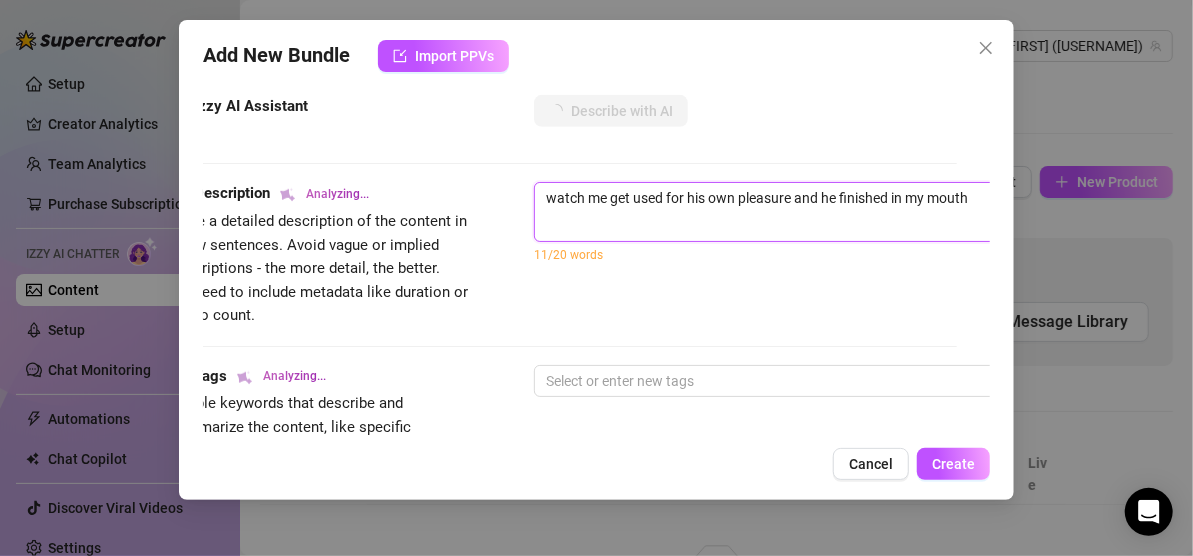 type on "watch me get used for his own pleasure and he finished in my mouth" 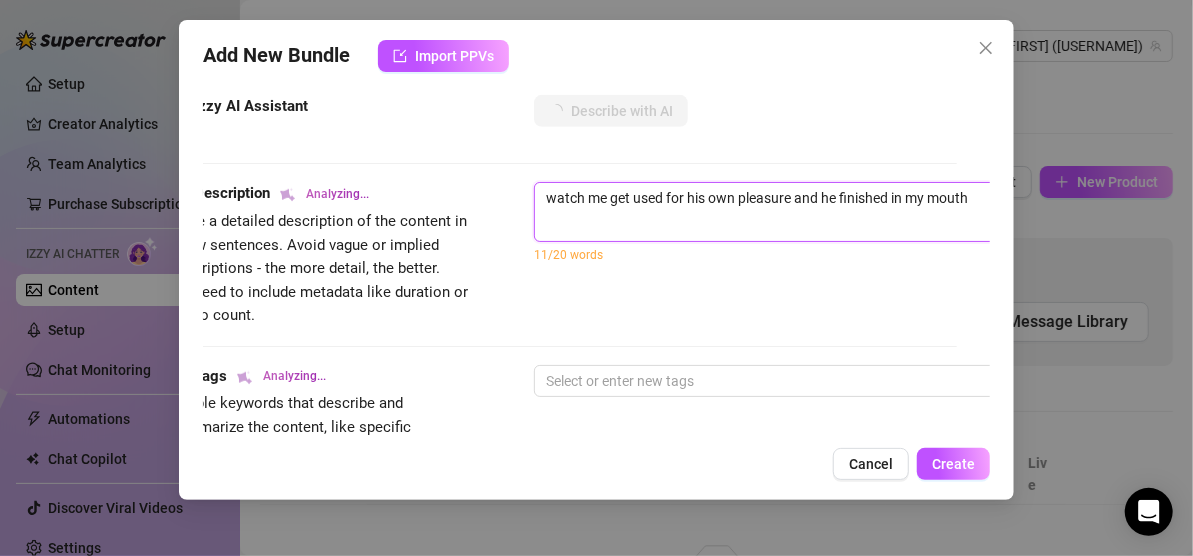 type on "watch me get used for his own pleasure and he finished in my mouth" 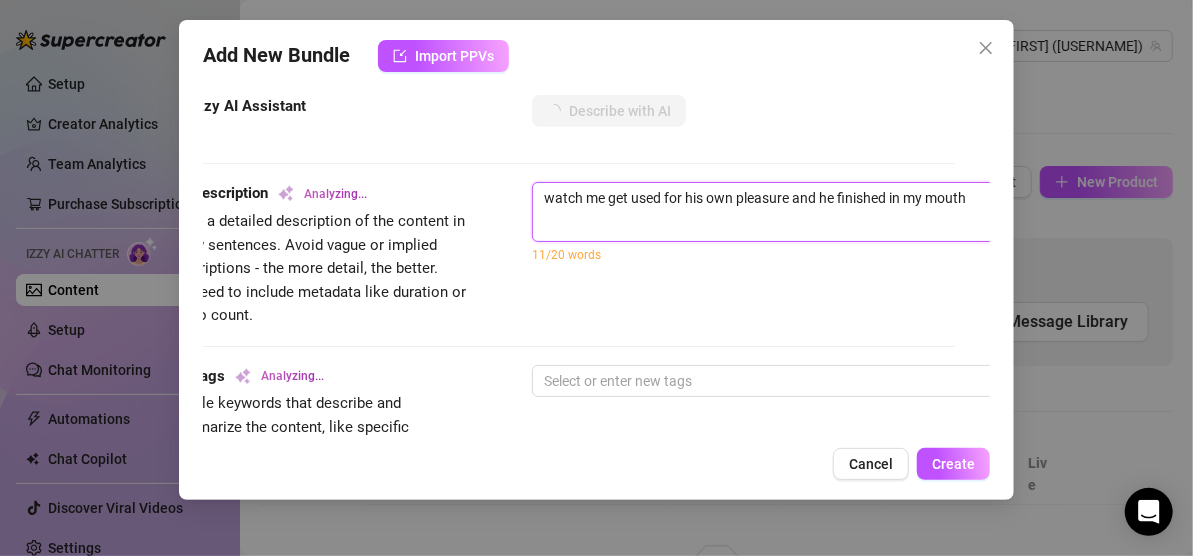 type on "watch me get used for his own pleasure and he finished in my mouth w" 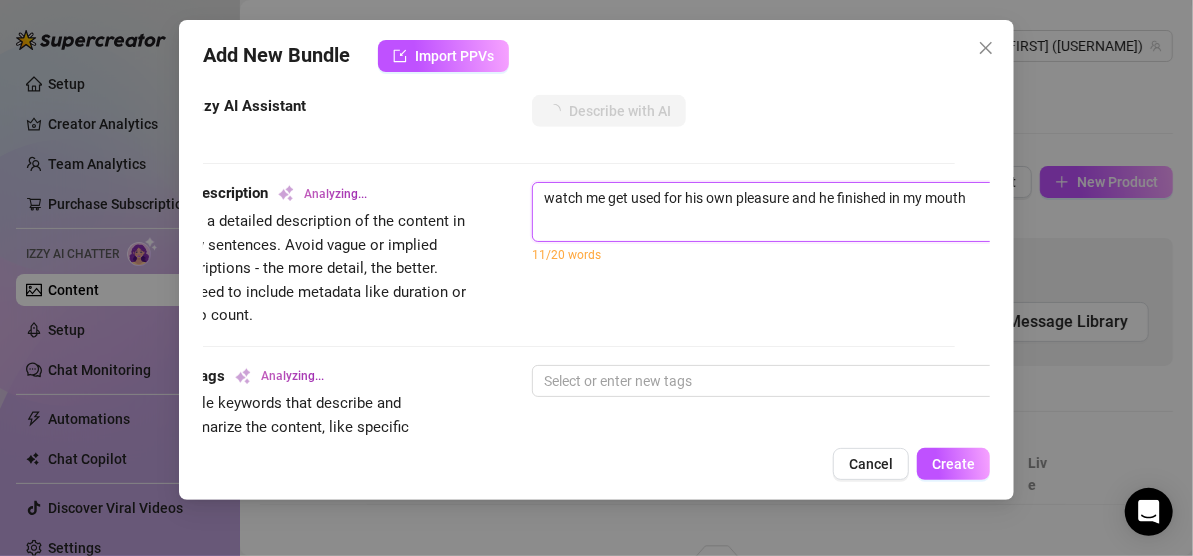 type on "watch me get used for his own pleasure and he finished in my mouth w" 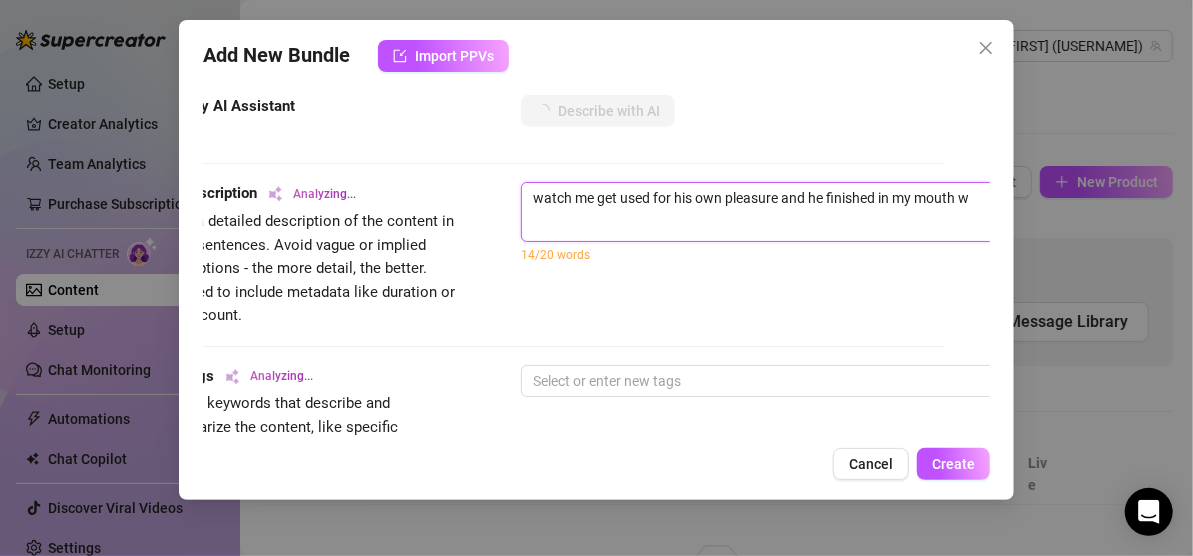 type on "watch me get used for his own pleasure and he finished in my mouth wi" 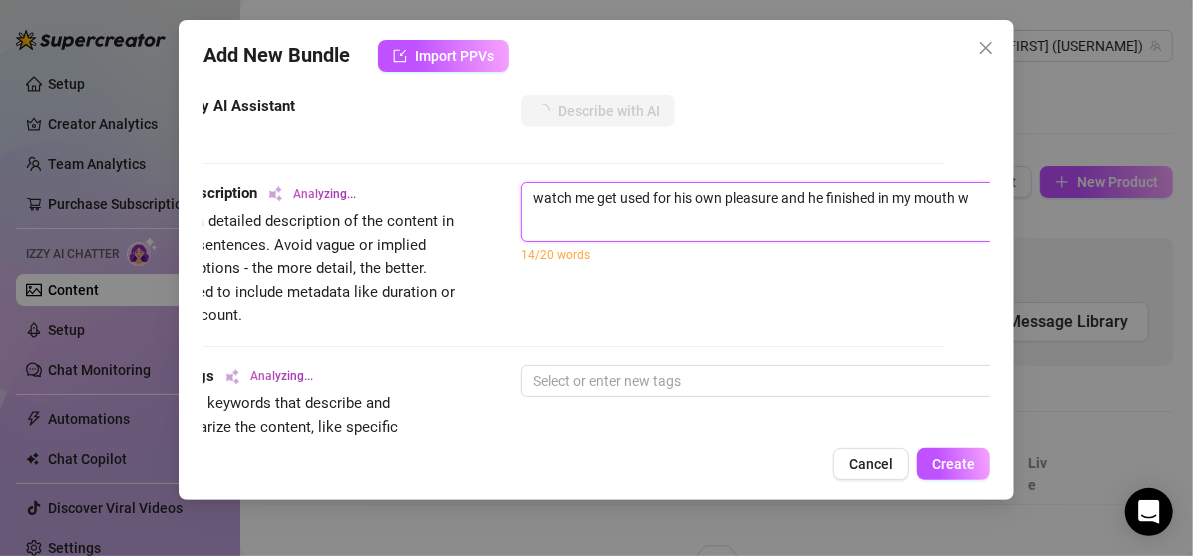 type on "watch me get used for his own pleasure and he finished in my mouth wi" 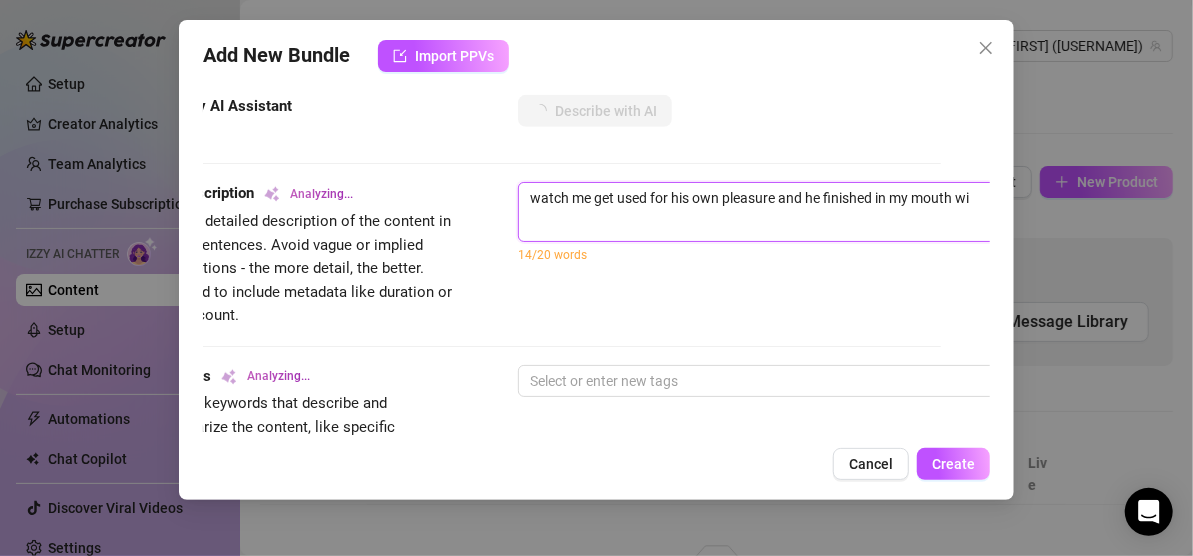 type on "watch me get used for his own pleasure and he finished in my mouth wit" 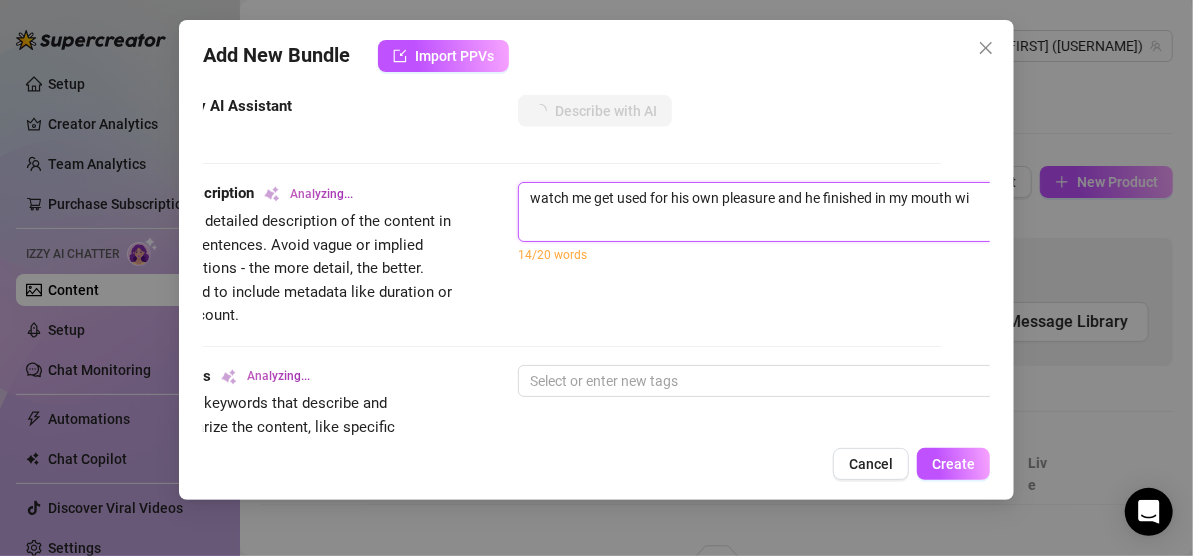 type on "watch me get used for his own pleasure and he finished in my mouth wit" 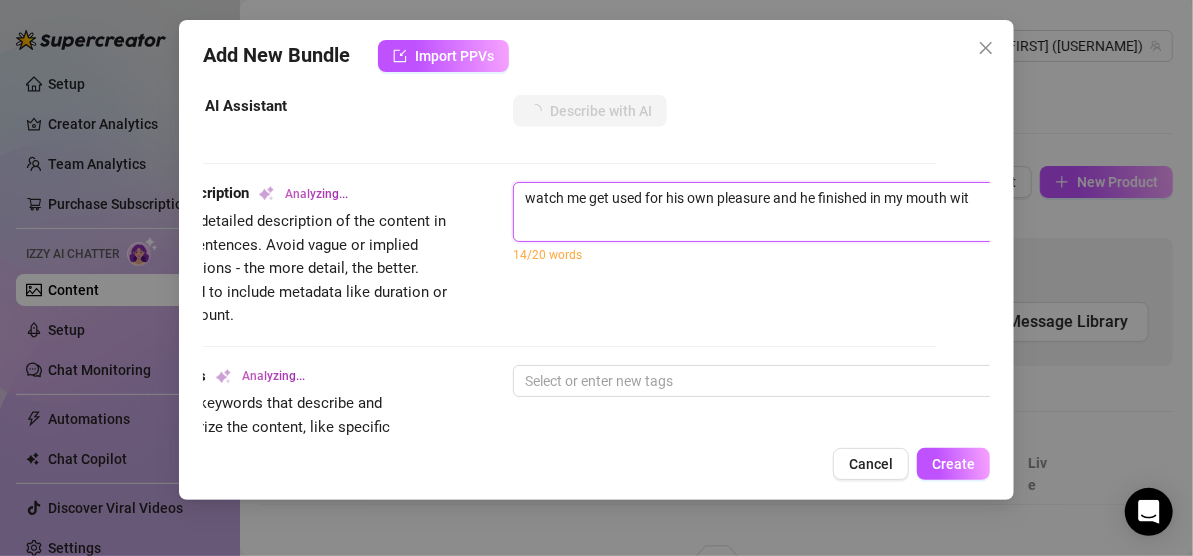 type on "watch me get used for his own pleasure and he finished in my mouth with" 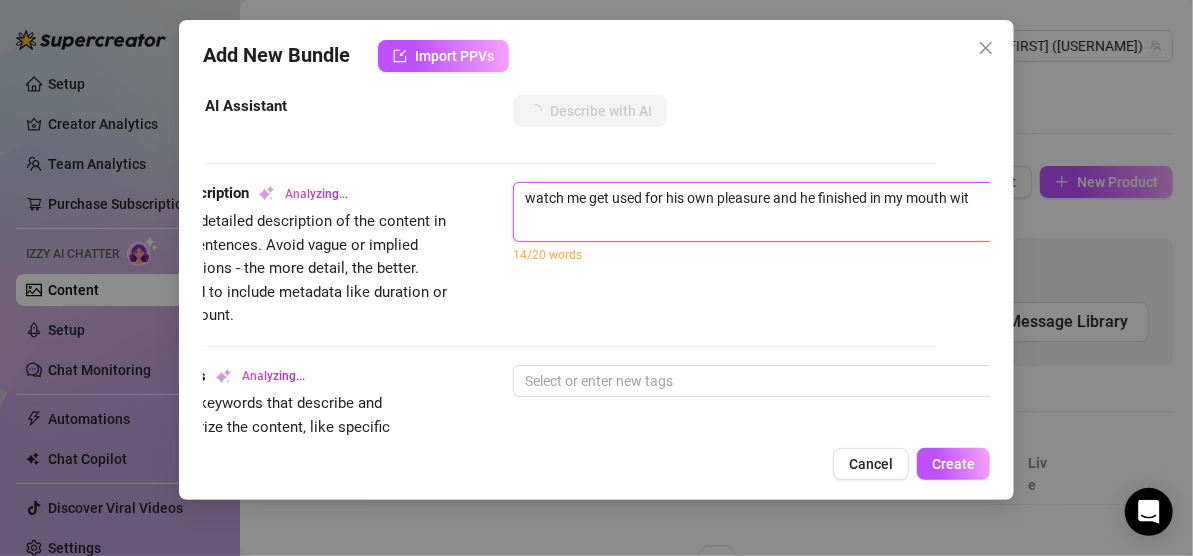 type on "watch me get used for his own pleasure and he finished in my mouth with" 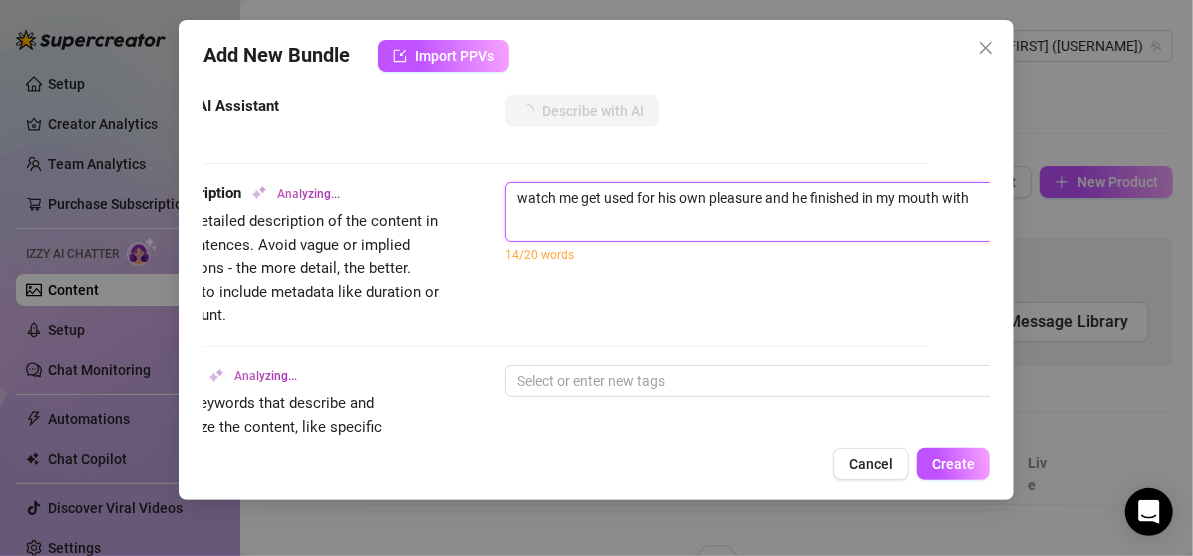 type on "watch me get used for his own pleasure and he finished in my mouth with" 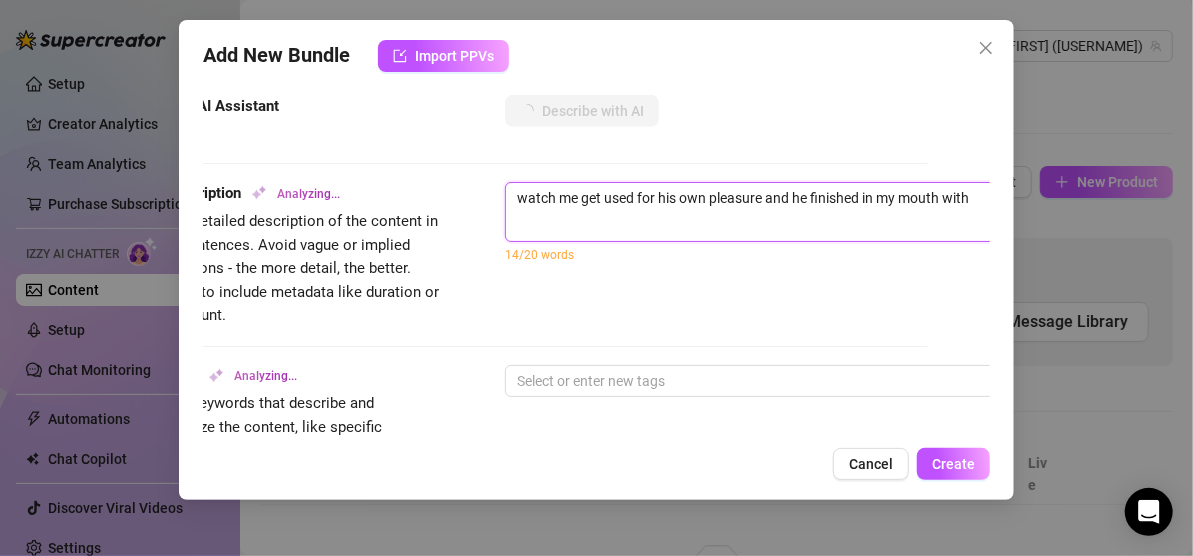 type on "watch me get used for his own pleasure and he finished in my mouth with" 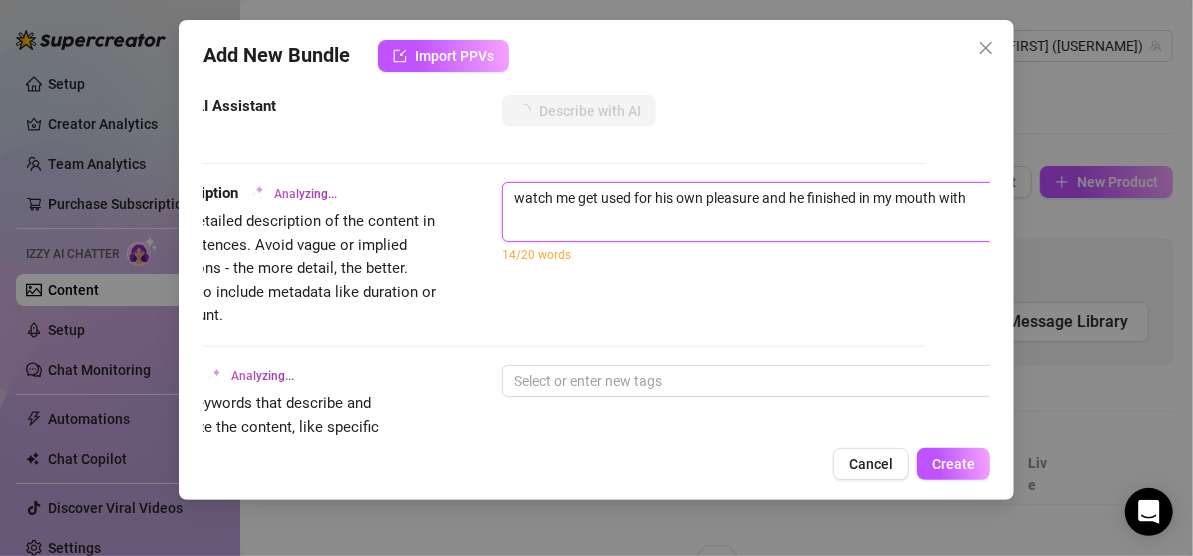 type on "watch me get used for his own pleasure and he finished in my mouth with a" 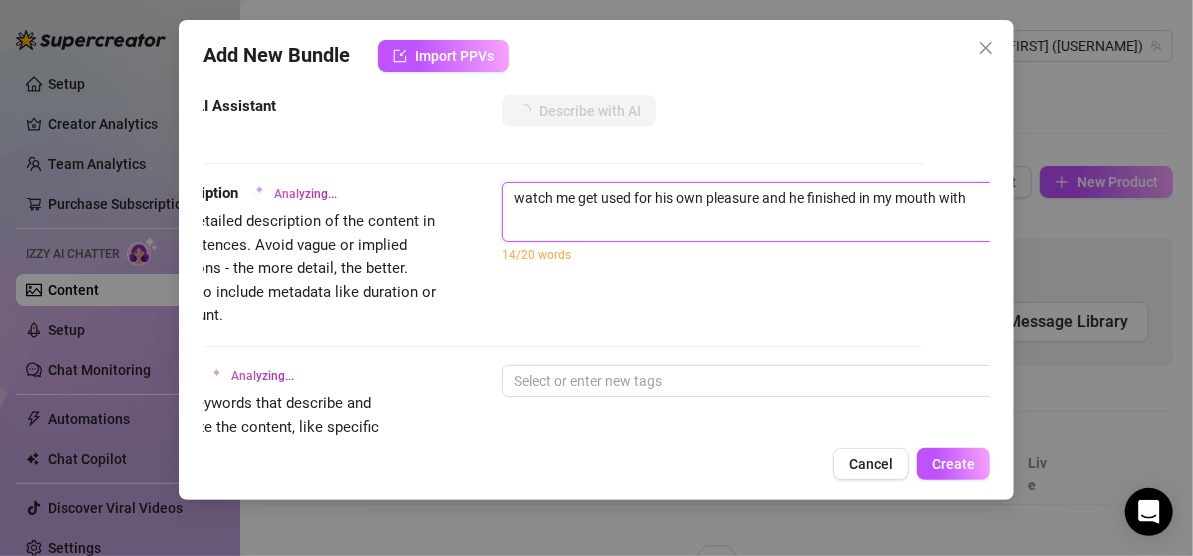 type on "watch me get used for his own pleasure and he finished in my mouth with a" 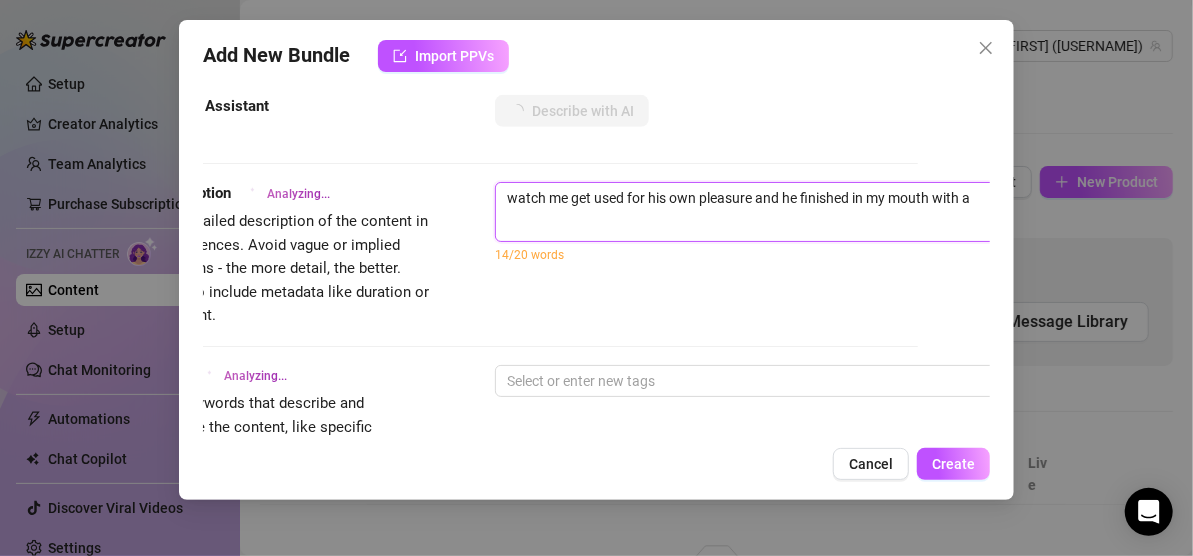 type on "watch me get used for his own pleasure and he finished in my mouth with a" 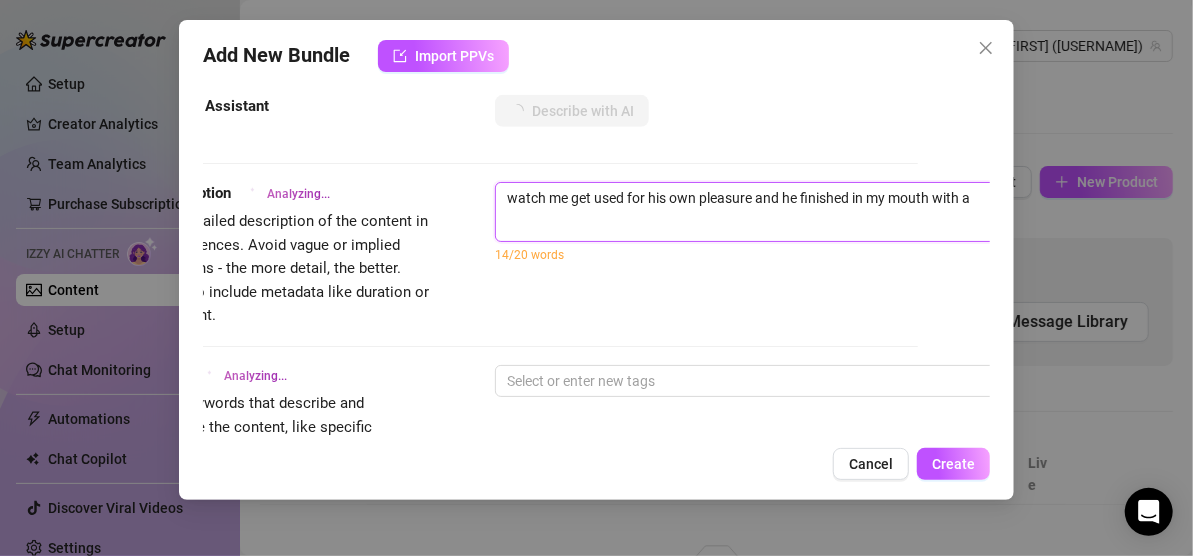 type on "watch me get used for his own pleasure and he finished in my mouth with a" 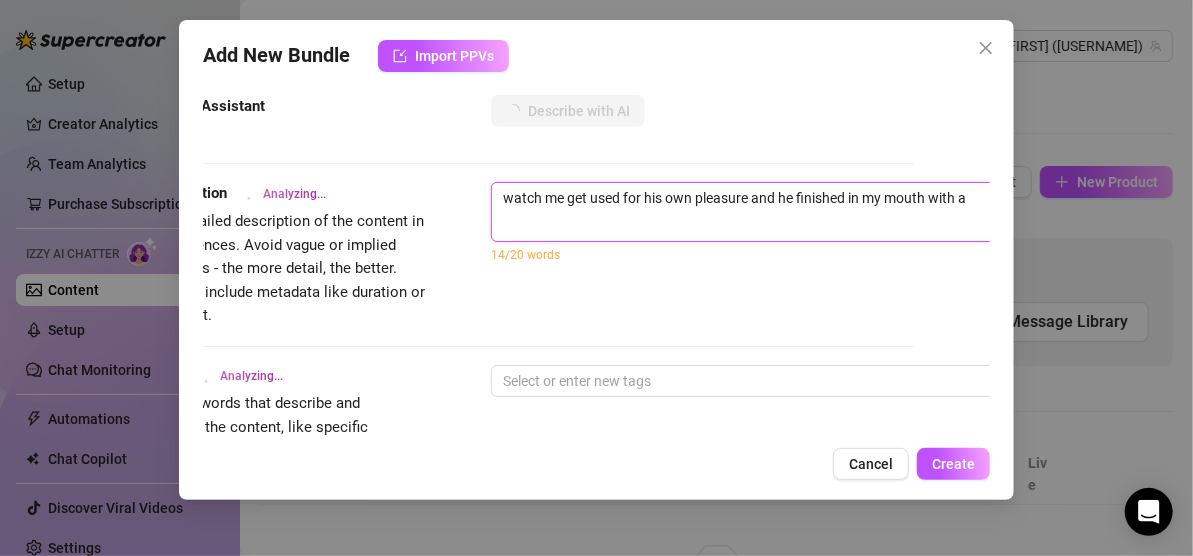 type on "watch me get used for his own pleasure and he finished in my mouth with a m" 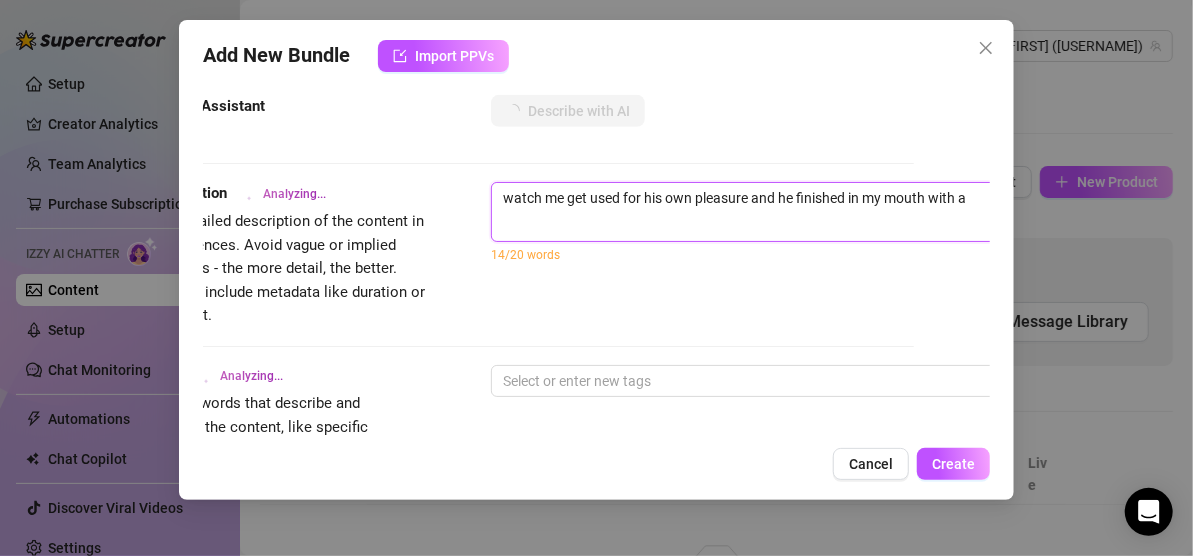 type on "watch me get used for his own pleasure and he finished in my mouth with a m" 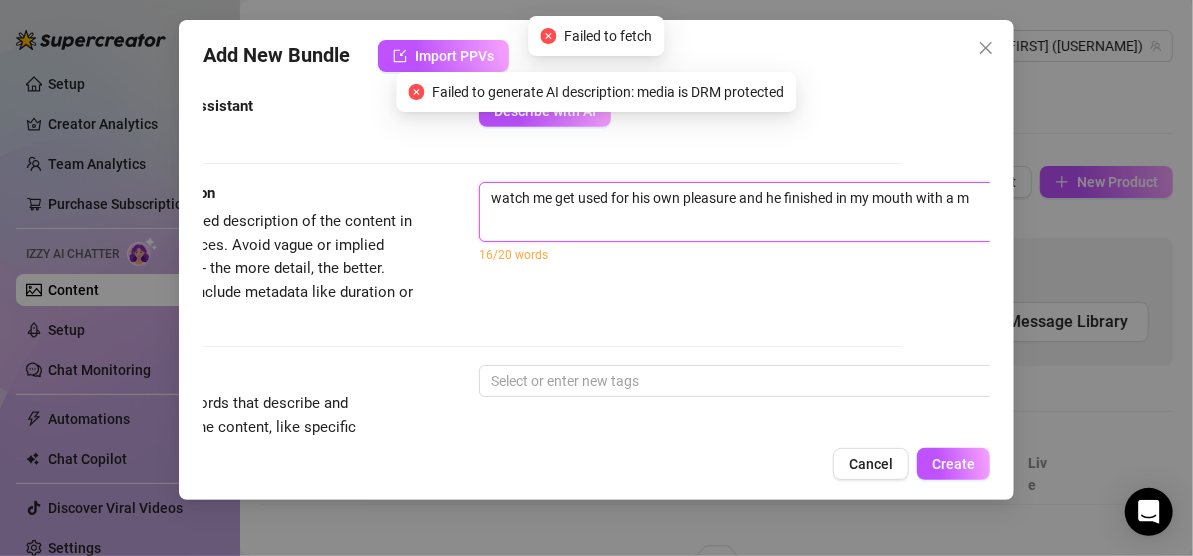 type on "watch me get used for his own pleasure and he finished in my mouth with a ma" 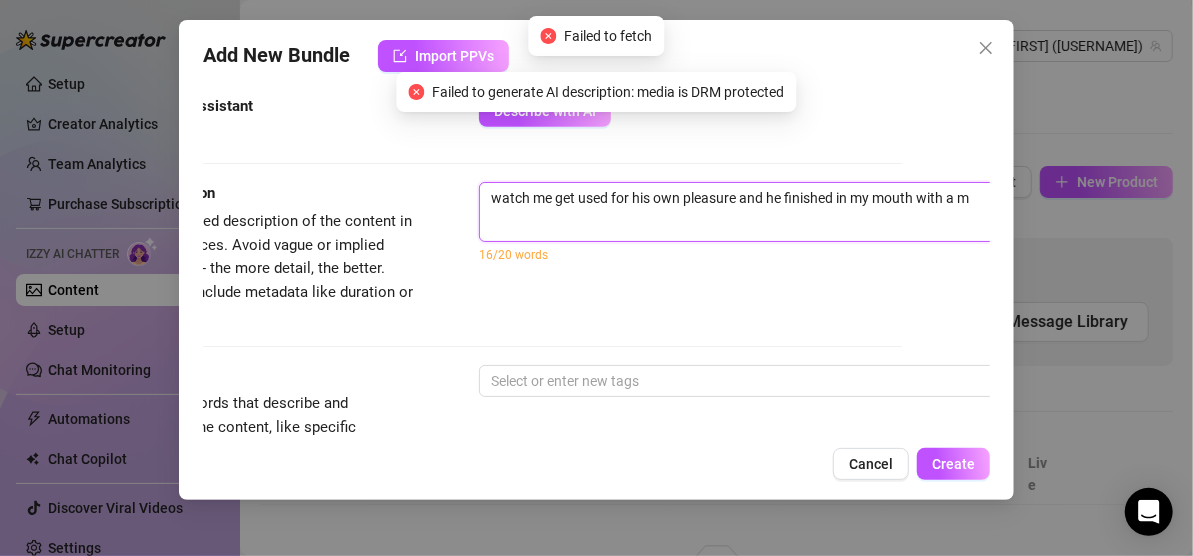 type on "watch me get used for his own pleasure and he finished in my mouth with a ma" 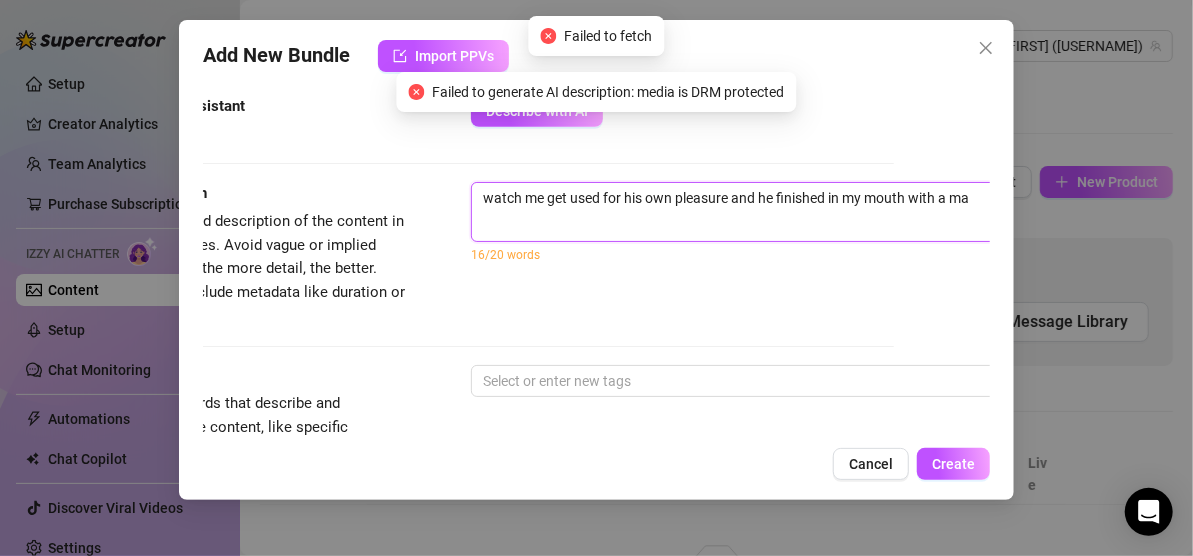type on "watch me get used for his own pleasure and he finished in my mouth with a mas" 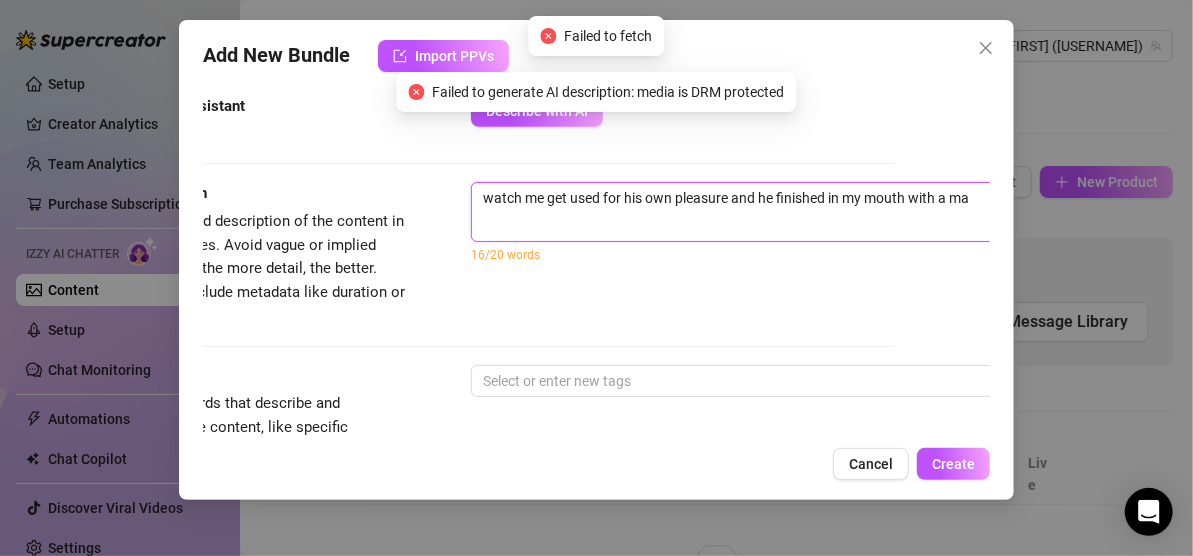 type on "watch me get used for his own pleasure and he finished in my mouth with a mas" 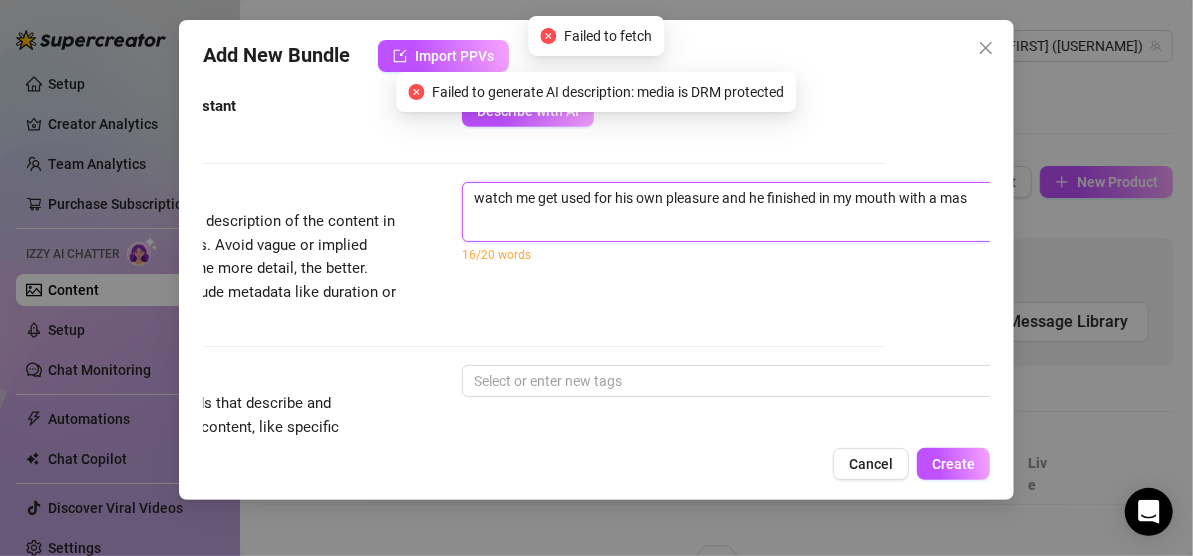 type on "watch me get used for his own pleasure and he finished in my mouth with a mass" 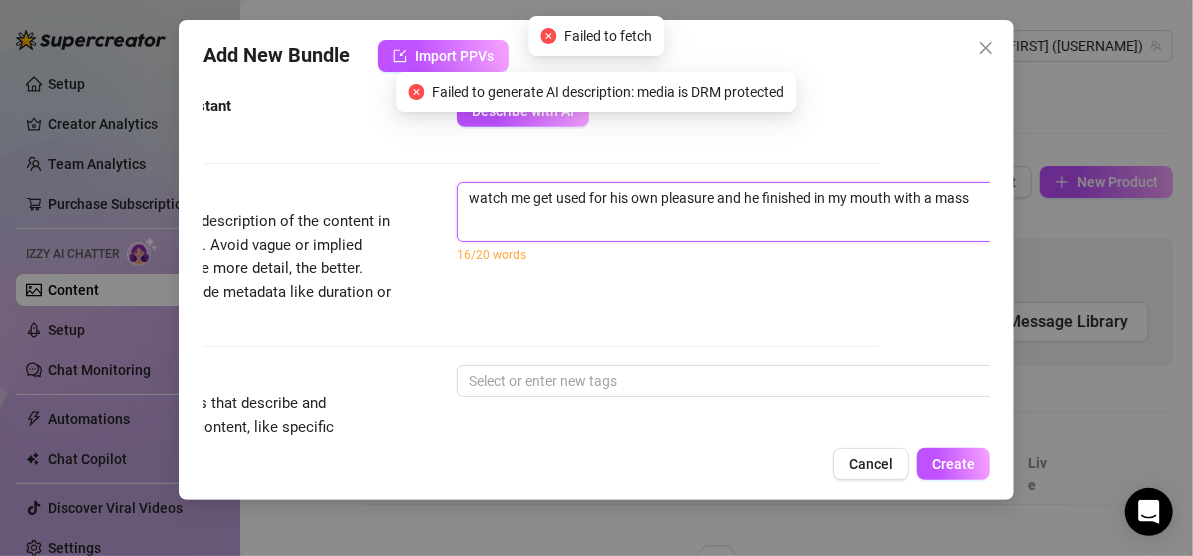type on "watch me get used for his own pleasure and he finished in my mouth with a massi" 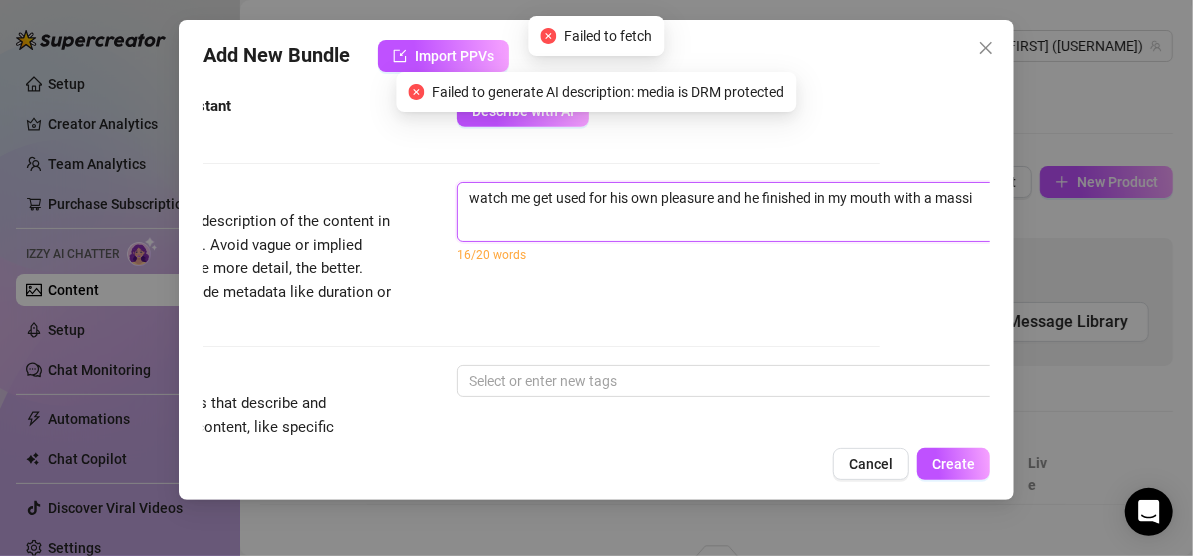 scroll, scrollTop: 719, scrollLeft: 114, axis: both 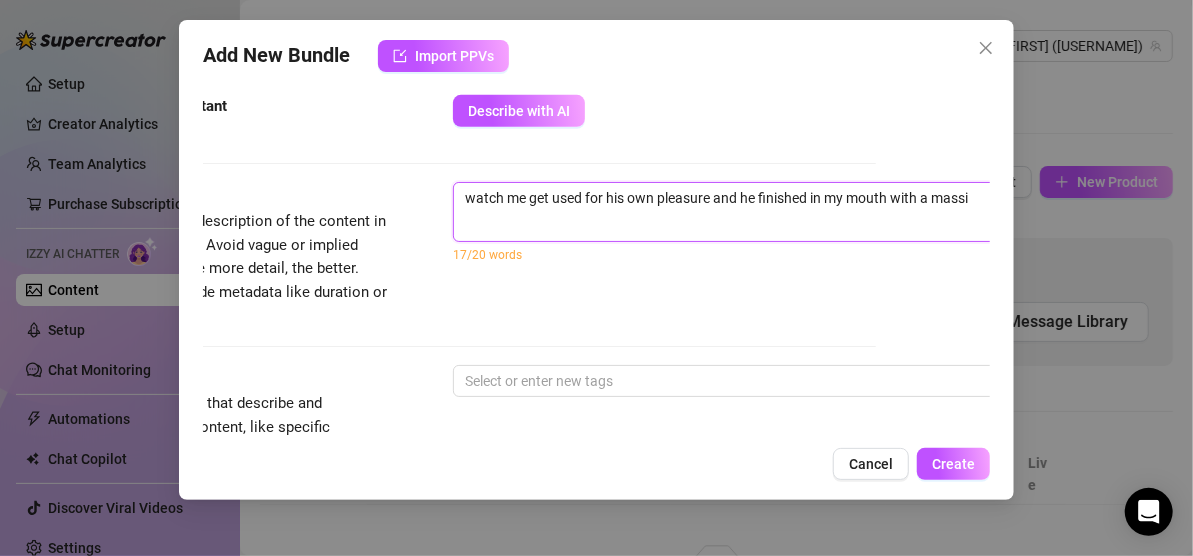 type on "watch me get used for his own pleasure and he finished in my mouth with a massiv" 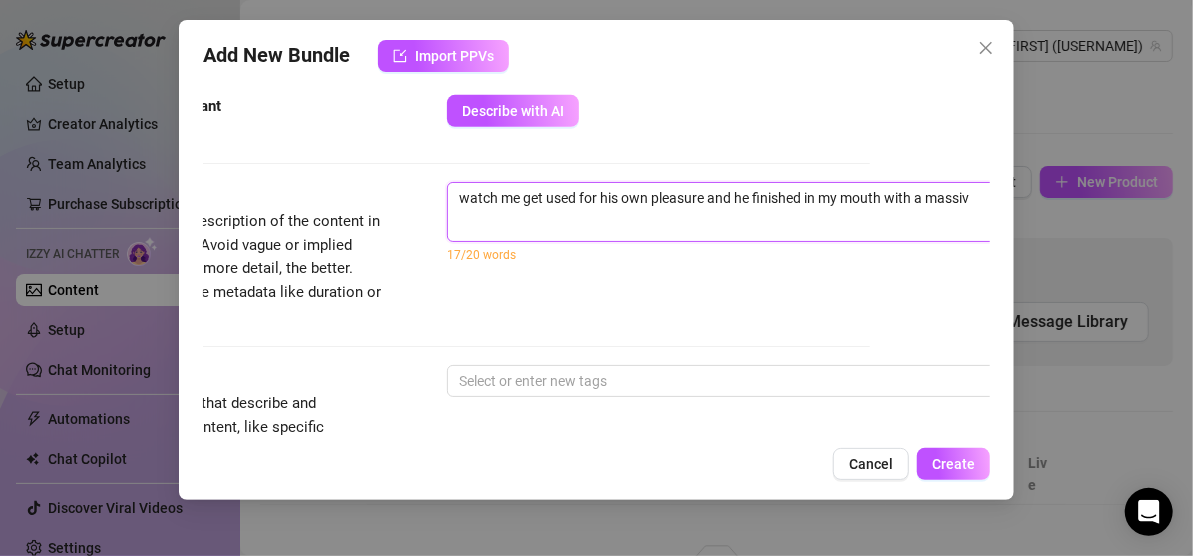 type on "watch me get used for his own pleasure and he finished in my mouth with a massive" 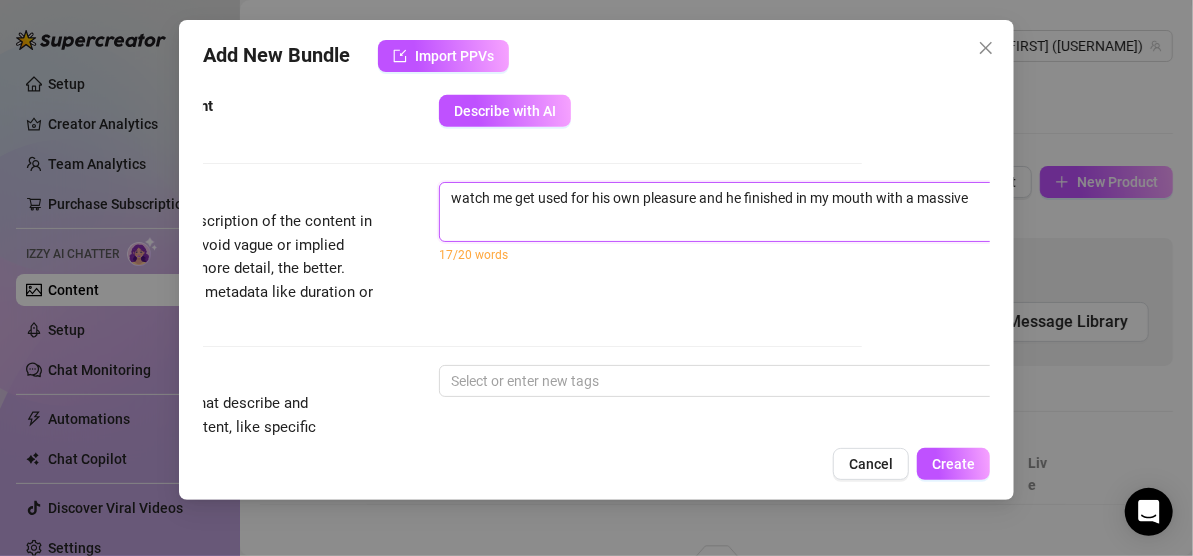 type on "watch me get used for his own pleasure and he finished in my mouth with a massive" 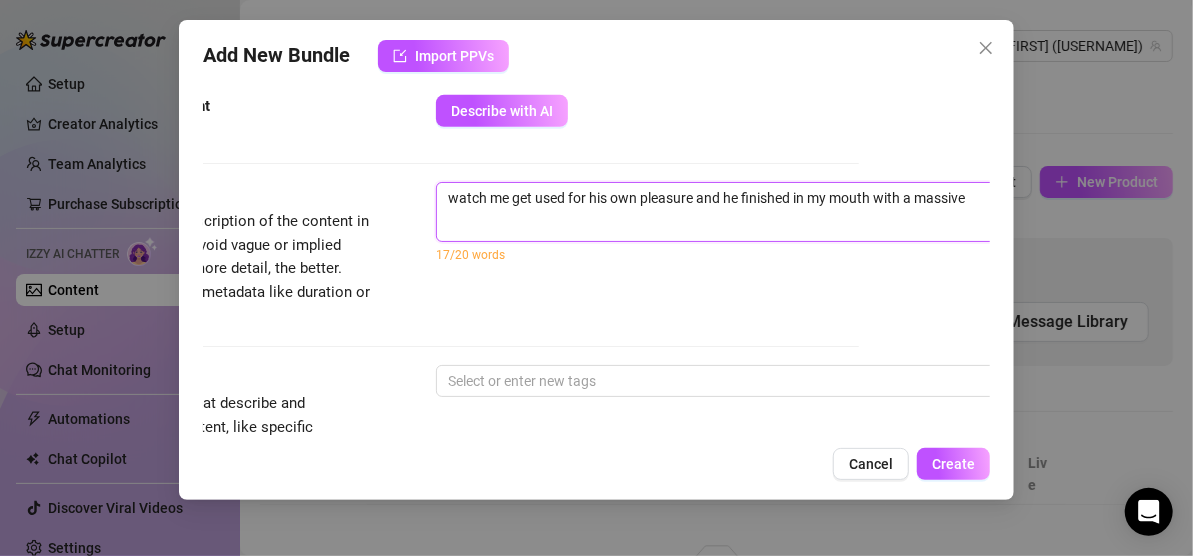 type on "watch me get used for his own pleasure and he finished in my mouth with a massive c" 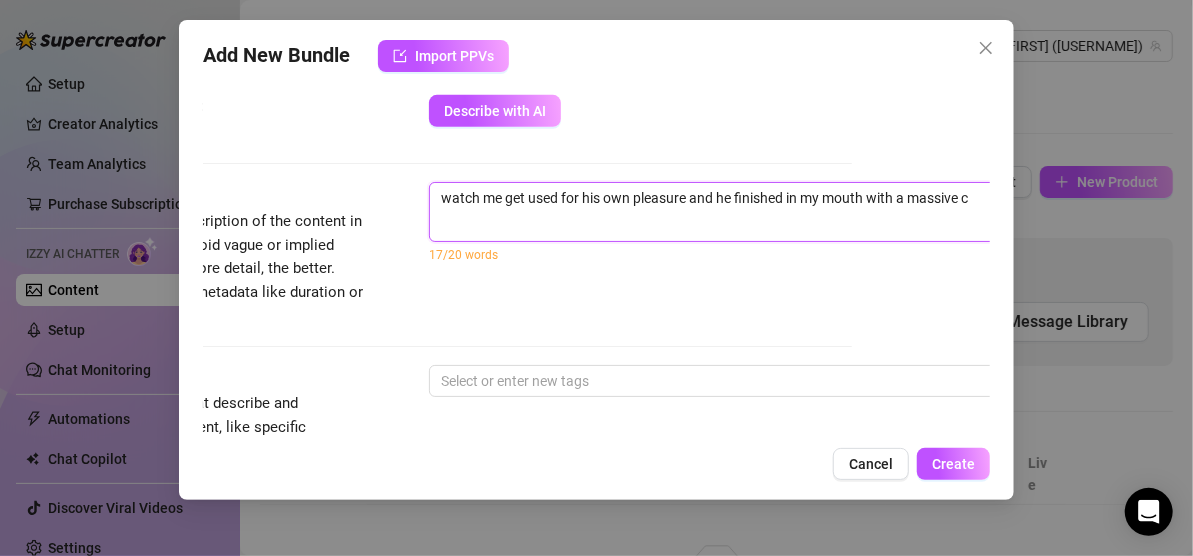 type on "watch me get used for his own pleasure and he finished in my mouth with a massive cu" 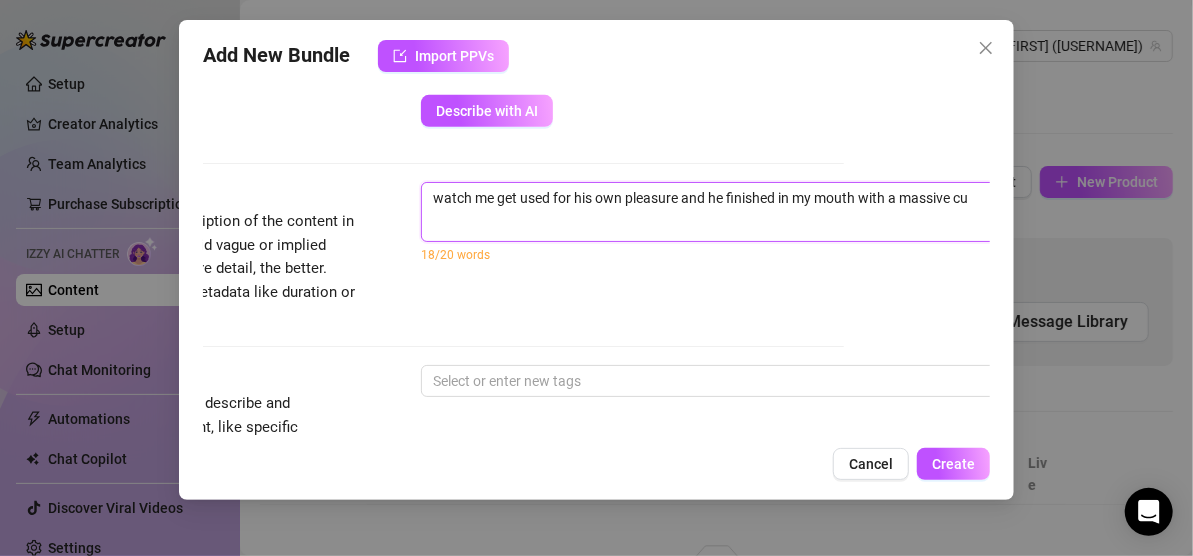 type on "watch me get used for his own pleasure and he finished in my mouth with a massive cum" 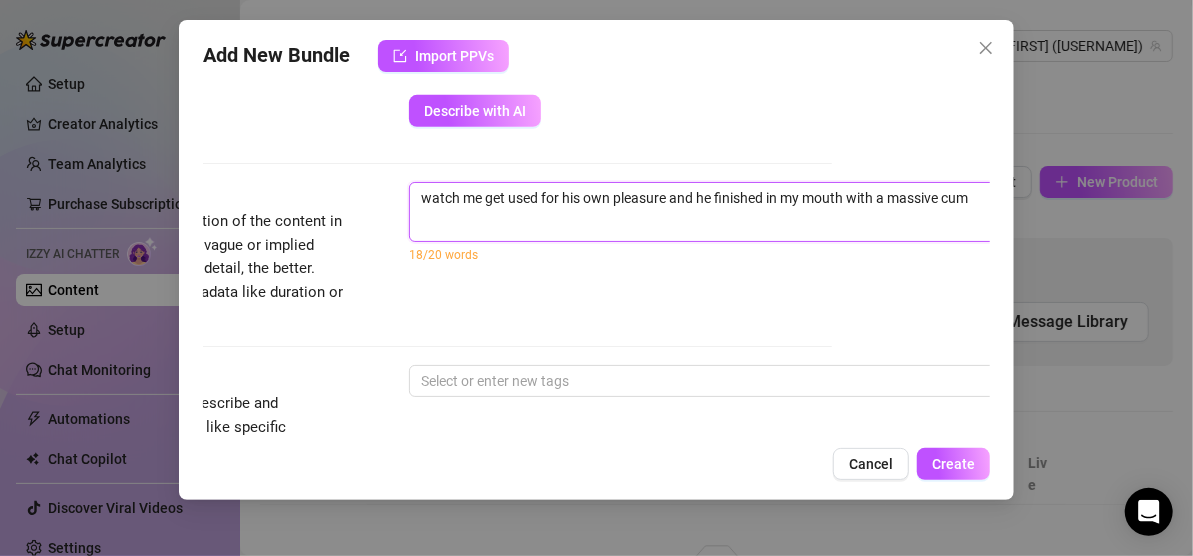 type on "watch me get used for his own pleasure and he finished in my mouth with a massive cum" 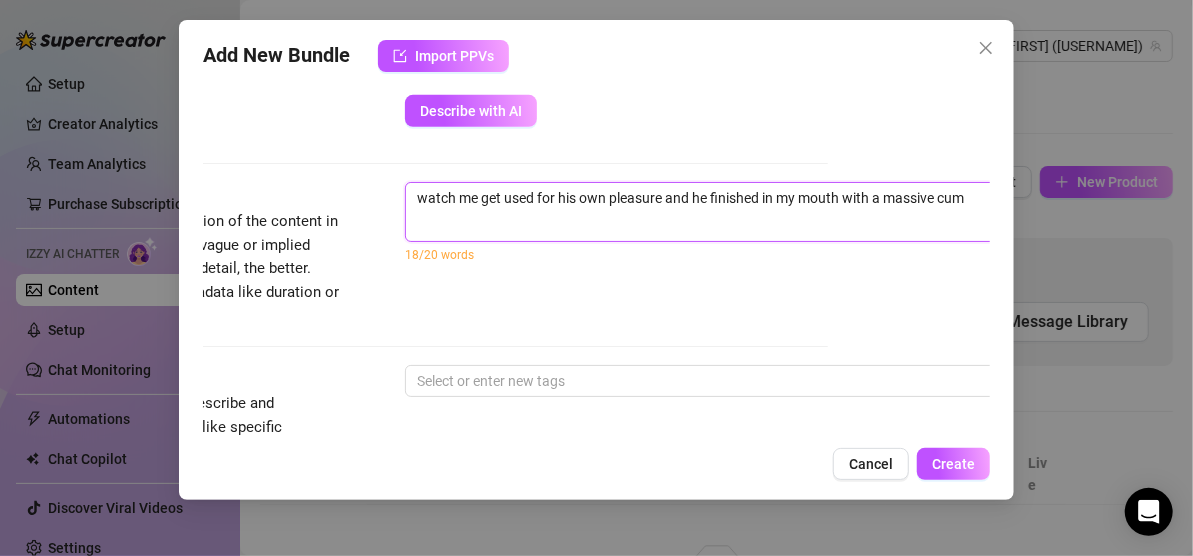 type on "watch me get used for his own pleasure and he finished in my mouth with a massive cum l" 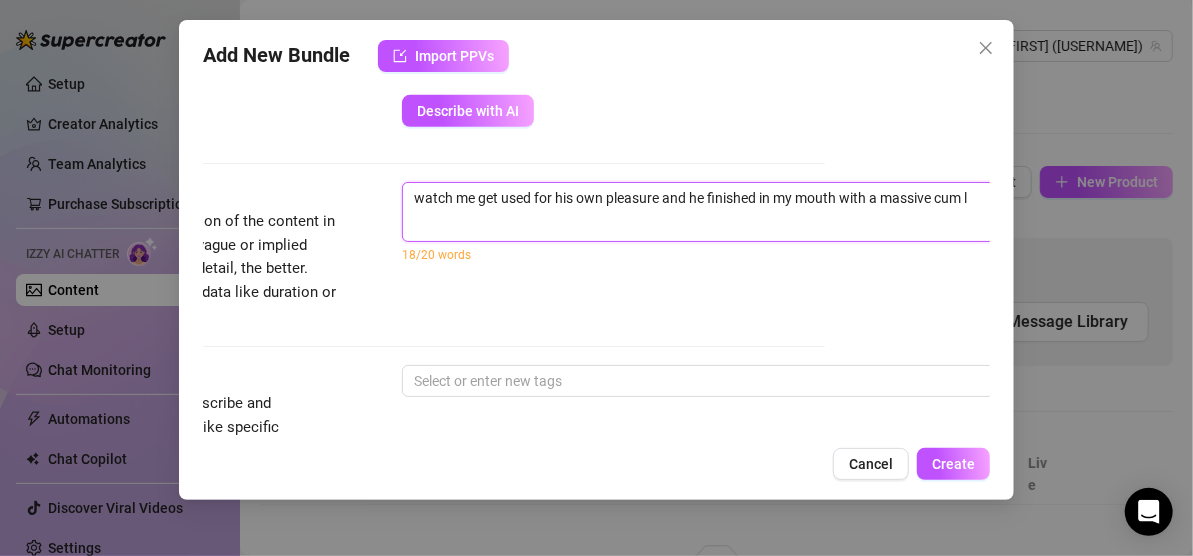 type on "watch me get used for his own pleasure and he finished in my mouth with a massive cum lo" 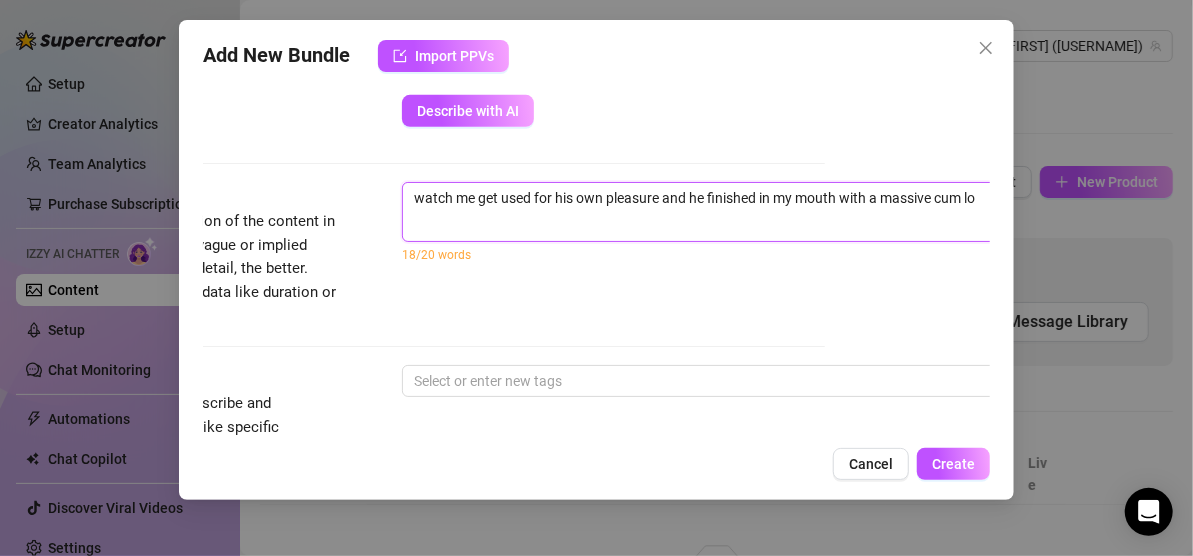 scroll, scrollTop: 719, scrollLeft: 173, axis: both 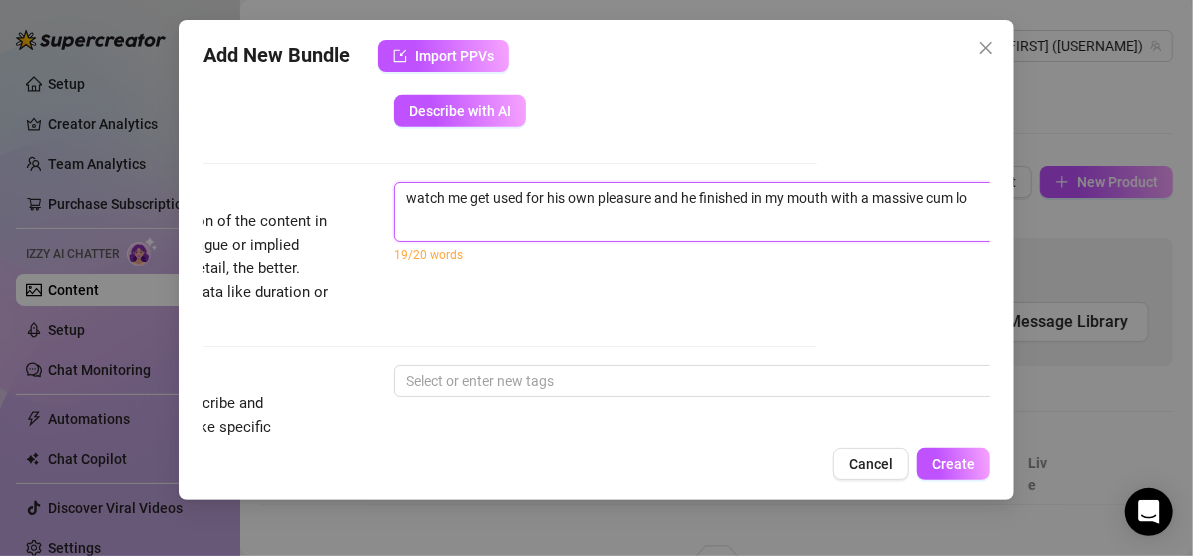 type on "watch me get used for his own pleasure and he finished in my mouth with a massive cum loa" 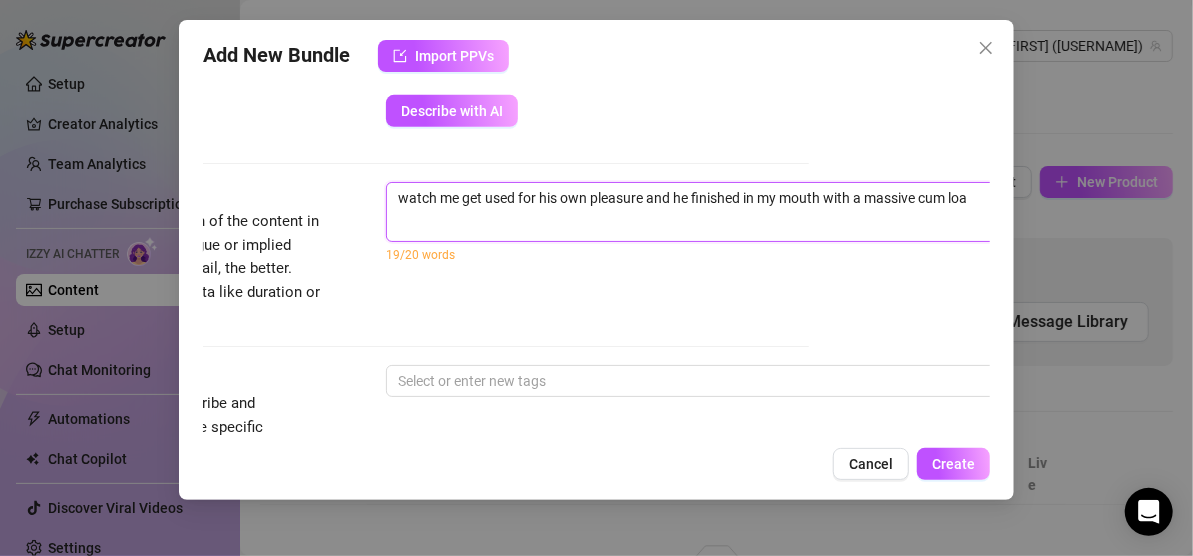 type on "watch me get used for his own pleasure and he finished in my mouth with a massive cum load" 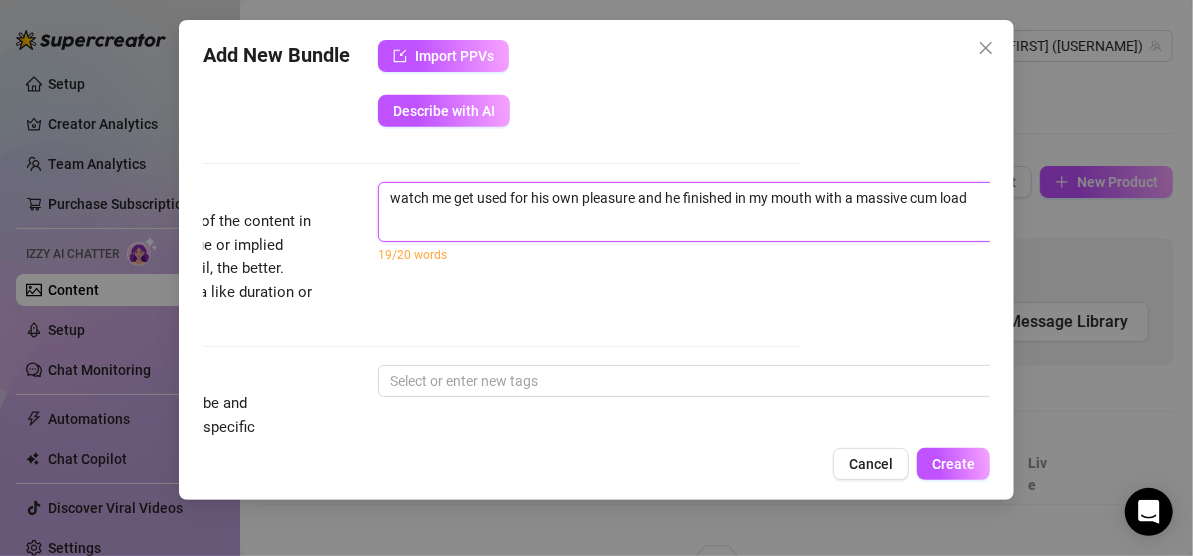 type on "watch me get used for his own pleasure and he finished in my mouth with a massive cum load" 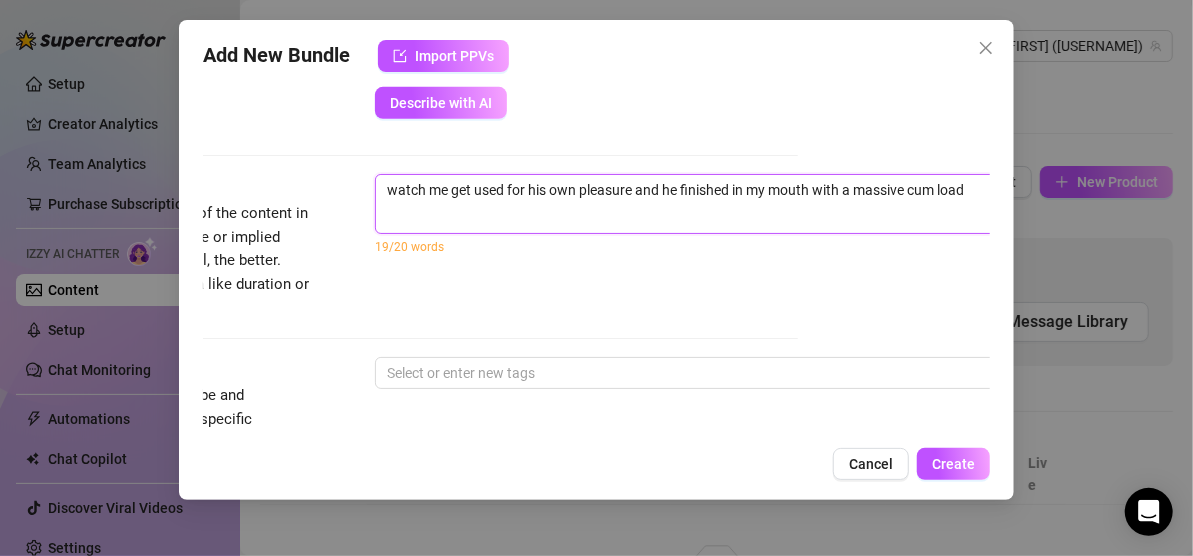 scroll, scrollTop: 726, scrollLeft: 192, axis: both 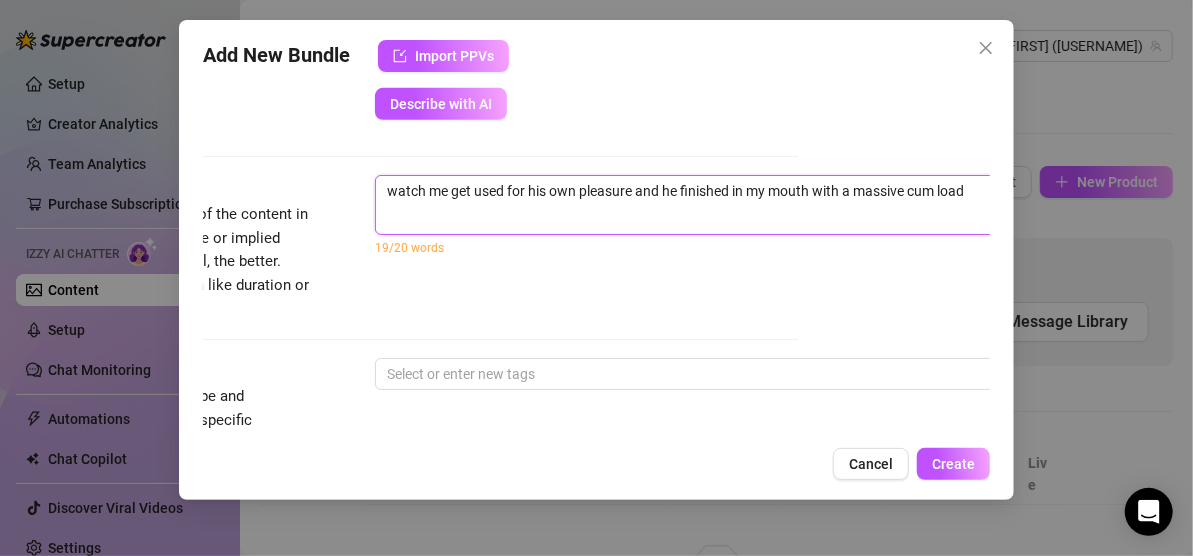 click on "watch me get used for his own pleasure and he finished in my mouth with a massive cum load" at bounding box center [725, 205] 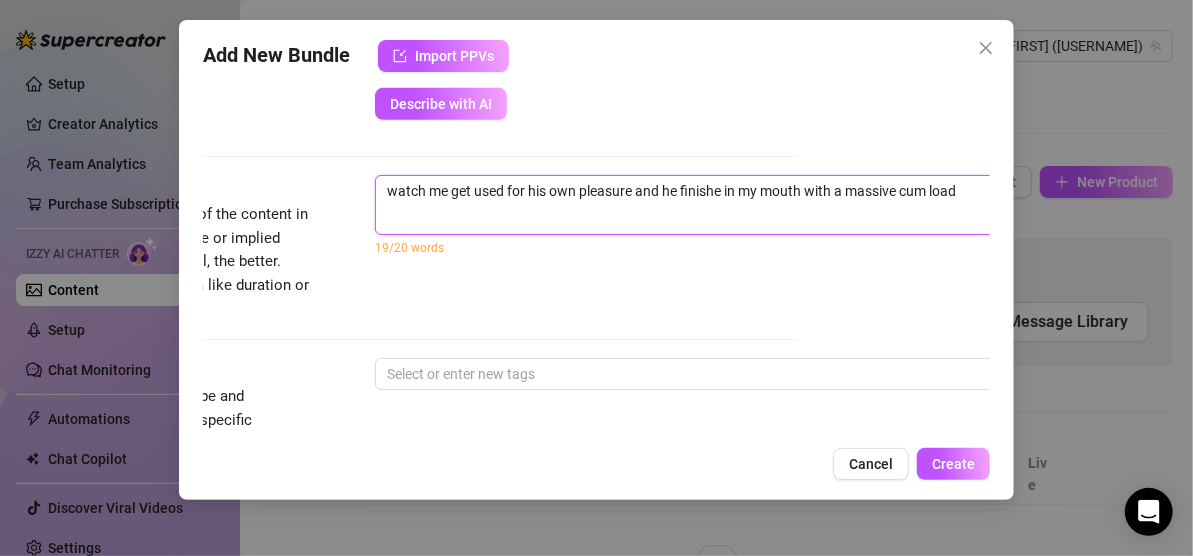 type on "watch me get used for his own pleasure and he finishes in my mouth with a massive cum load" 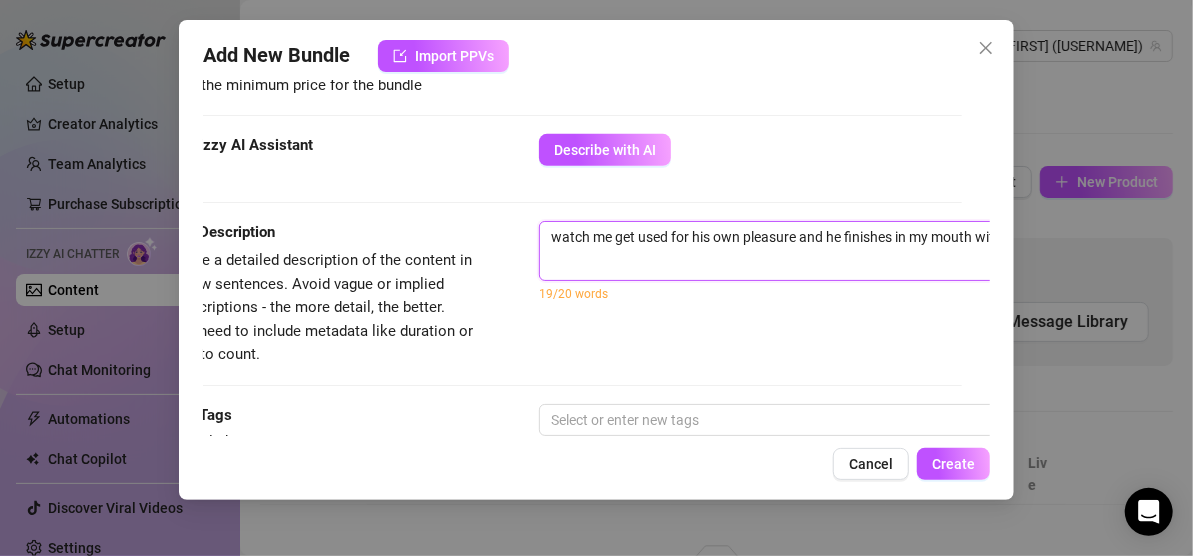 scroll, scrollTop: 680, scrollLeft: 0, axis: vertical 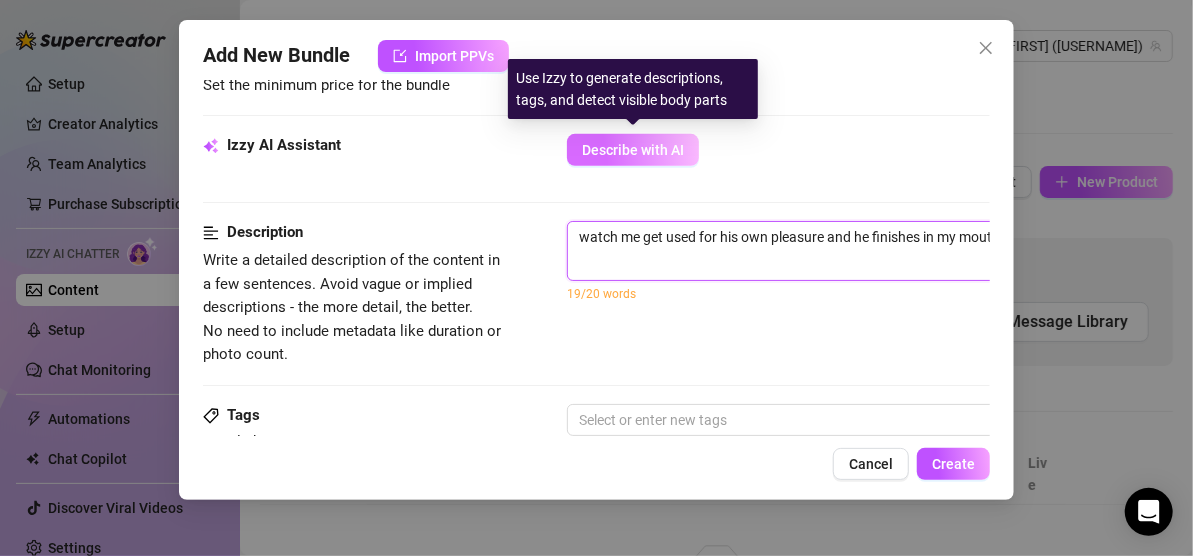 type on "watch me get used for his own pleasure and he finishes in my mouth with a massive cum load" 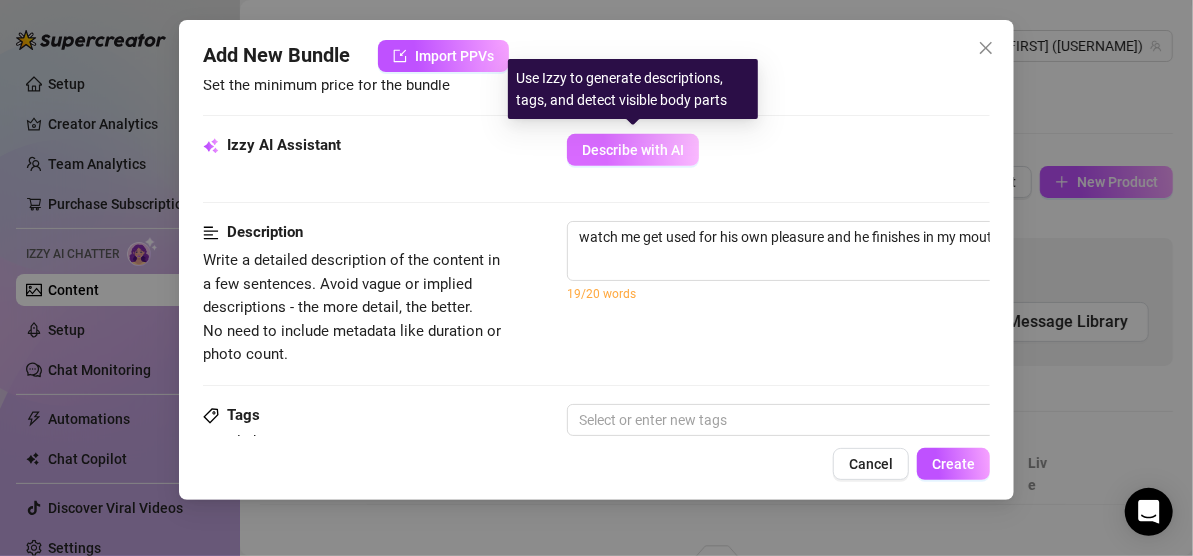 click on "Describe with AI" at bounding box center (633, 150) 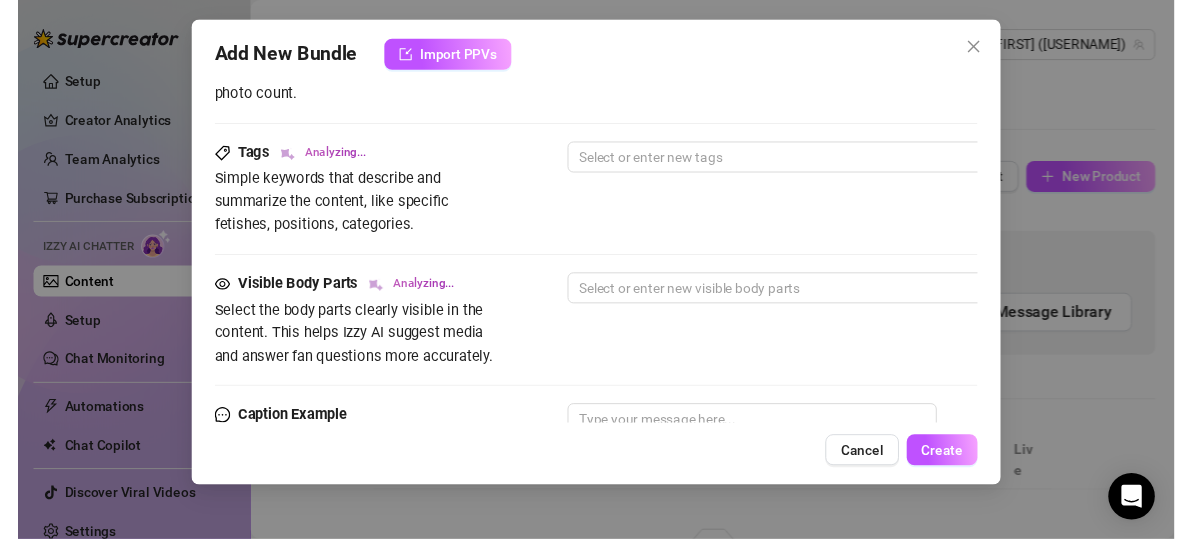 scroll, scrollTop: 940, scrollLeft: 0, axis: vertical 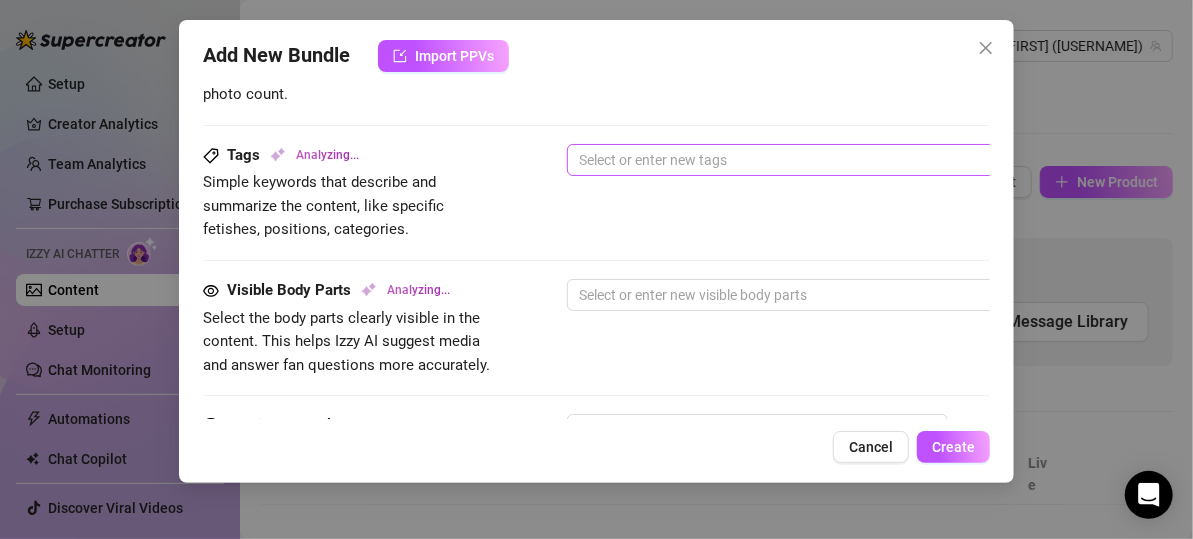 click at bounding box center [906, 160] 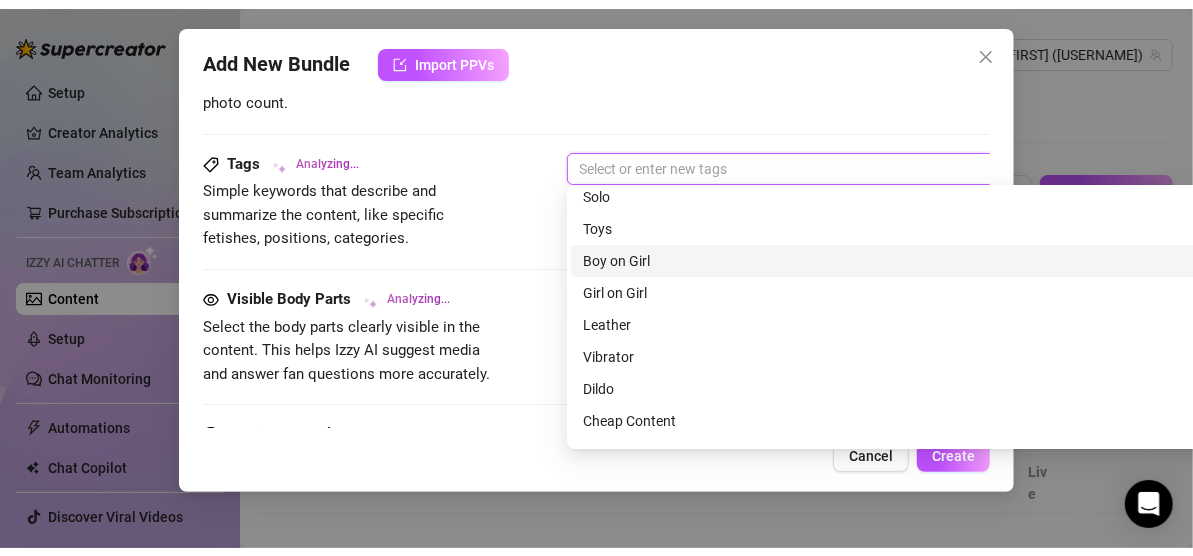 scroll, scrollTop: 35, scrollLeft: 0, axis: vertical 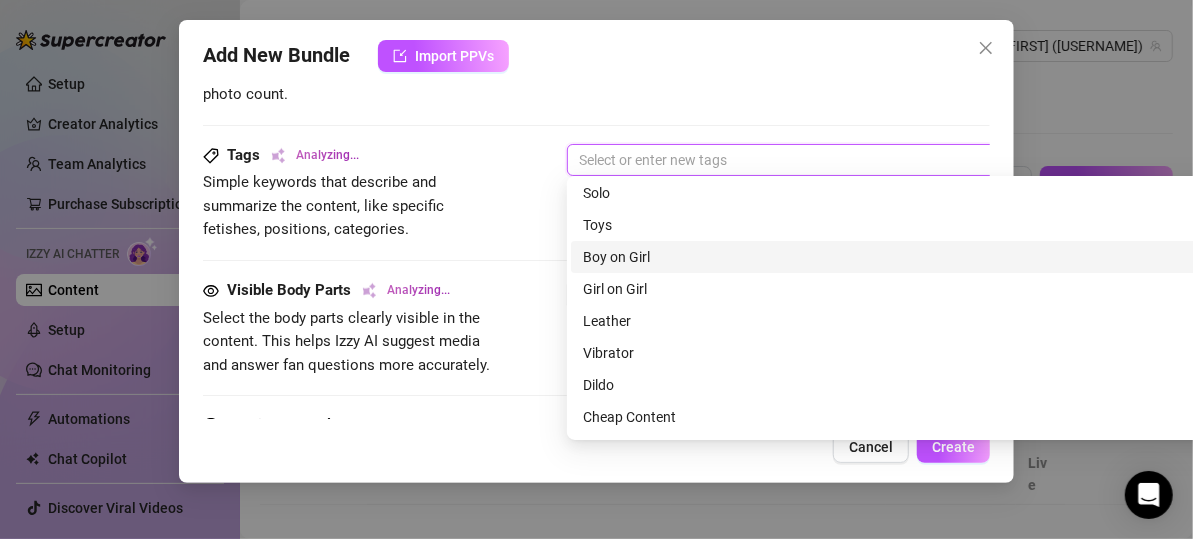 click on "Boy on Girl" at bounding box center (917, 257) 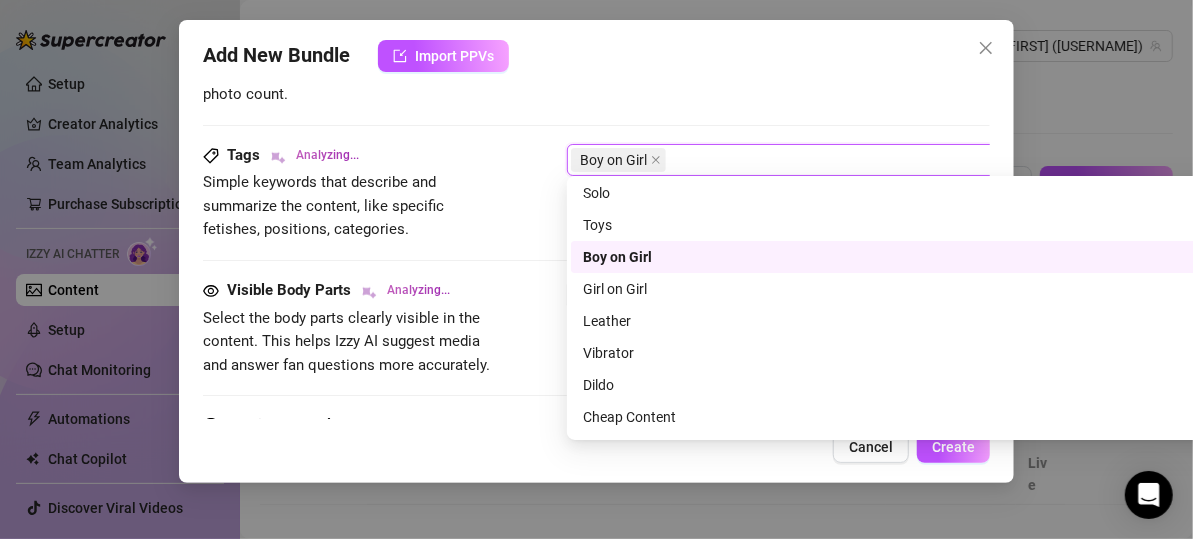click on "Visible Body Parts Analyzing..." at bounding box center [353, 291] 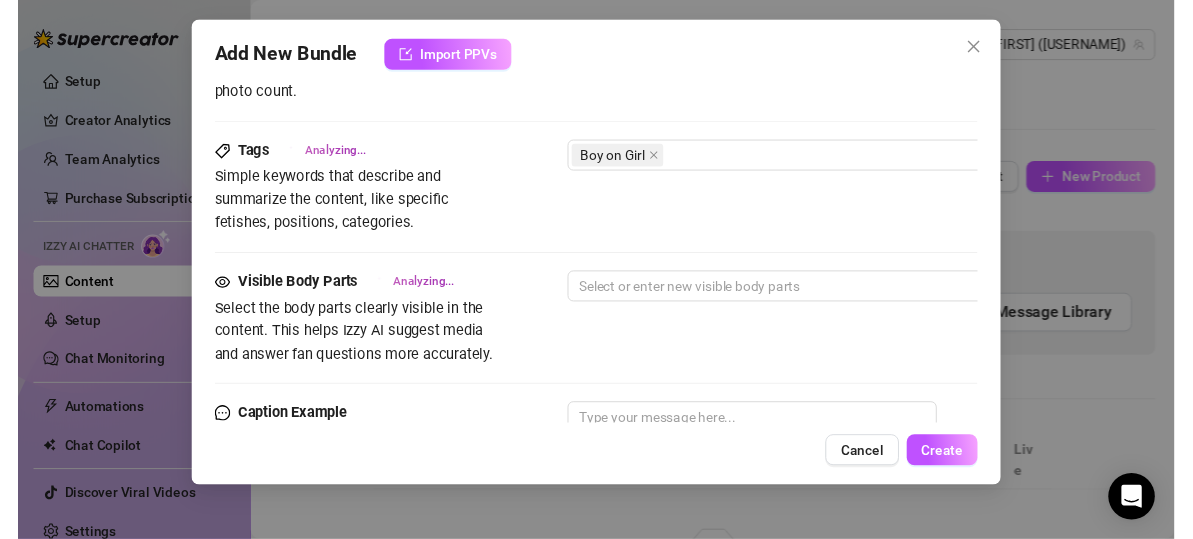 scroll, scrollTop: 943, scrollLeft: 0, axis: vertical 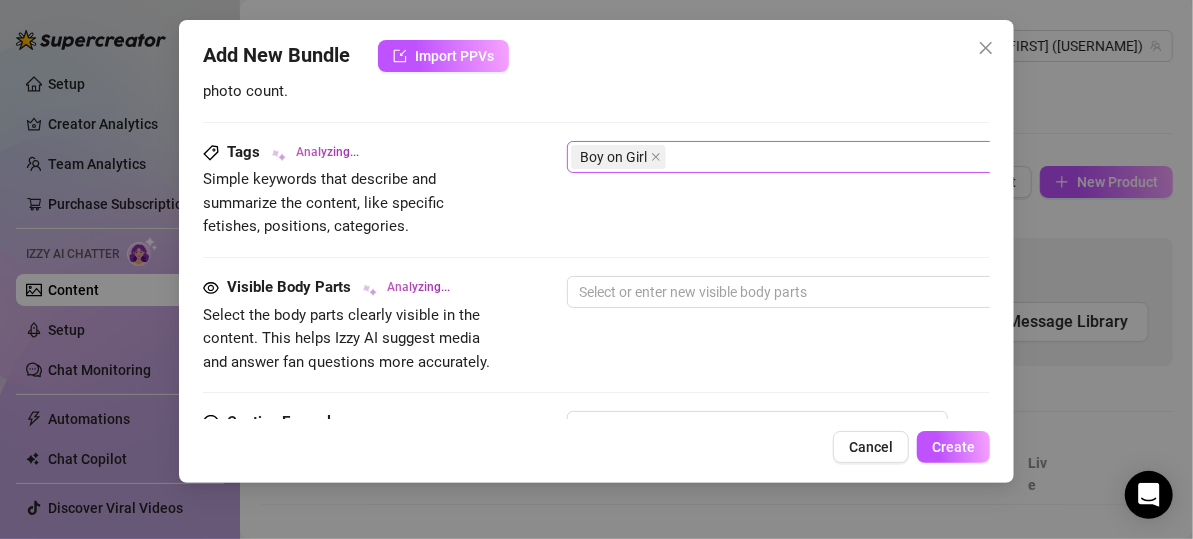click on "Boy on Girl" at bounding box center (906, 157) 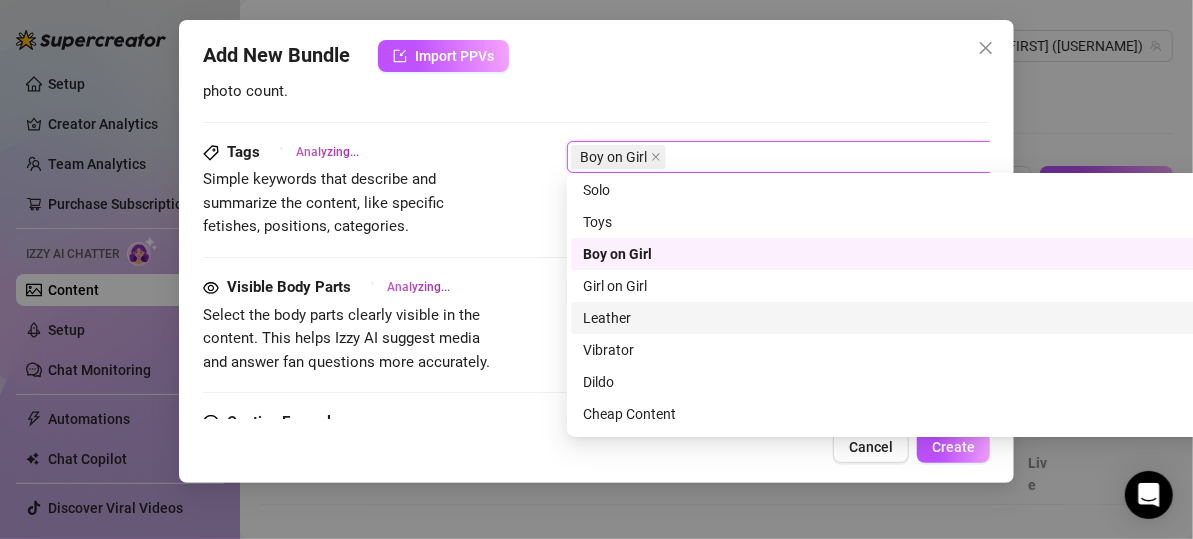 scroll, scrollTop: 288, scrollLeft: 0, axis: vertical 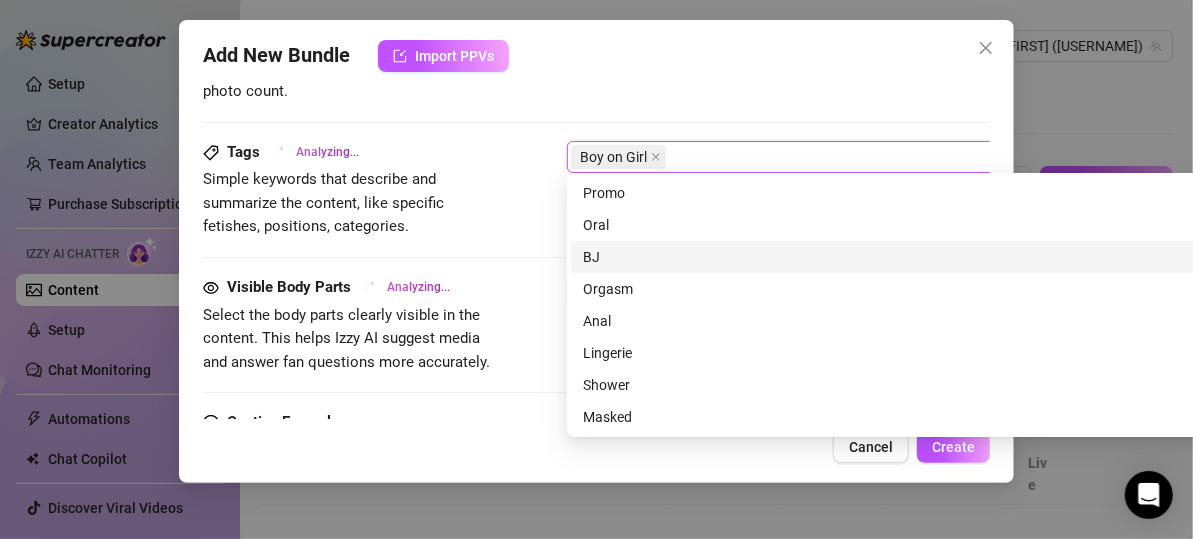 click on "BJ" at bounding box center [917, 257] 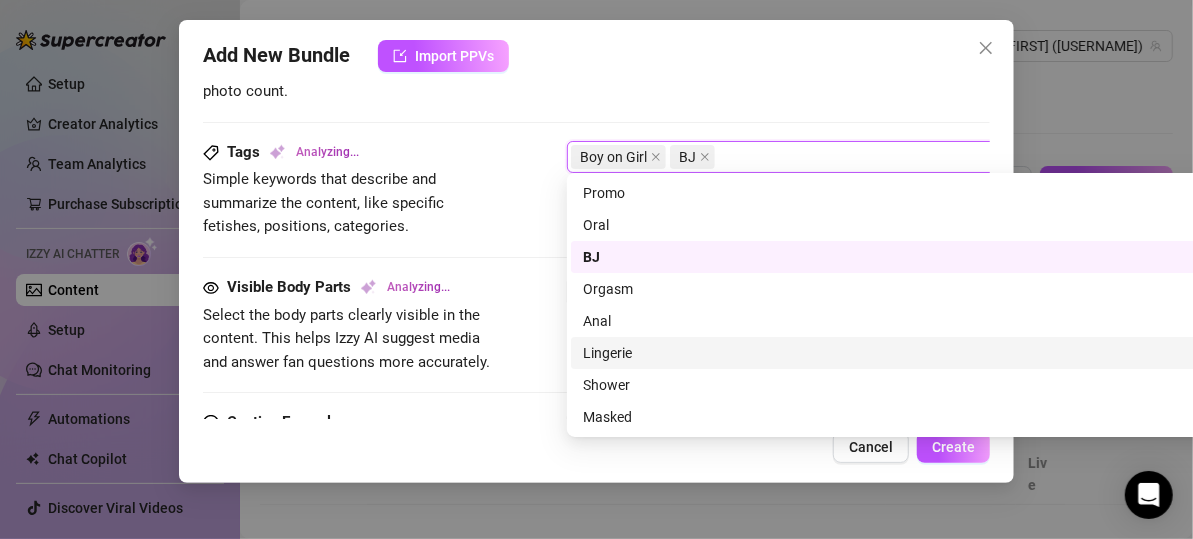 click on "Lingerie" at bounding box center (917, 353) 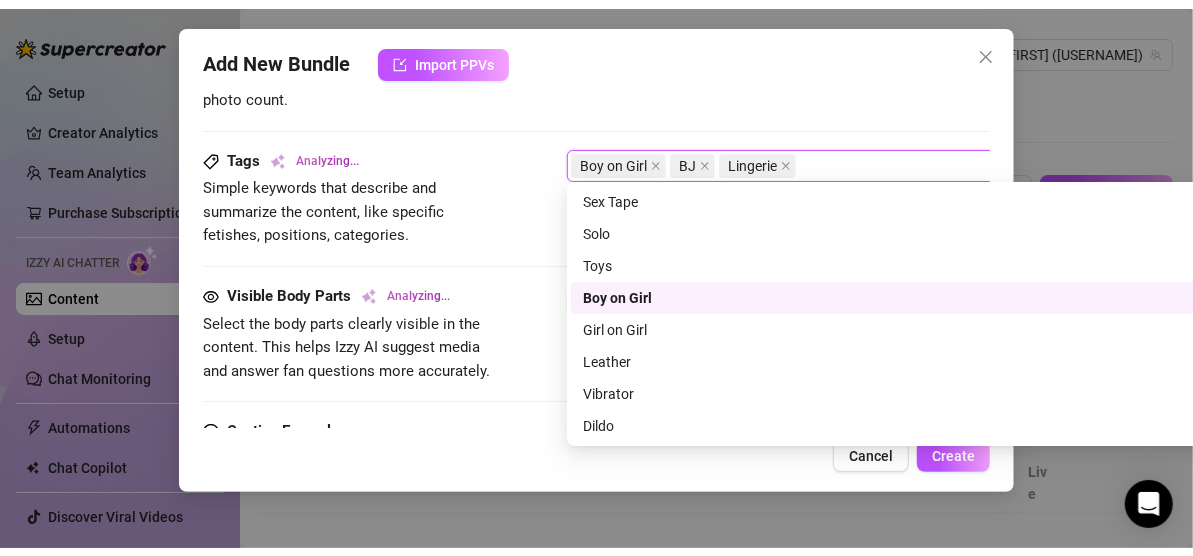 scroll, scrollTop: 0, scrollLeft: 0, axis: both 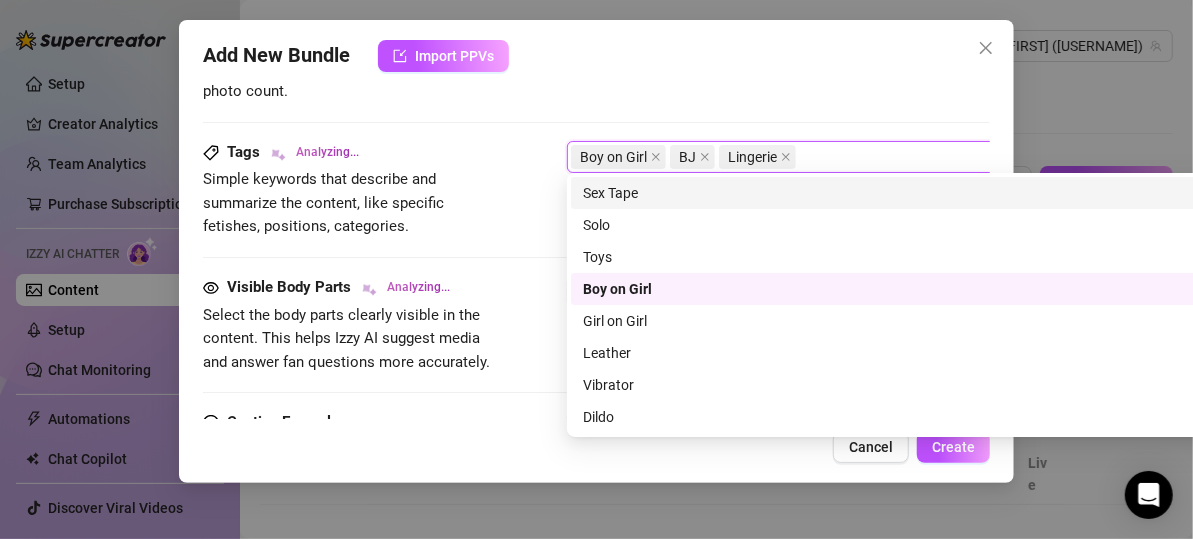 click on "Sex Tape" at bounding box center [917, 193] 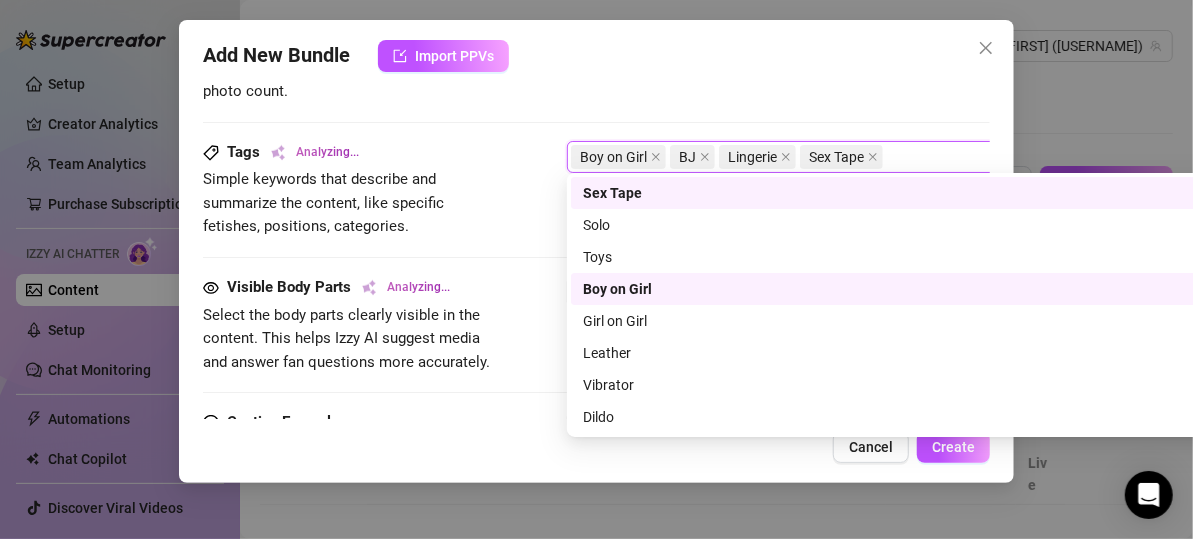 click on "Add New Bundle Import PPVs" at bounding box center (596, 56) 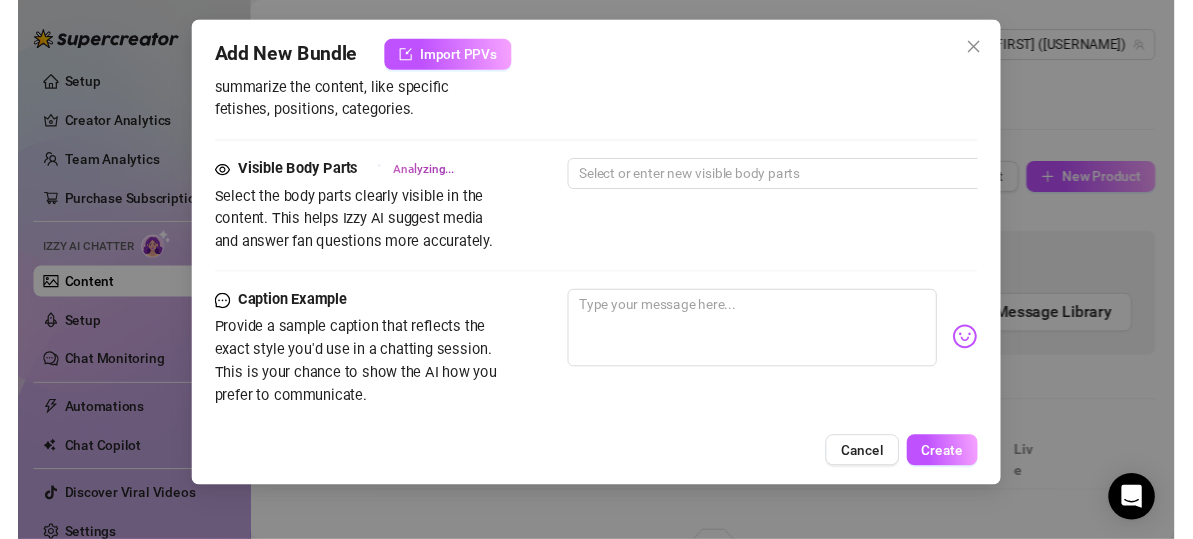 scroll, scrollTop: 1058, scrollLeft: 0, axis: vertical 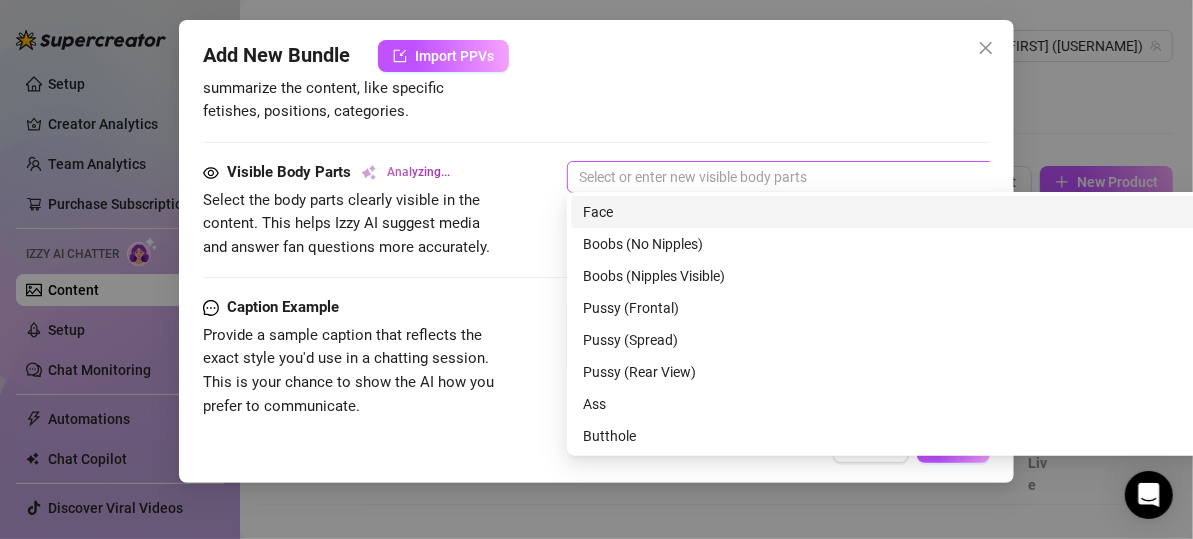 click at bounding box center (906, 177) 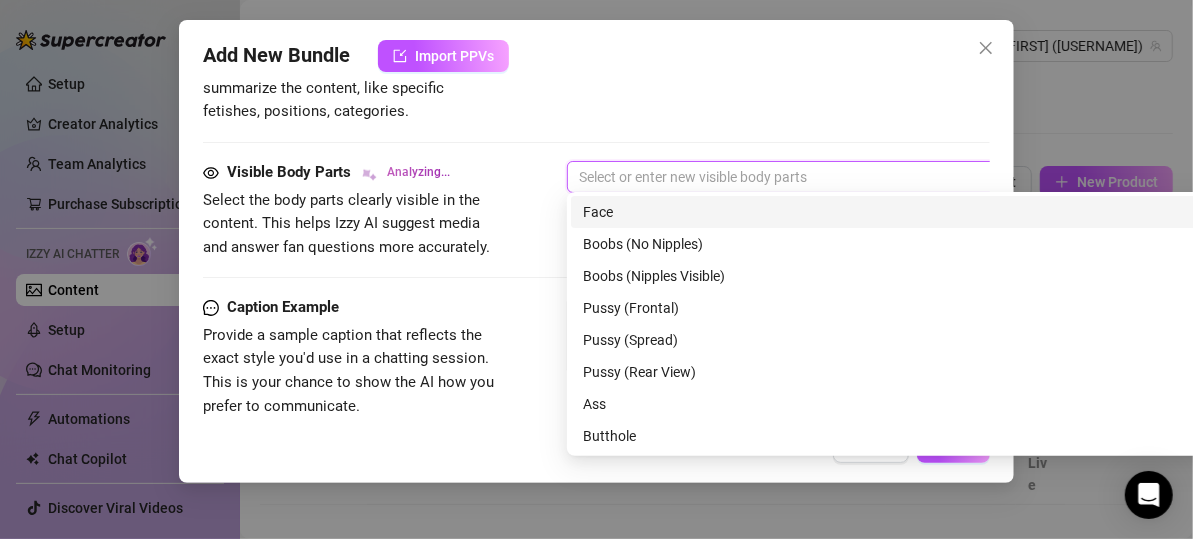 click on "Face" at bounding box center (917, 212) 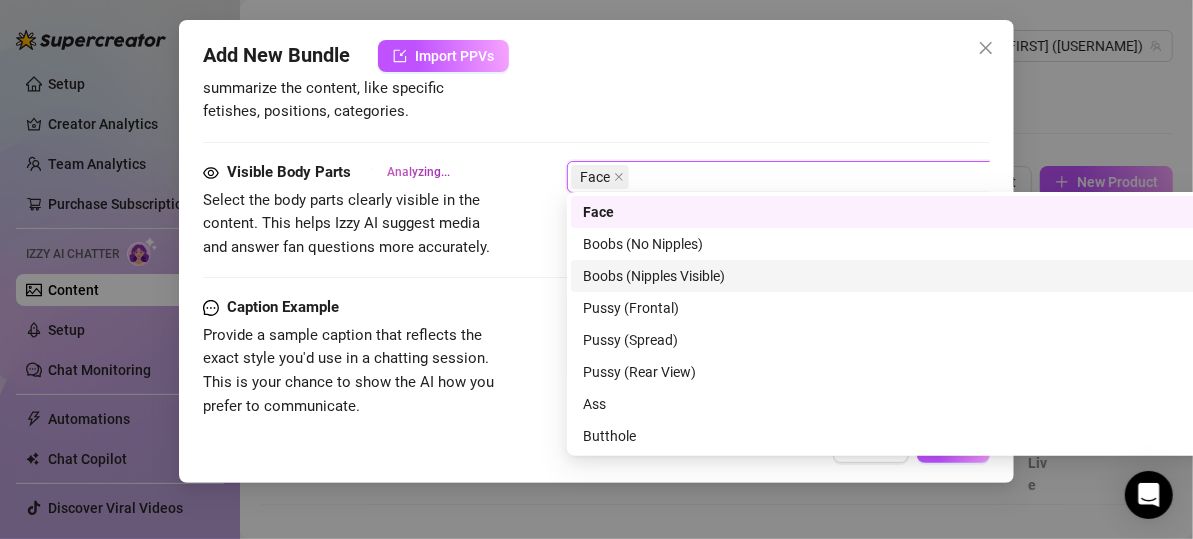 click on "Boobs (Nipples Visible)" at bounding box center (917, 276) 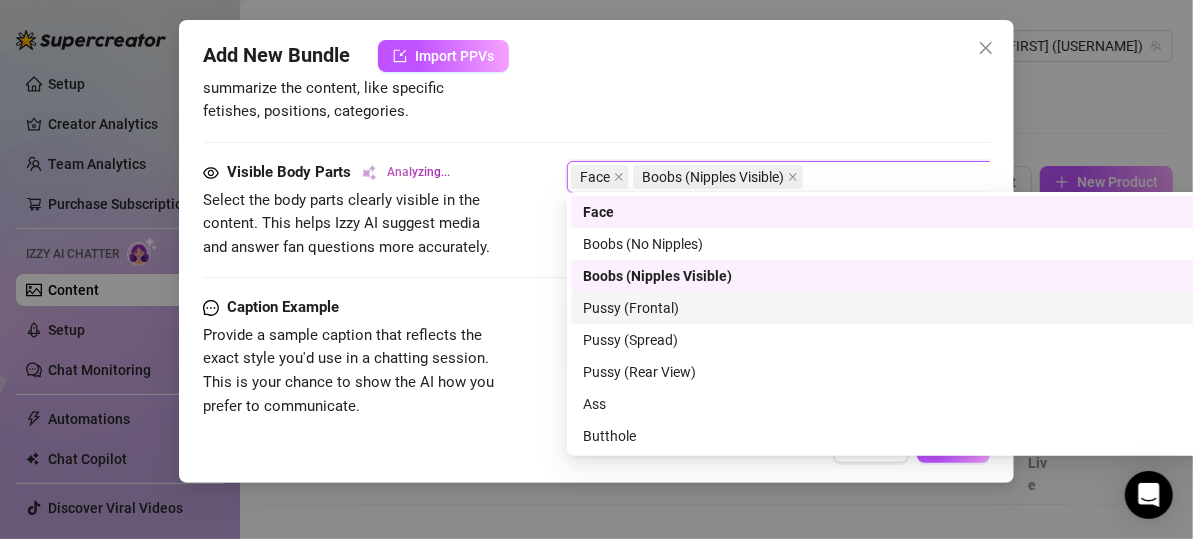 click on "Pussy (Frontal)" at bounding box center (917, 308) 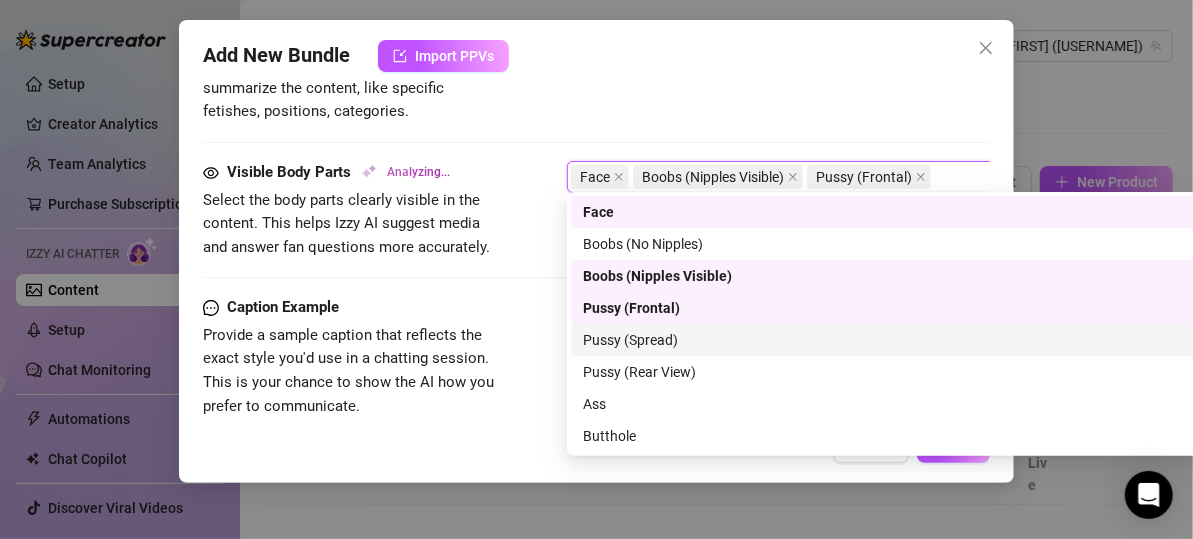 click on "Pussy (Spread)" at bounding box center [917, 340] 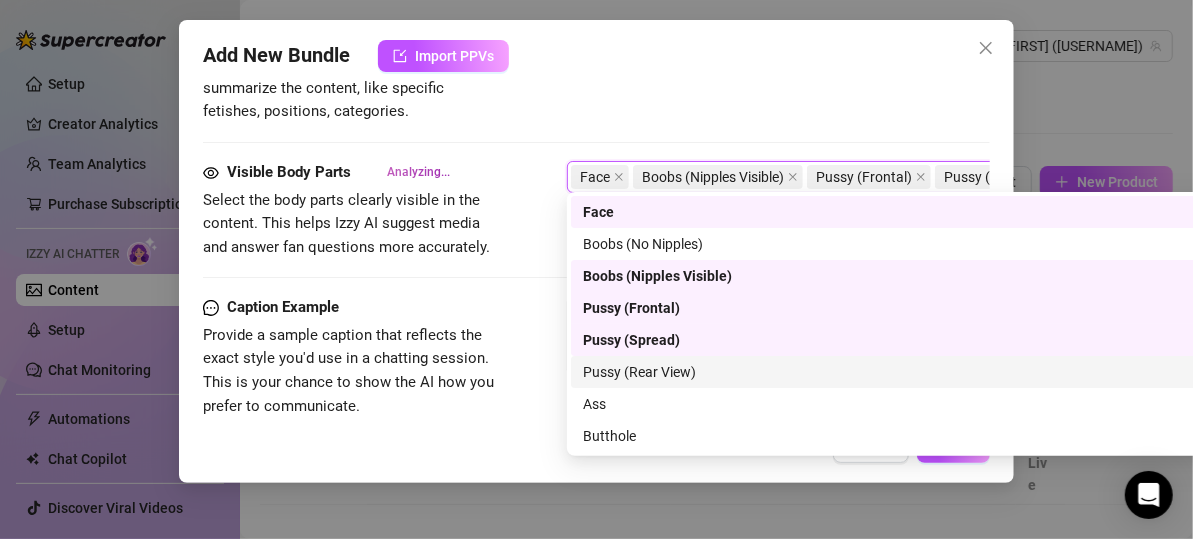 click on "Pussy (Rear View)" at bounding box center (917, 372) 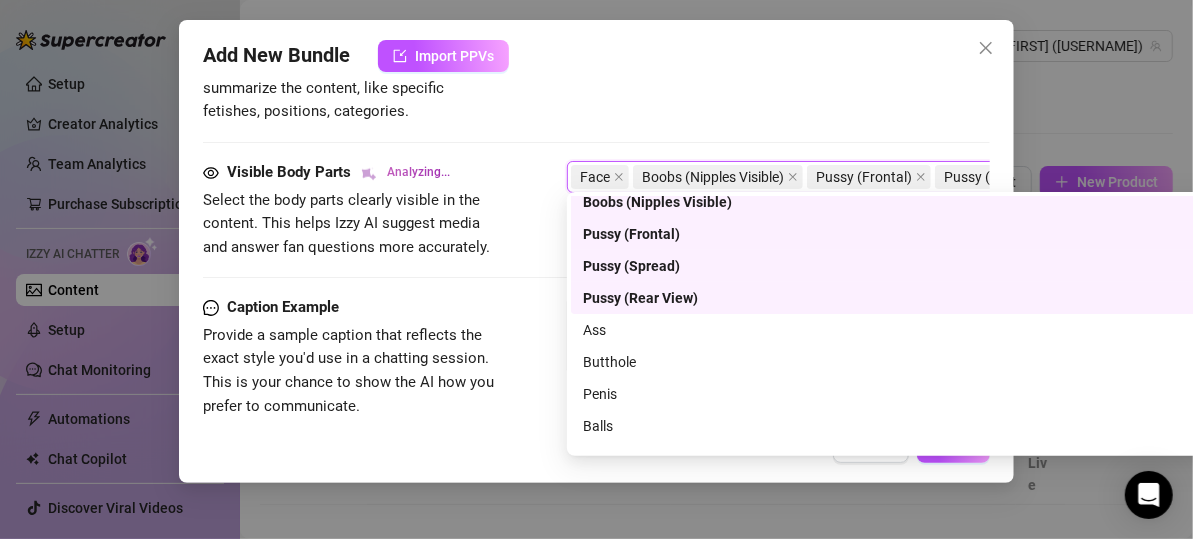 scroll, scrollTop: 76, scrollLeft: 0, axis: vertical 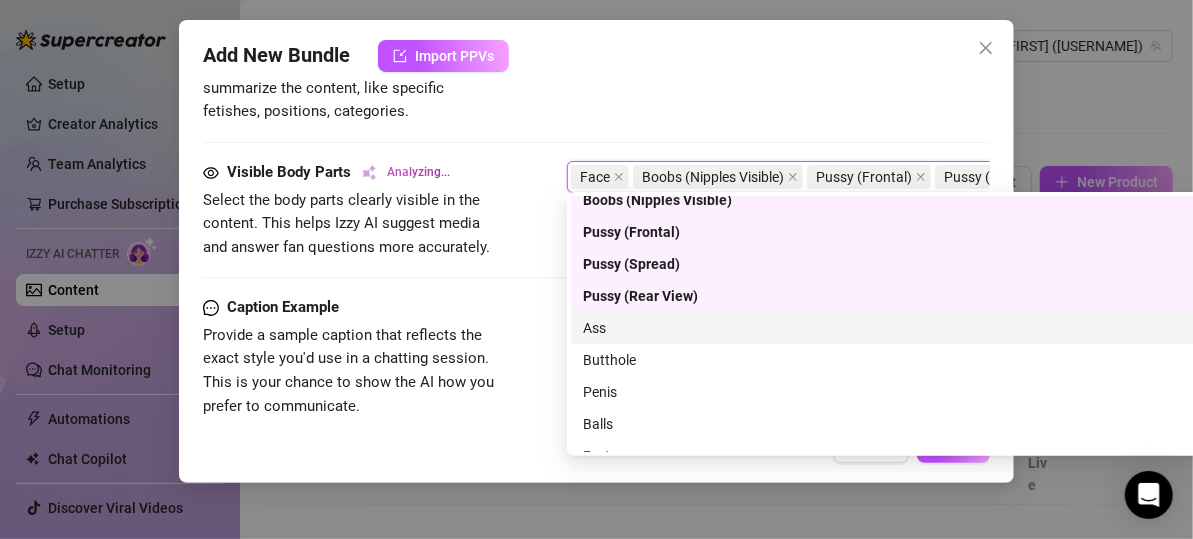 click on "Ass" at bounding box center [917, 328] 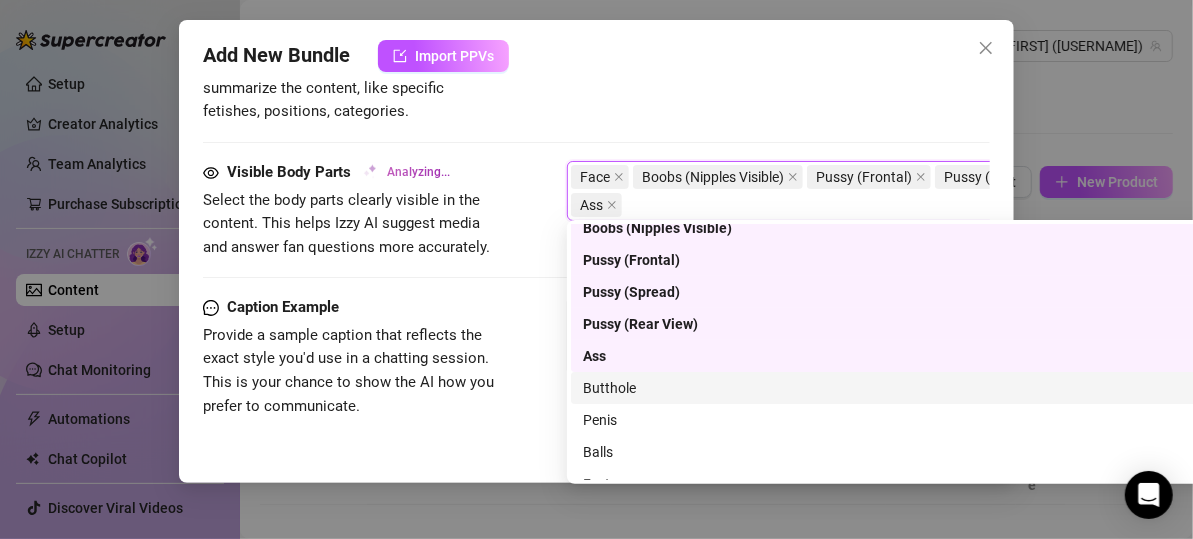 click on "Butthole" at bounding box center (917, 388) 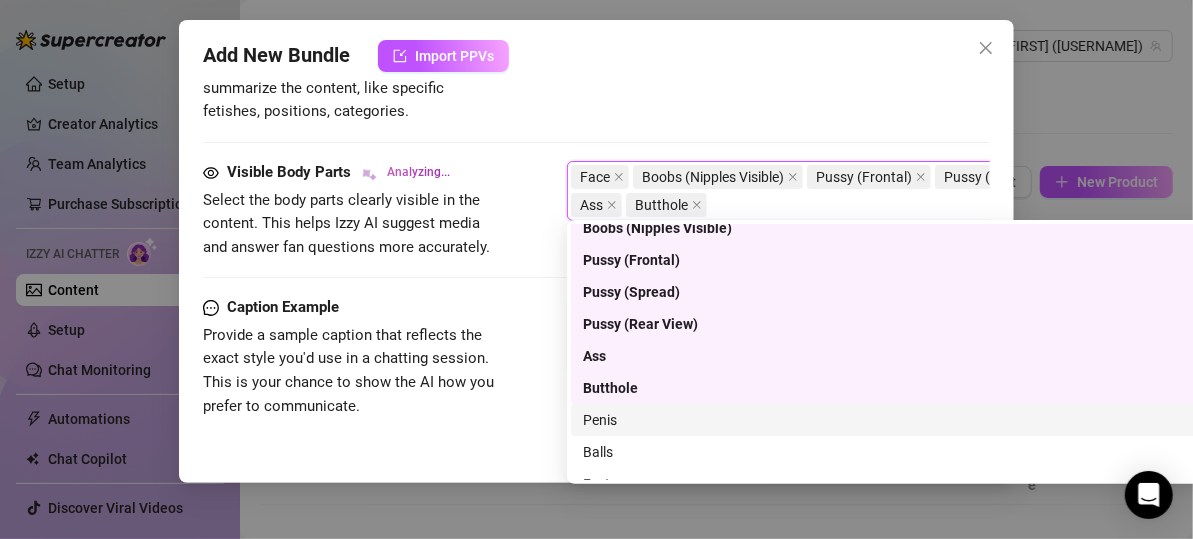 click on "Penis" at bounding box center (917, 420) 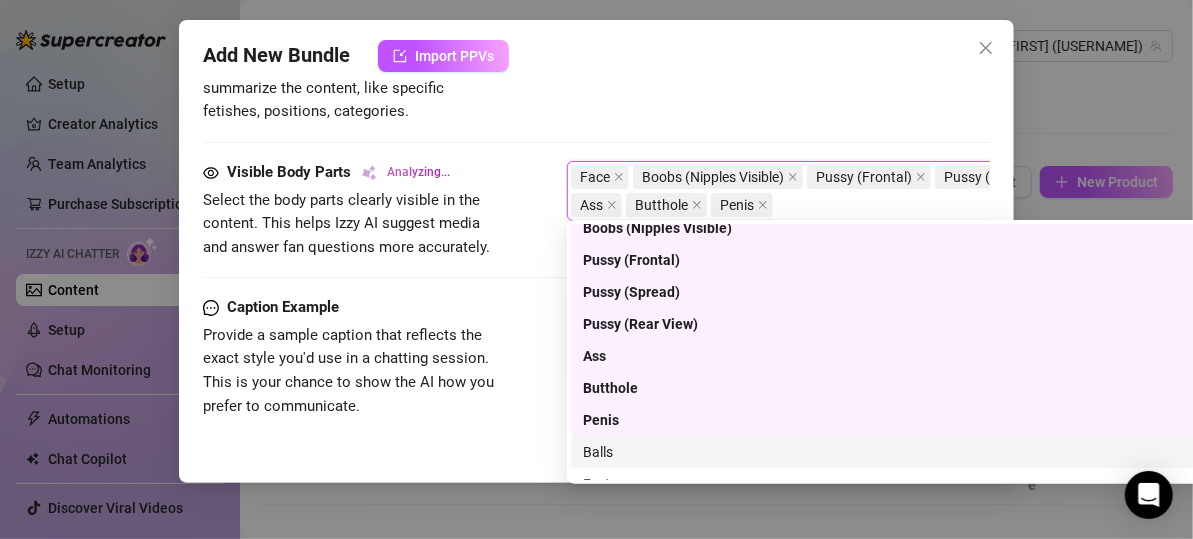 click on "Balls" at bounding box center [917, 452] 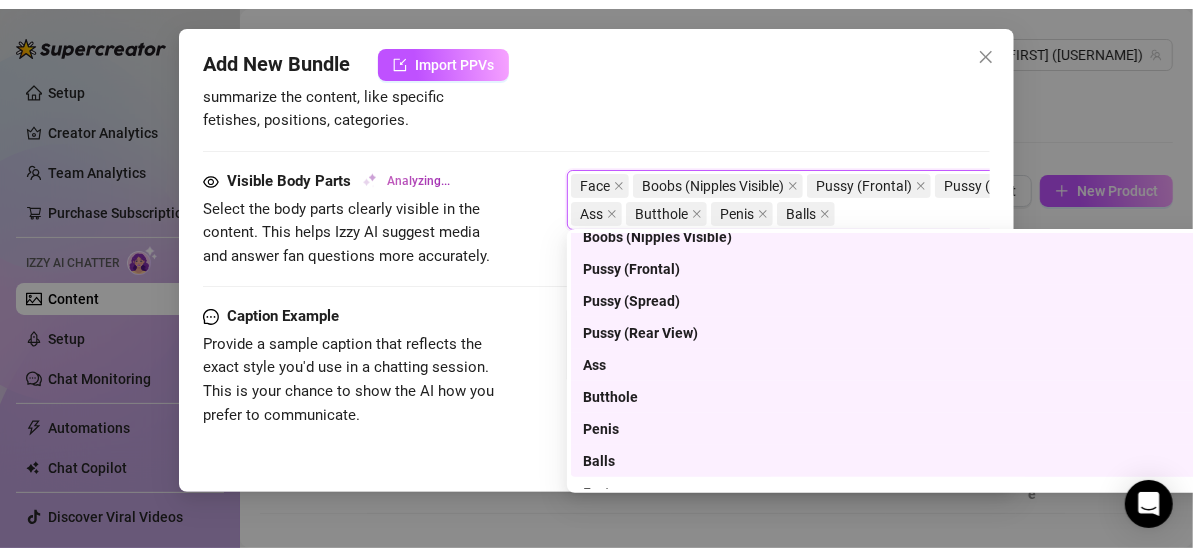 scroll, scrollTop: 128, scrollLeft: 0, axis: vertical 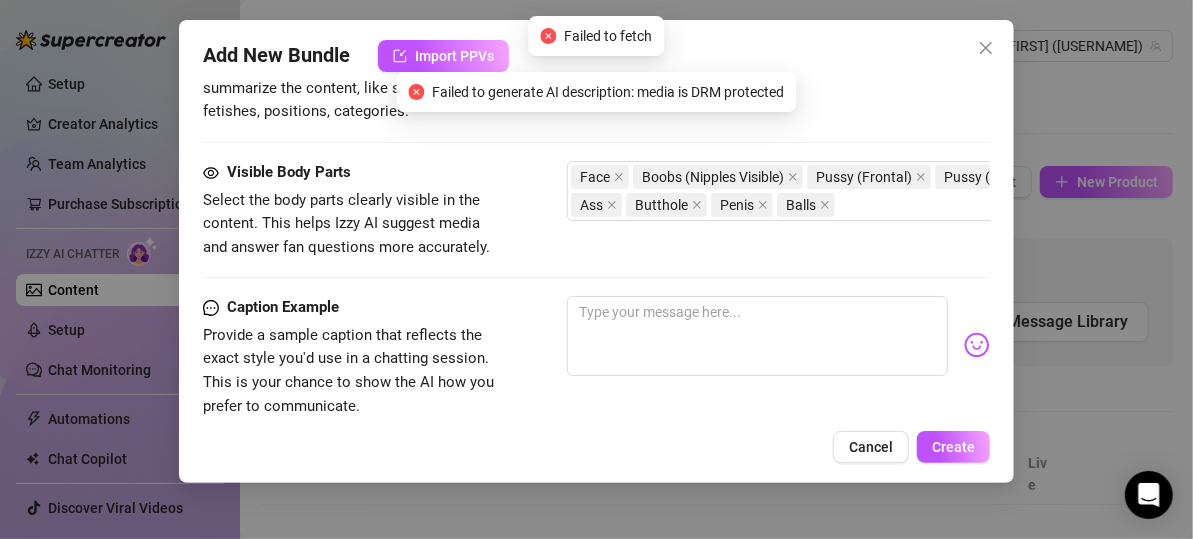 click on "Caption Example Provide a sample caption that reflects the exact style you'd use in a chatting session. This is your chance to show the AI how you prefer to communicate." at bounding box center [596, 357] 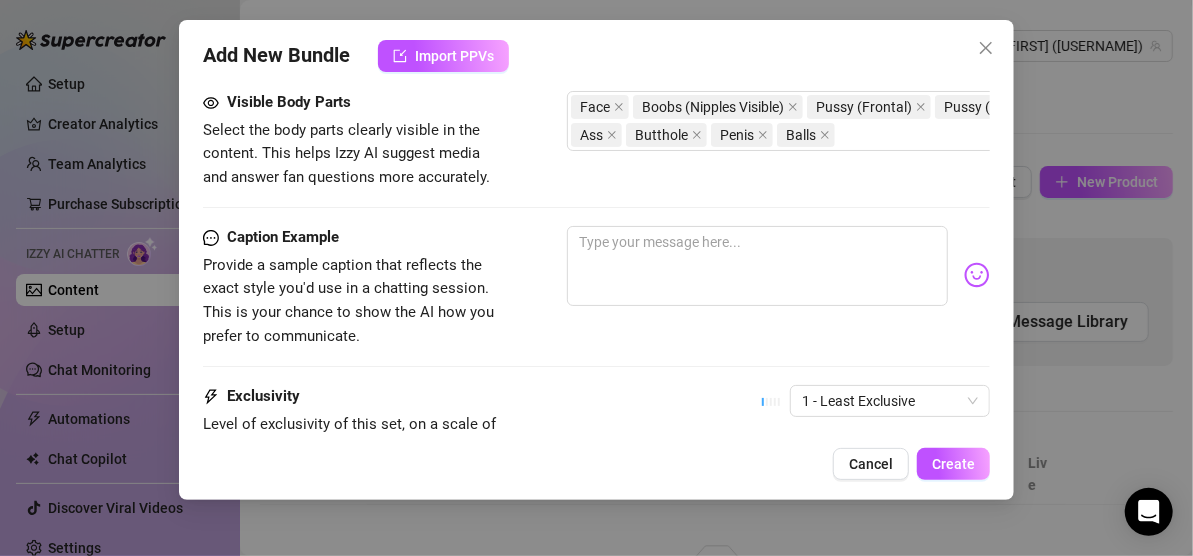 scroll, scrollTop: 1134, scrollLeft: 0, axis: vertical 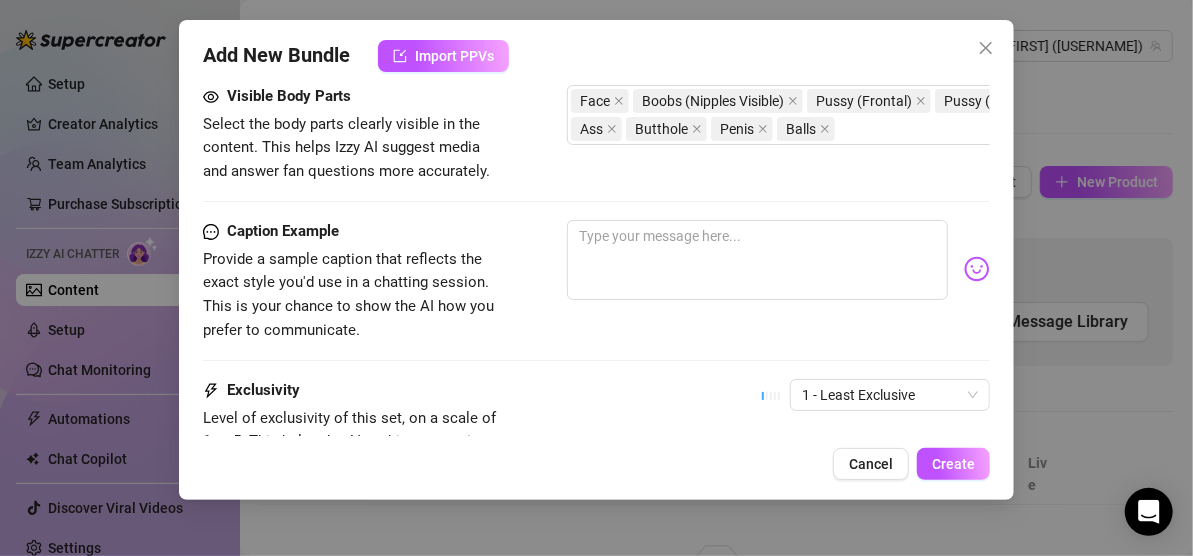 drag, startPoint x: 344, startPoint y: 225, endPoint x: 361, endPoint y: 240, distance: 22.671568 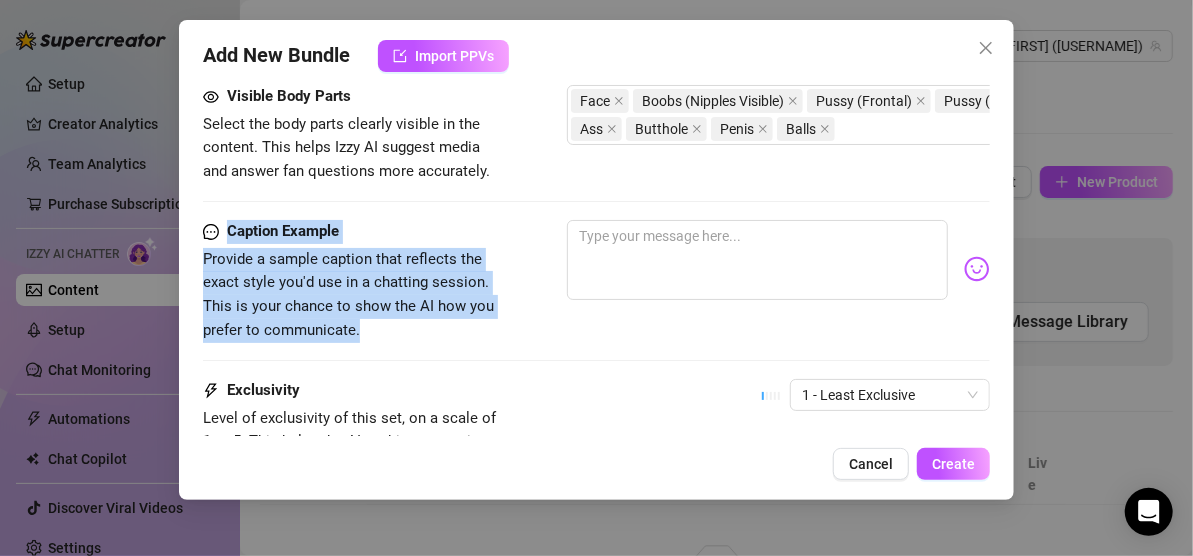 drag, startPoint x: 223, startPoint y: 224, endPoint x: 391, endPoint y: 320, distance: 193.49419 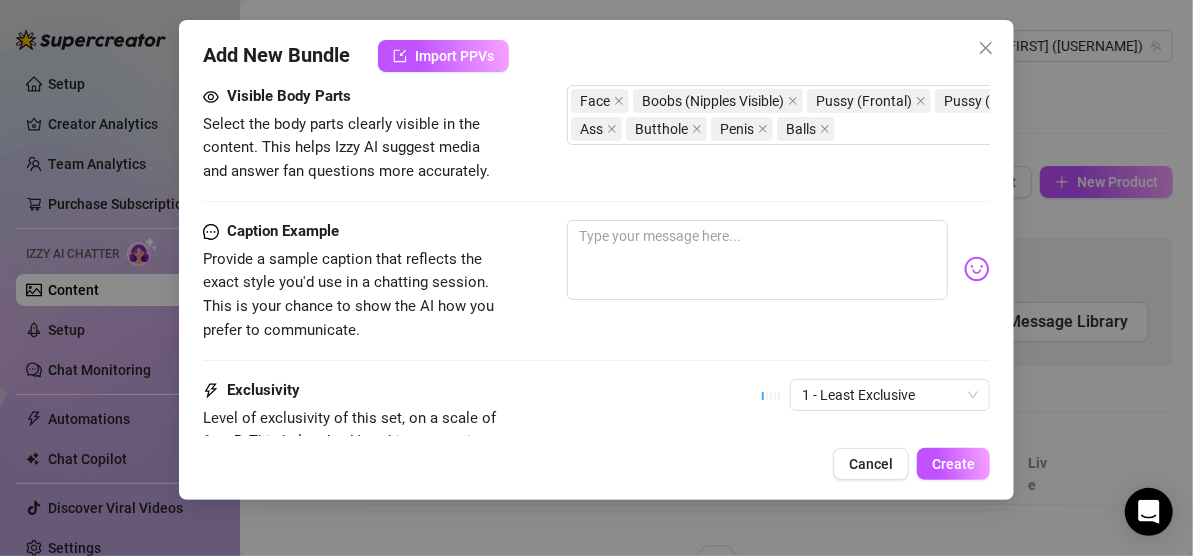 click on "Caption Example Provide a sample caption that reflects the exact style you'd use in a chatting session. This is your chance to show the AI how you prefer to communicate." at bounding box center [596, 281] 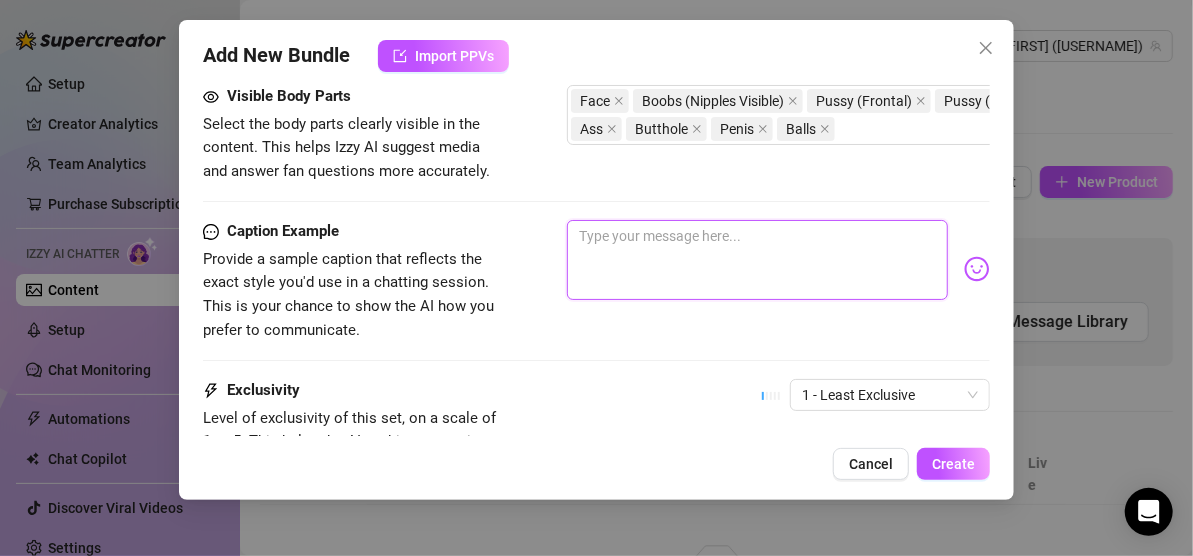 click at bounding box center (757, 260) 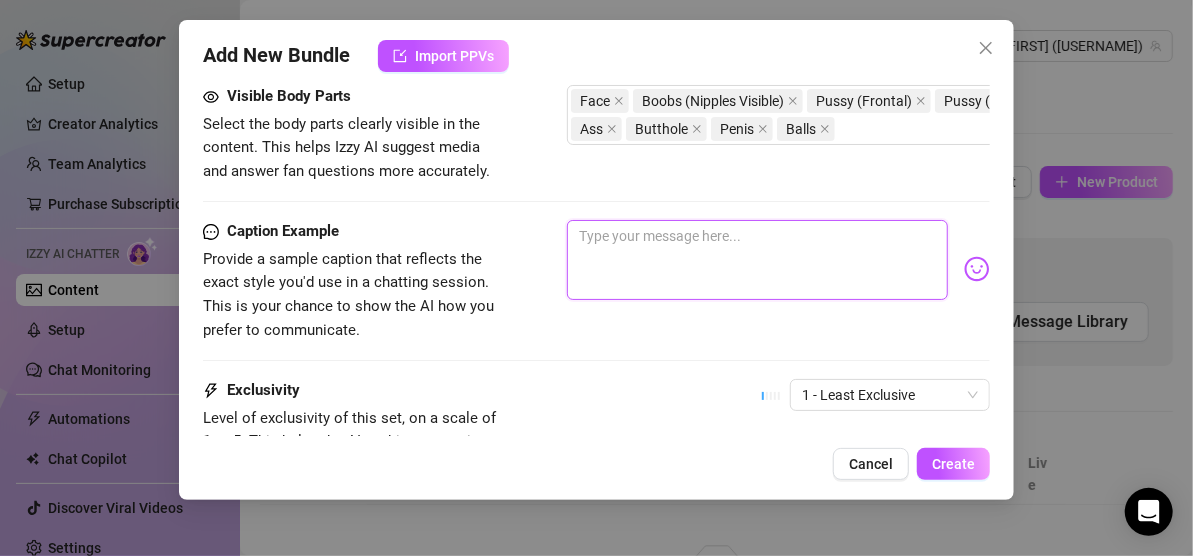 paste on "🌟 "Not everyone gets to see this side of me… but you can. 😘 [OF exclusive.]"" 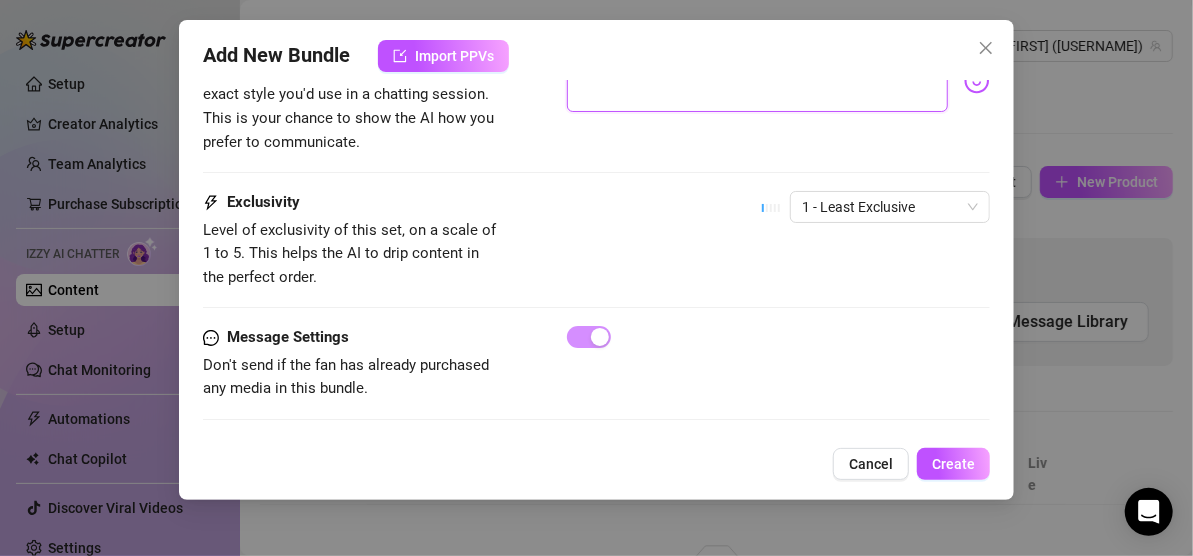 scroll, scrollTop: 1323, scrollLeft: 0, axis: vertical 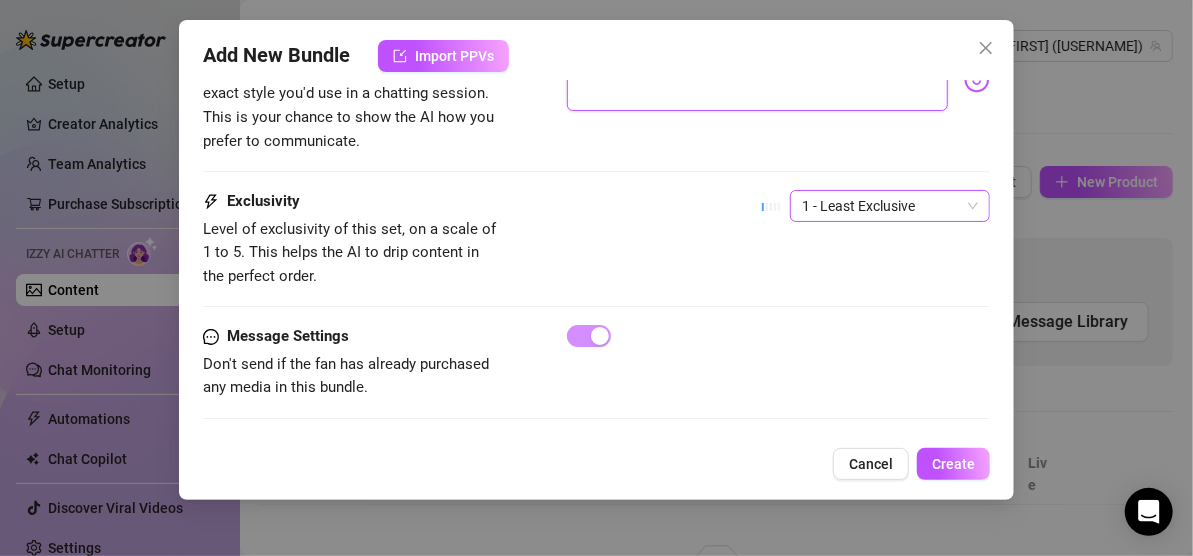 click on "1 - Least Exclusive" at bounding box center [890, 206] 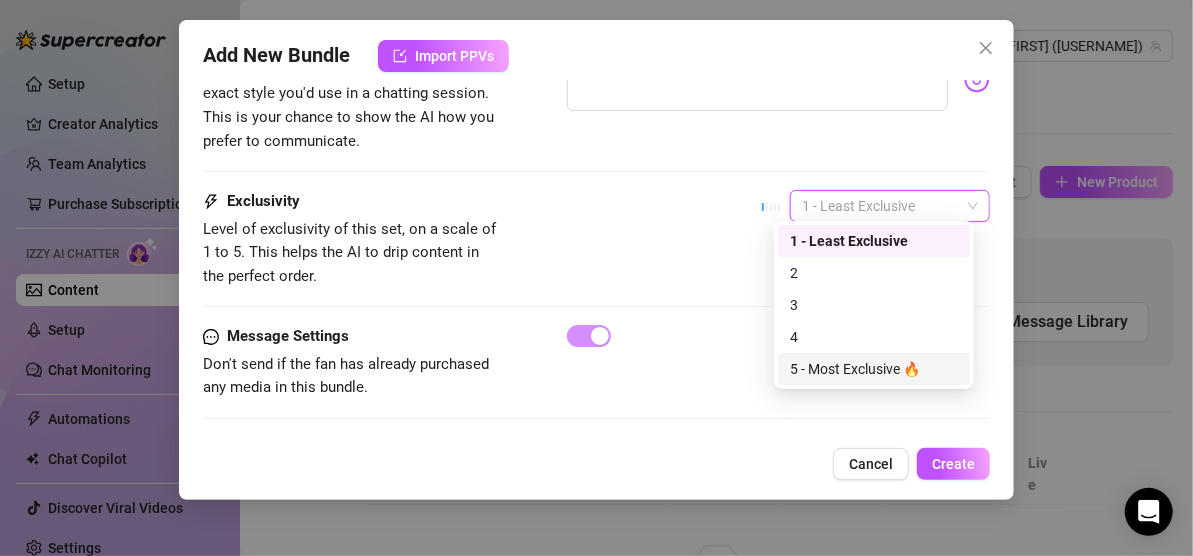 click on "5 - Most Exclusive 🔥" at bounding box center [874, 369] 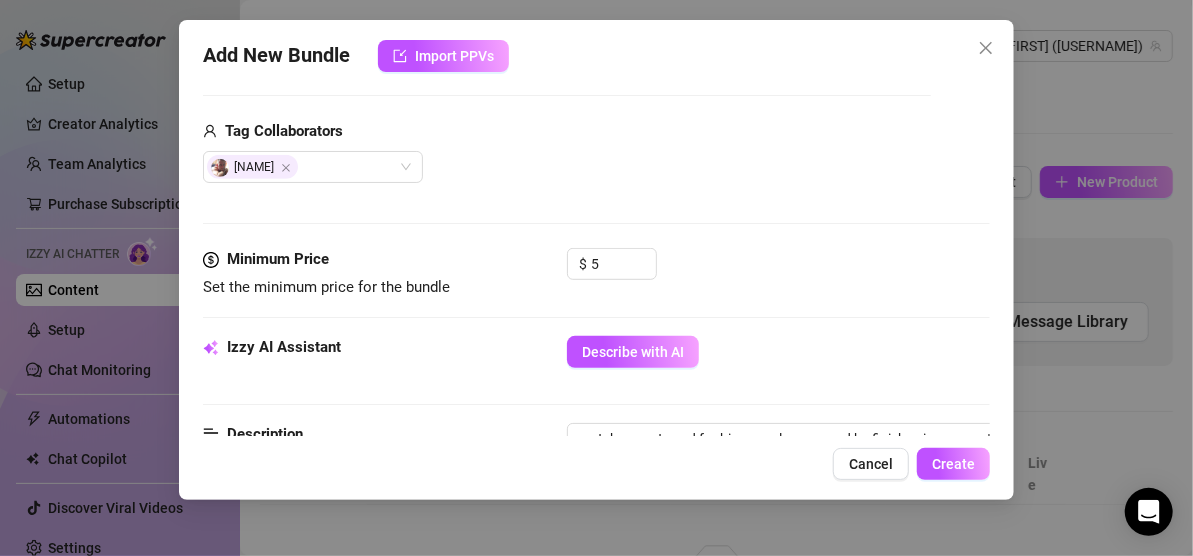 scroll, scrollTop: 486, scrollLeft: 0, axis: vertical 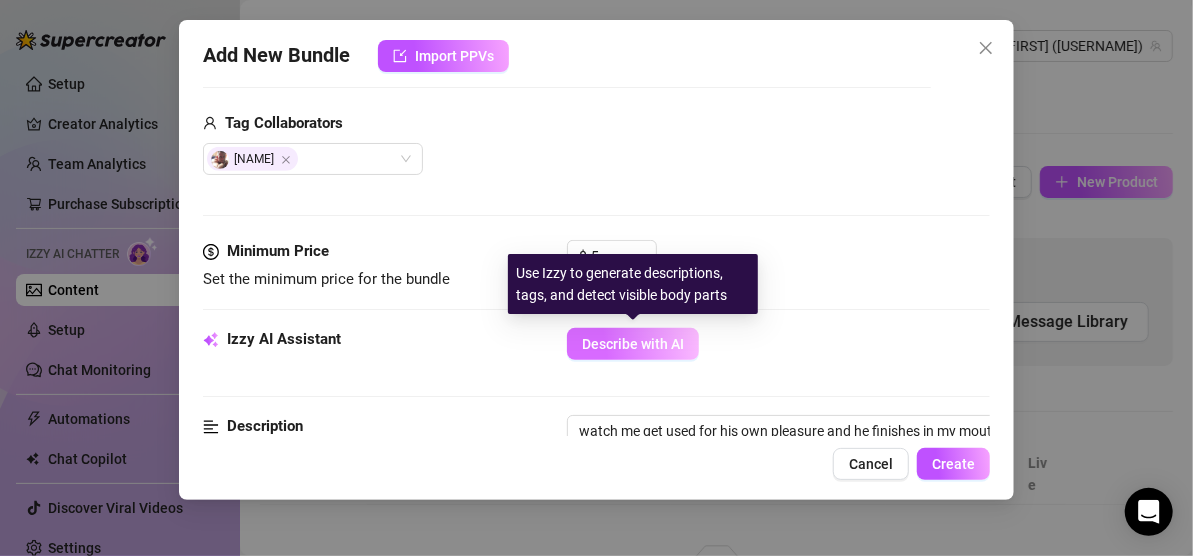 click on "Describe with AI" at bounding box center [633, 344] 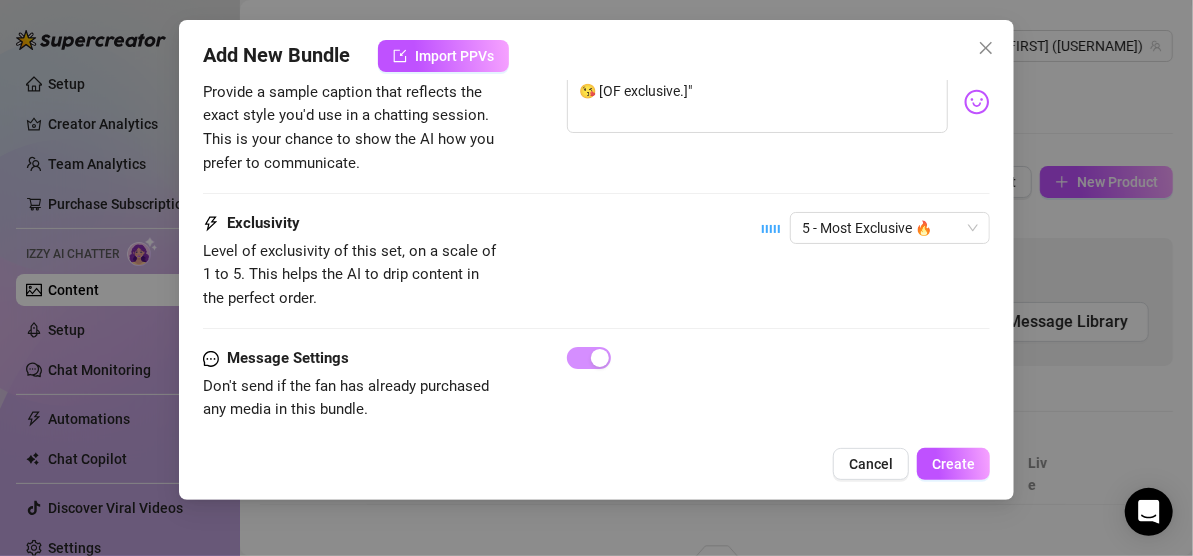 scroll, scrollTop: 1336, scrollLeft: 0, axis: vertical 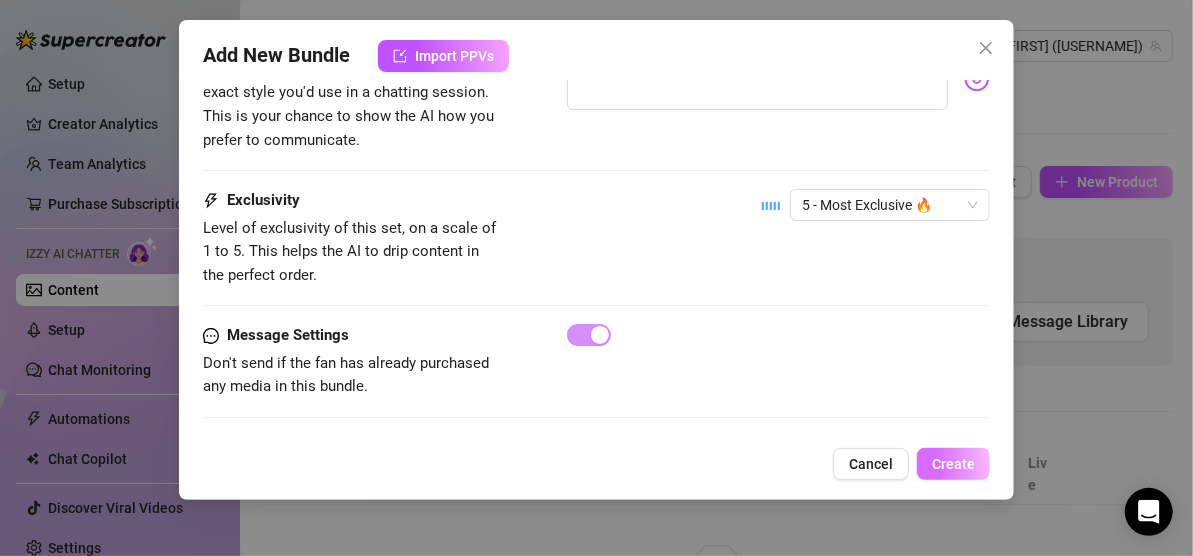 click on "Create" at bounding box center (953, 464) 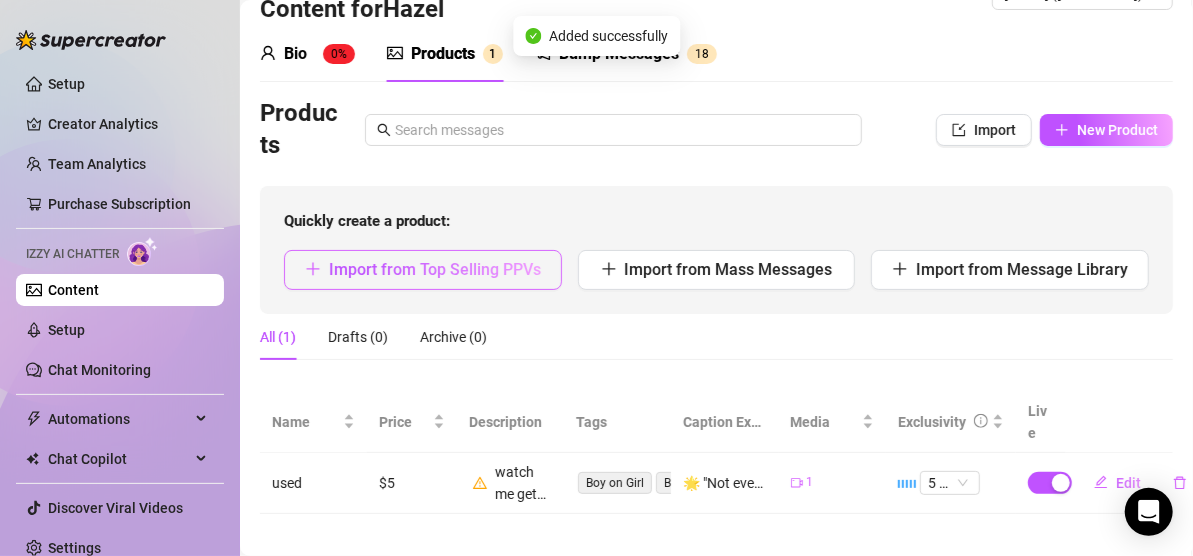 scroll, scrollTop: 63, scrollLeft: 0, axis: vertical 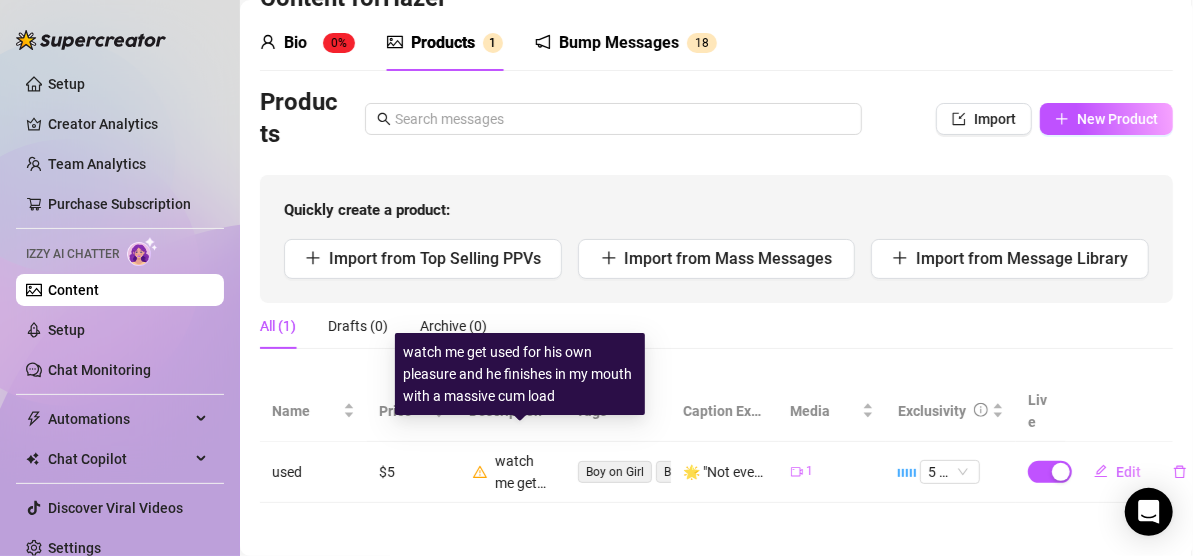 click on "watch me get used for his own pleasure and he finishes in my mouth with a massive cum load" at bounding box center (523, 472) 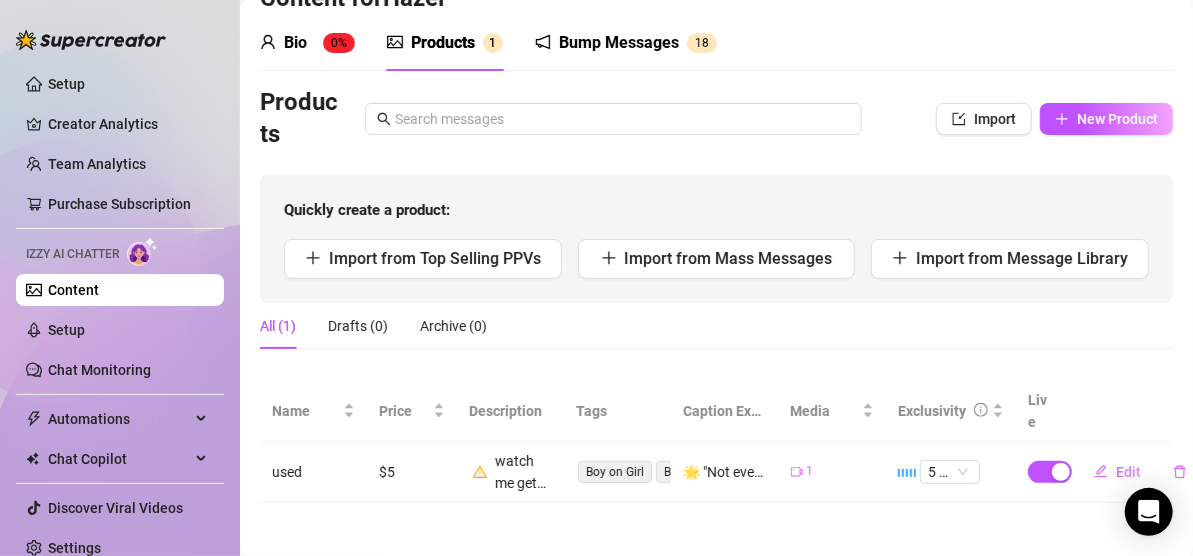 click on "Description" at bounding box center (510, 411) 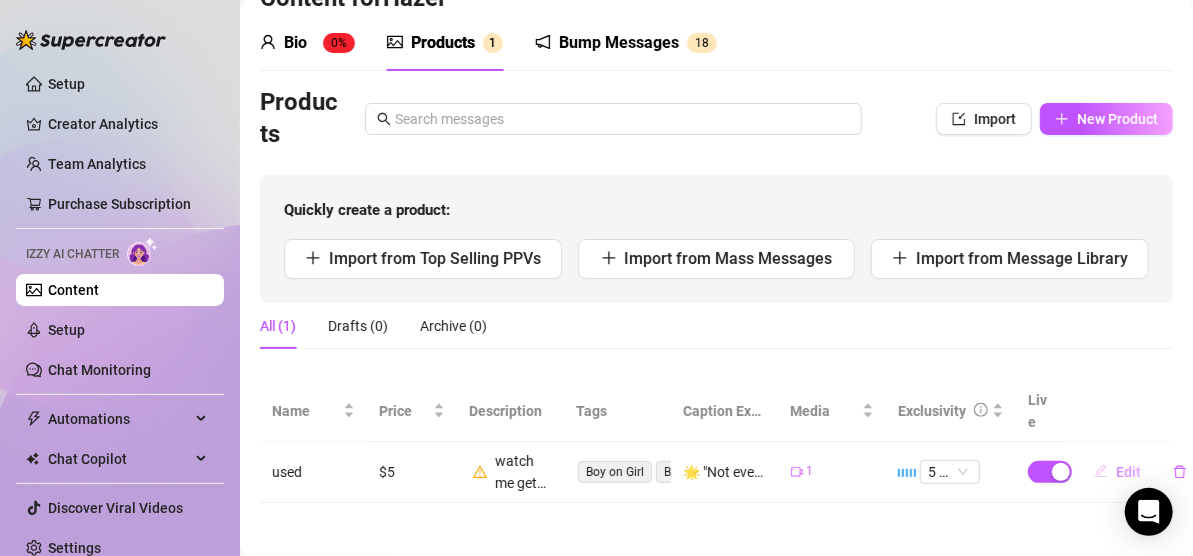click on "Edit" at bounding box center (1128, 472) 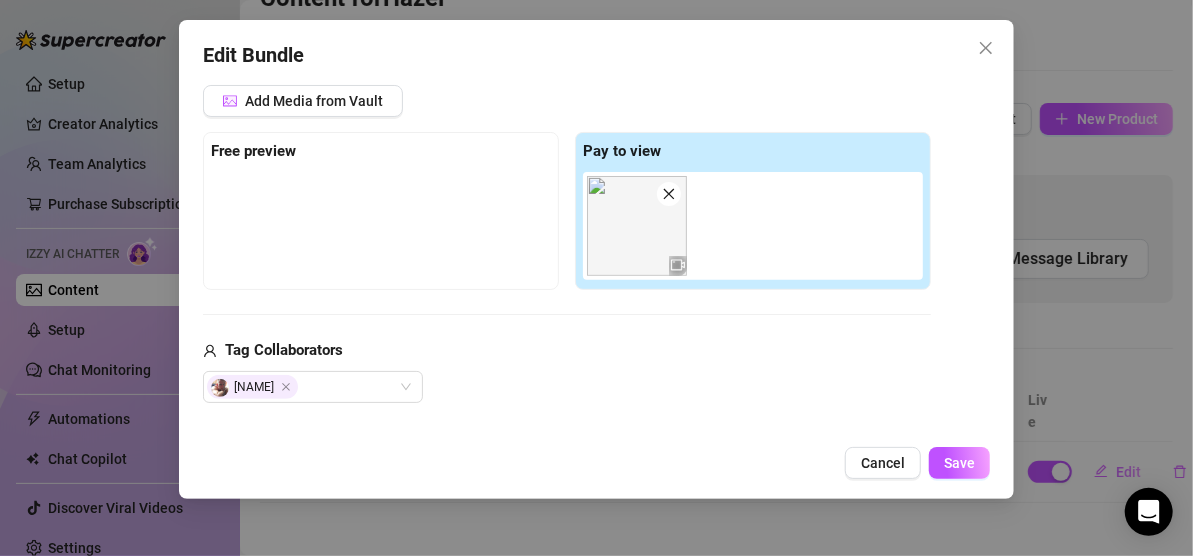scroll, scrollTop: 259, scrollLeft: 0, axis: vertical 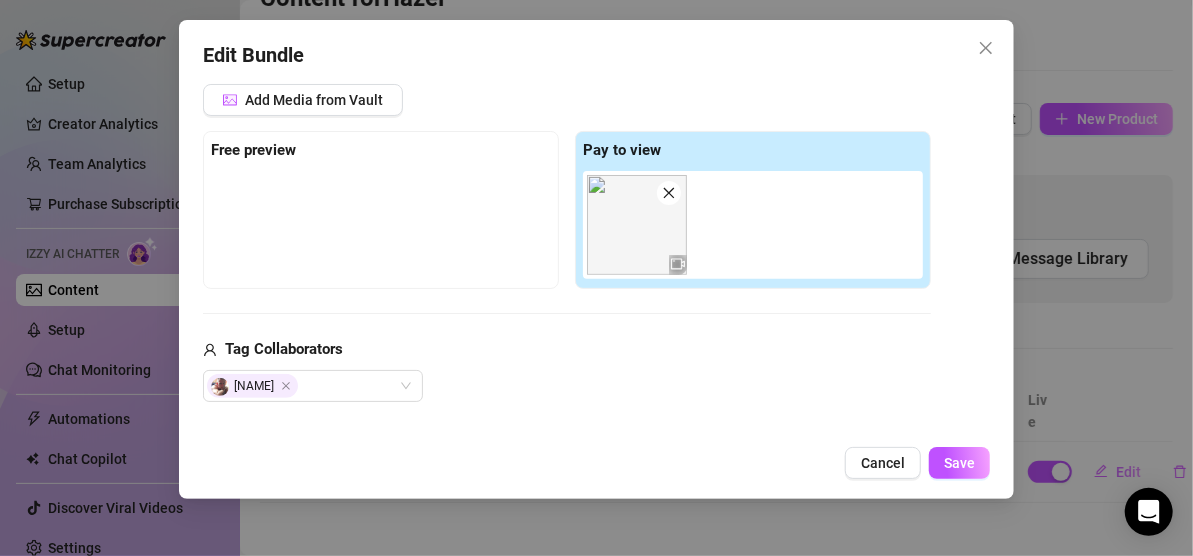 click at bounding box center [381, 221] 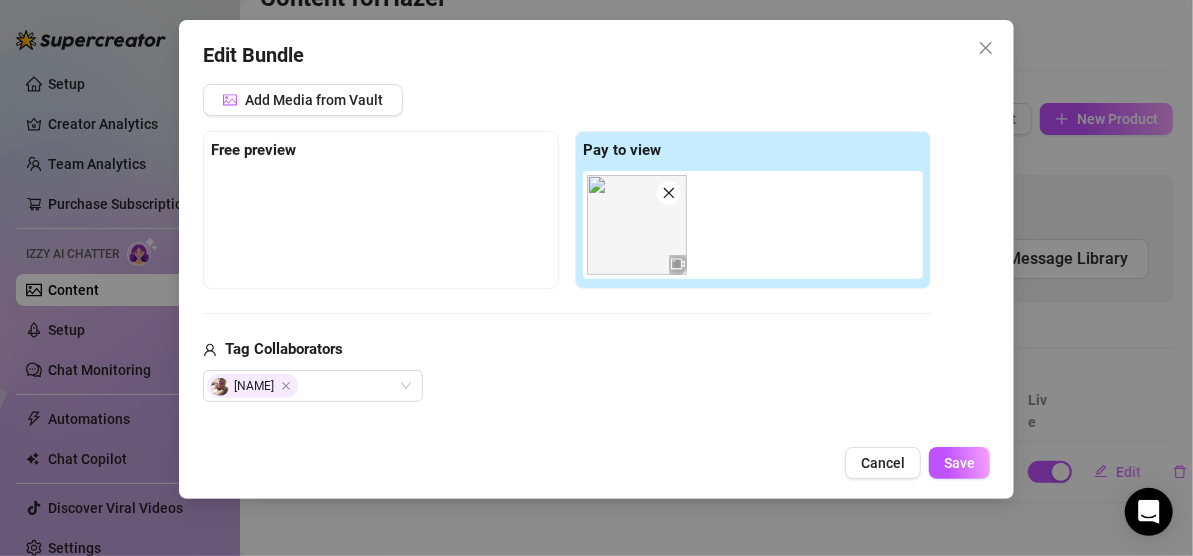 click on "Free preview" at bounding box center [253, 150] 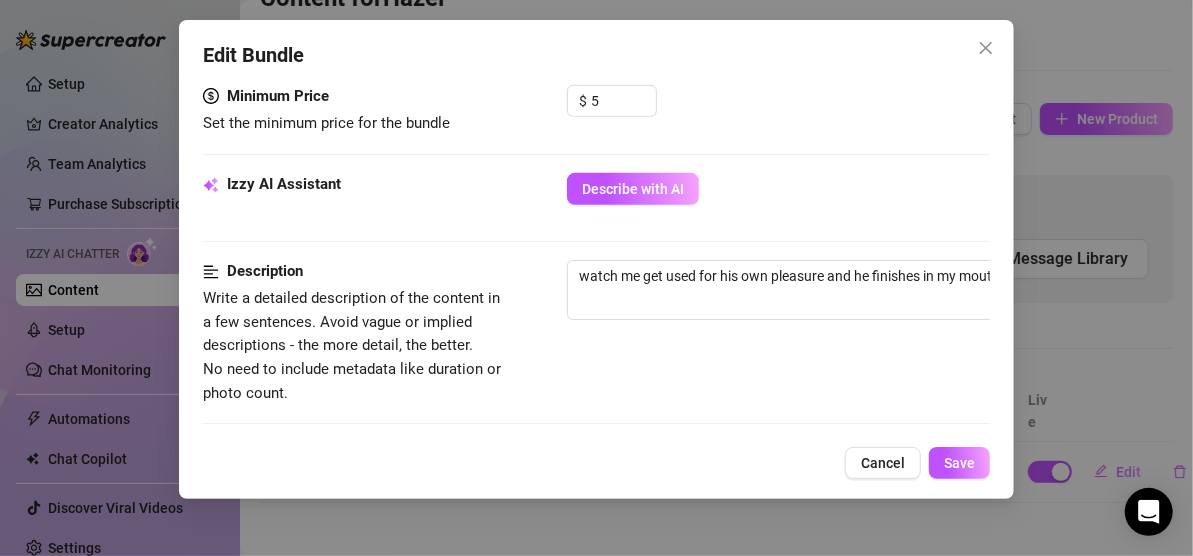 scroll, scrollTop: 642, scrollLeft: 0, axis: vertical 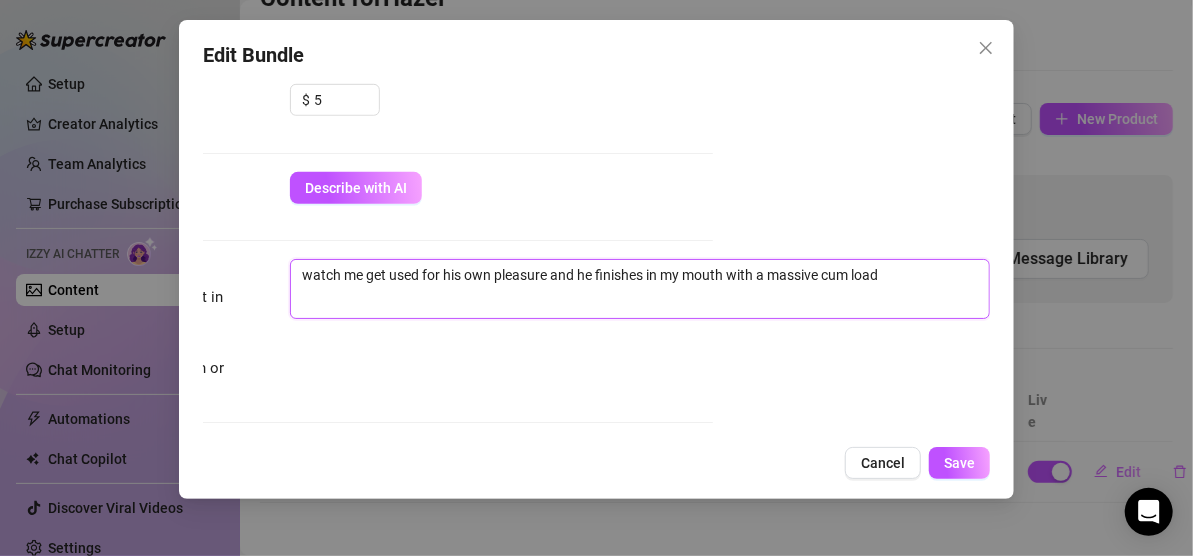 drag, startPoint x: 579, startPoint y: 269, endPoint x: 999, endPoint y: 275, distance: 420.04285 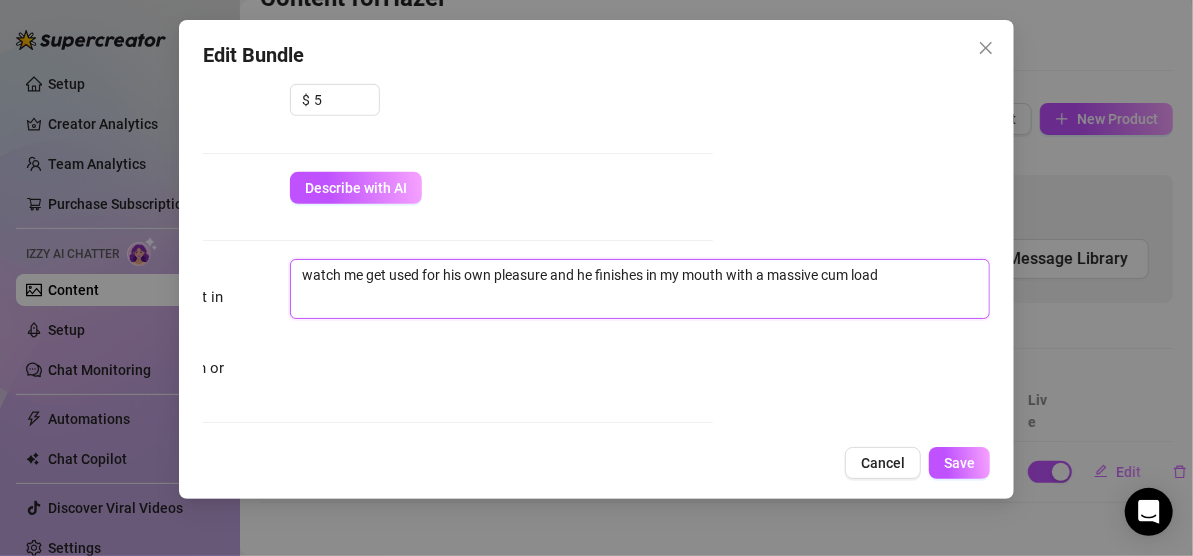 click on "watch me get used for his own pleasure and he finishes in my mouth with a massive cum load" at bounding box center (640, 289) 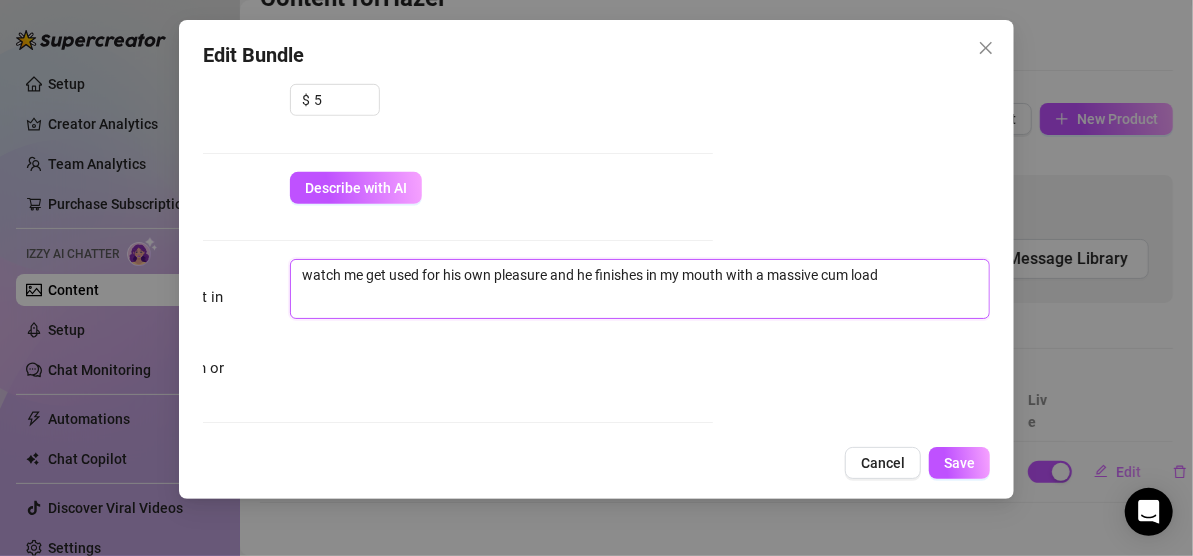 type on "watch hme get used for his own pleasure and he finishes in my mouth with a massive cum load" 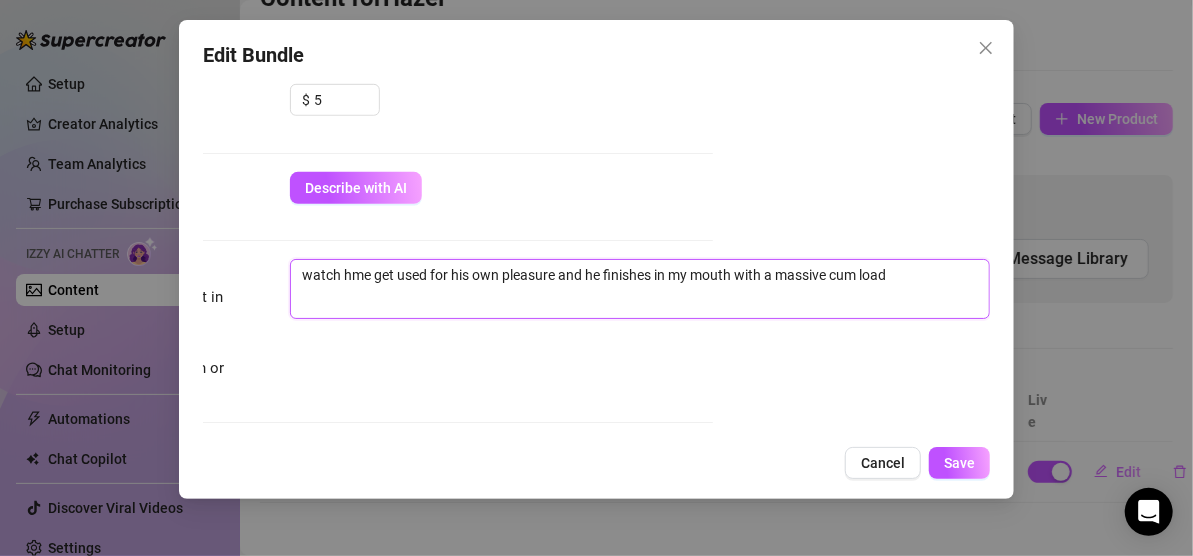 type on "watch hime get used for his own pleasure and he finishes in my mouth with a massive cum load" 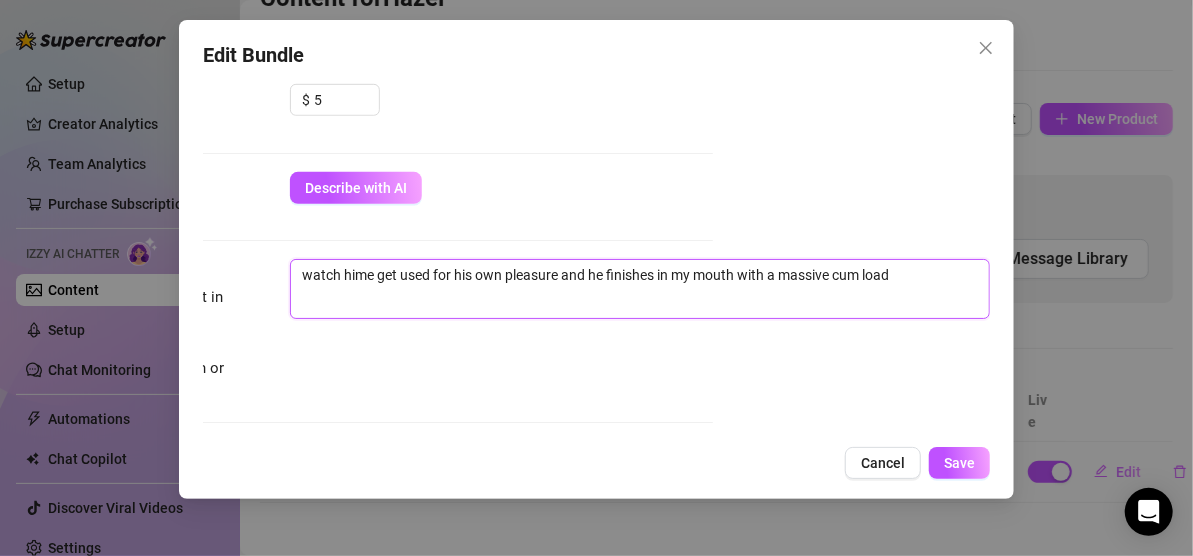 type 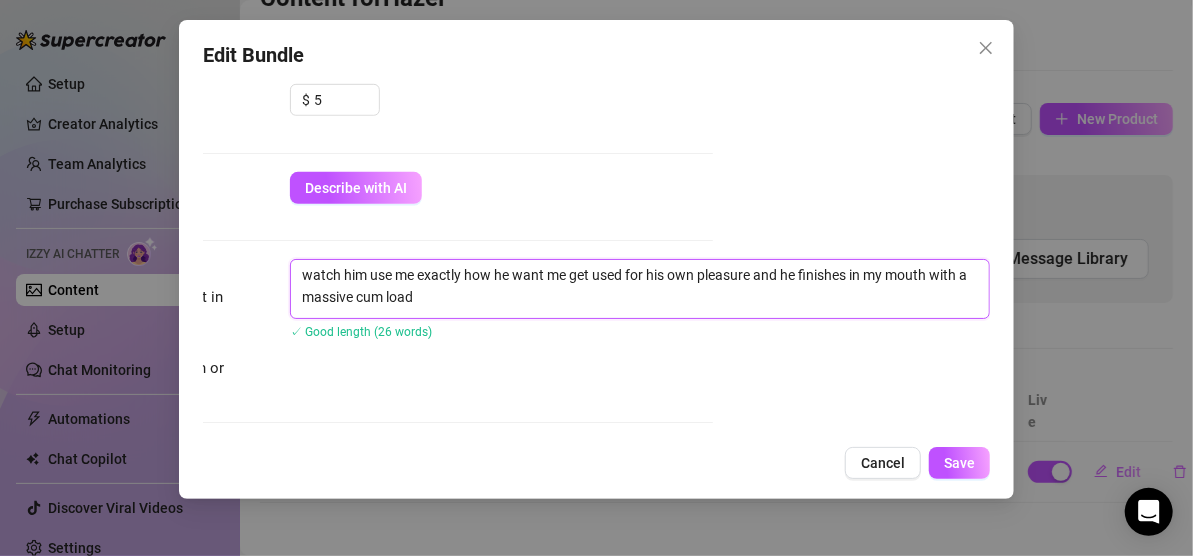 drag, startPoint x: 533, startPoint y: 272, endPoint x: 608, endPoint y: 271, distance: 75.00667 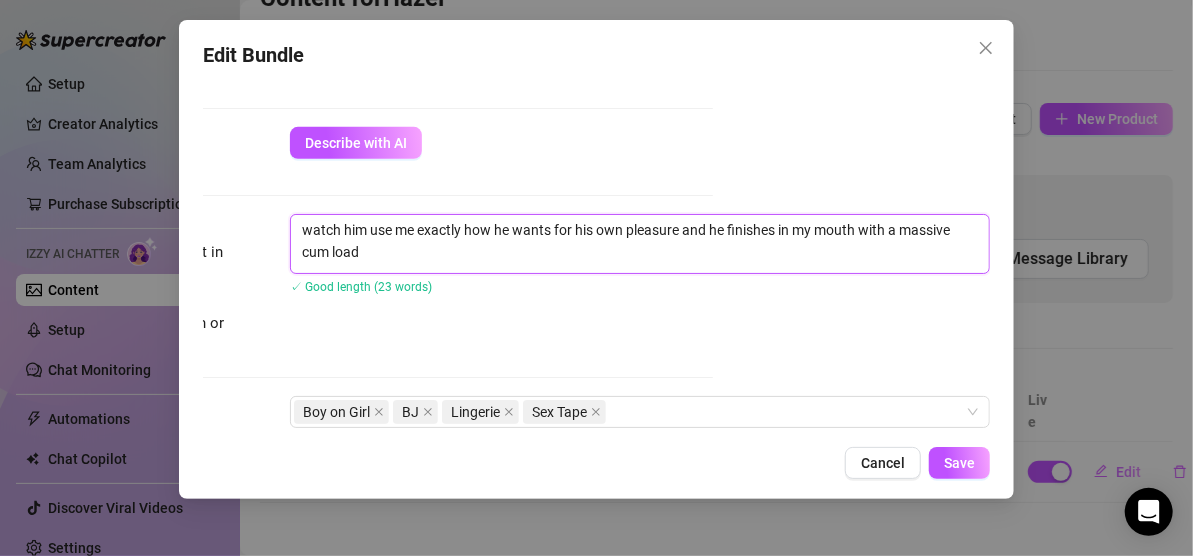 scroll, scrollTop: 727, scrollLeft: 293, axis: both 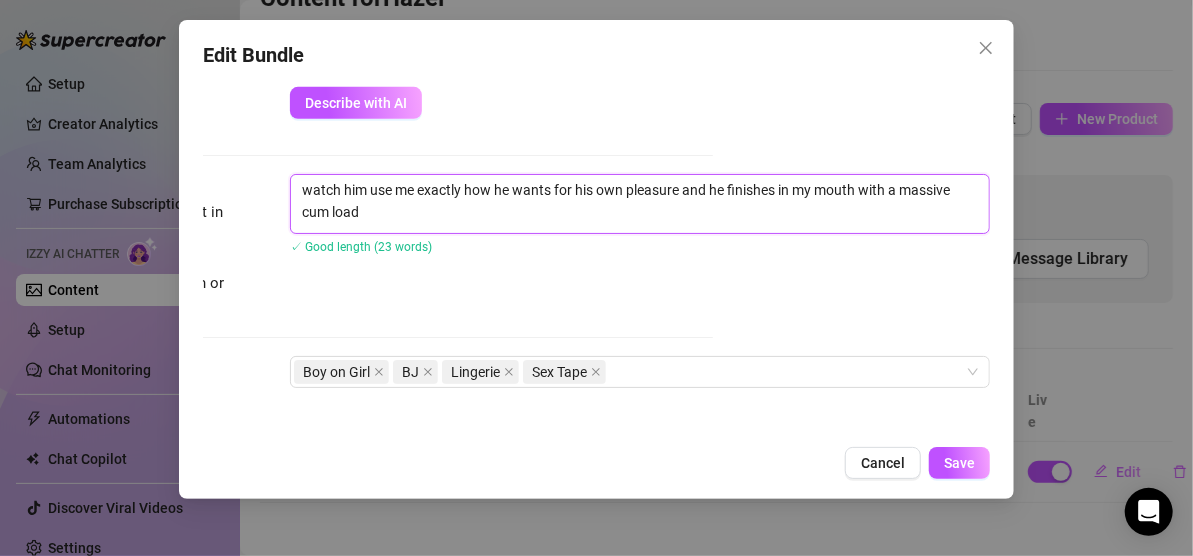 click on "watch him use me exactly how he wants for his own pleasure and he finishes in my mouth with a massive cum load" at bounding box center (640, 204) 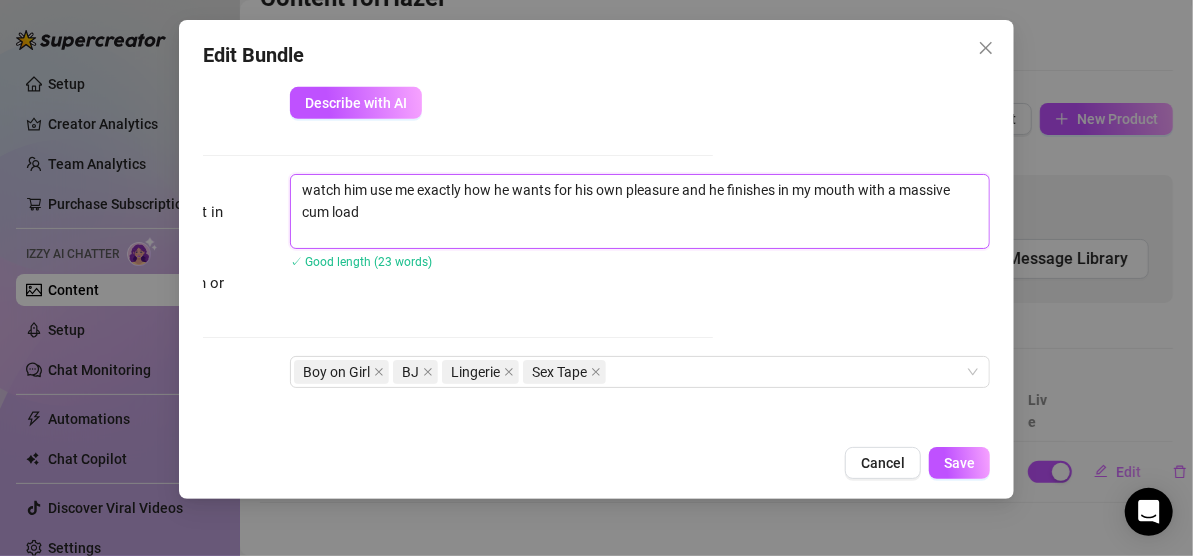 scroll, scrollTop: 0, scrollLeft: 0, axis: both 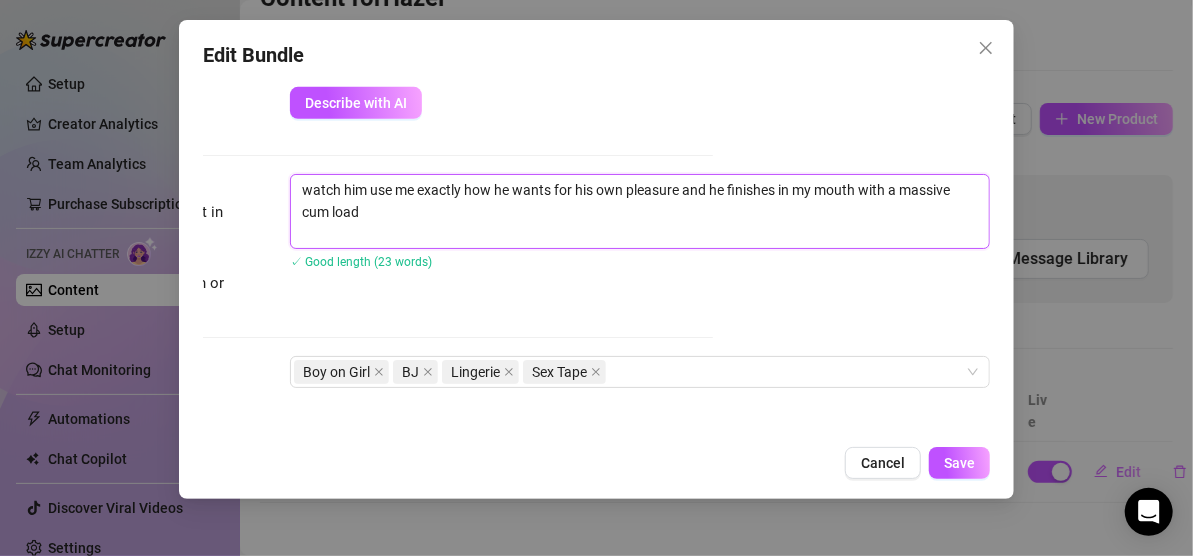 paste on "🔥 "Watch him use me exactly how he wants—ending with a hot, heavy finish right on my tongue. 😈💦 [Full vid on OF!]"" 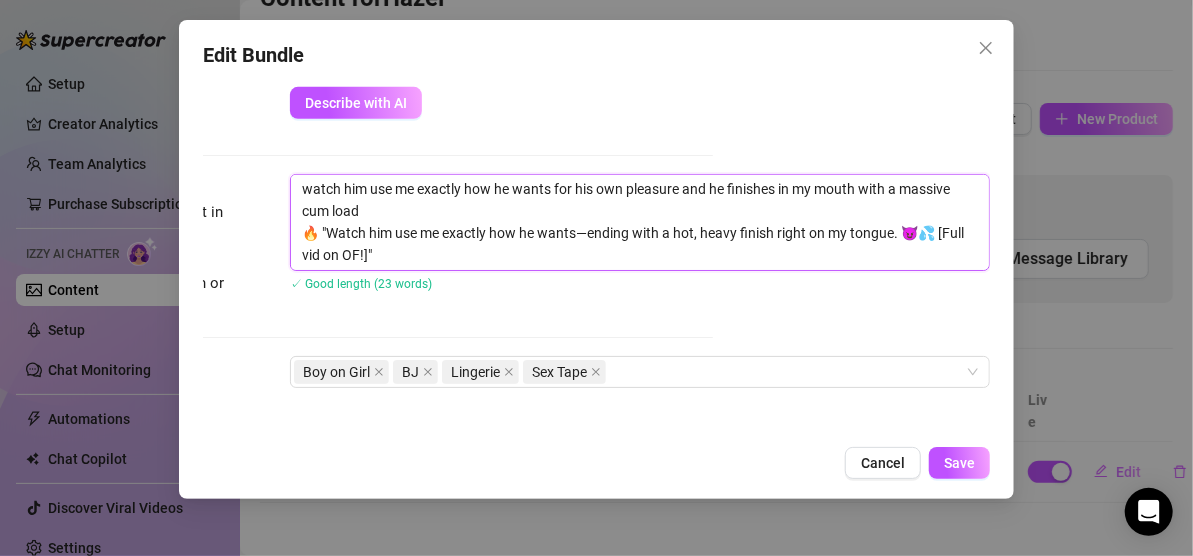 scroll, scrollTop: 0, scrollLeft: 0, axis: both 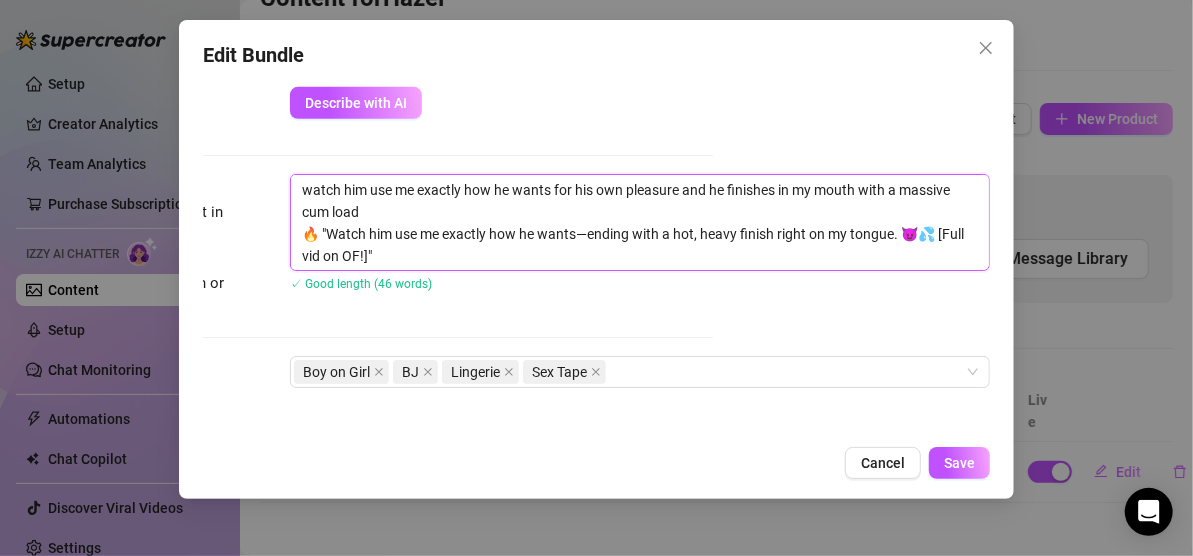 click on "watch him use me exactly how he wants for his own pleasure and he finishes in my mouth with a massive cum load
🔥 "Watch him use me exactly how he wants—ending with a hot, heavy finish right on my tongue. 😈💦 [Full vid on OF!]"" at bounding box center [640, 222] 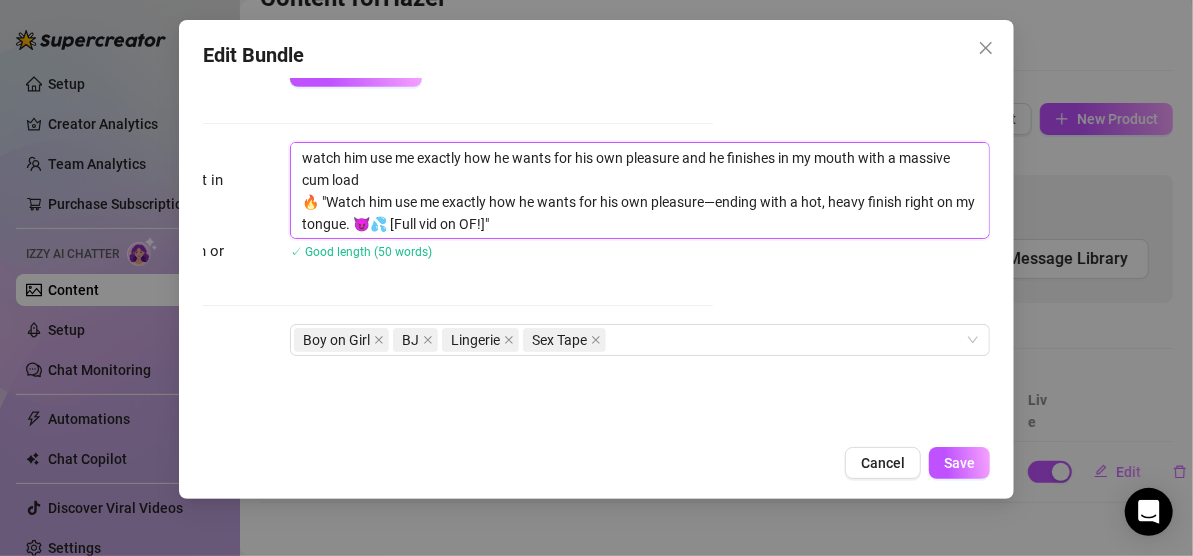scroll, scrollTop: 760, scrollLeft: 293, axis: both 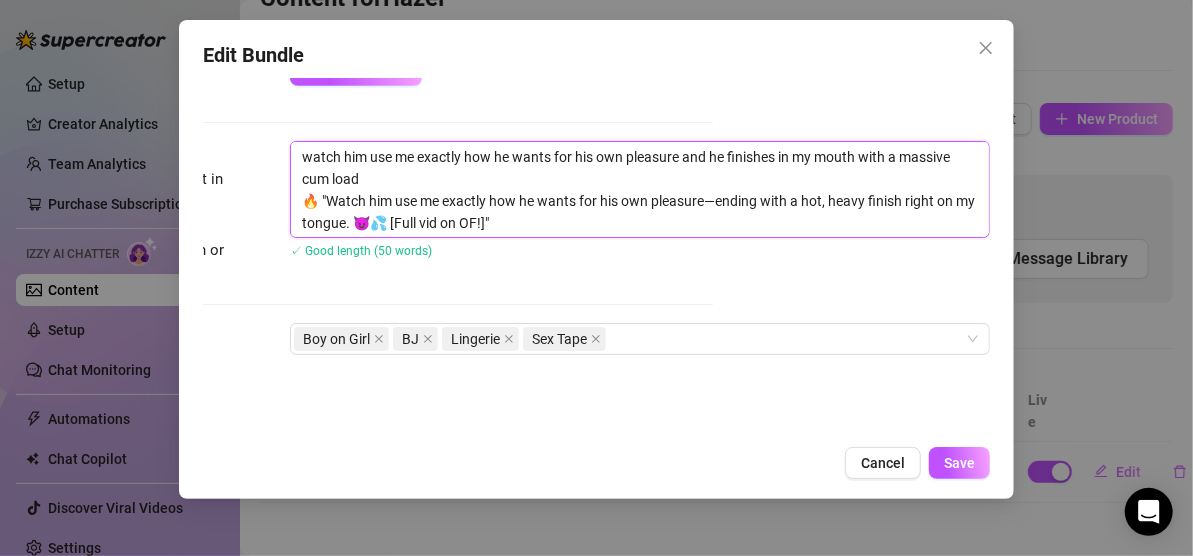 drag, startPoint x: 349, startPoint y: 222, endPoint x: 929, endPoint y: 200, distance: 580.4171 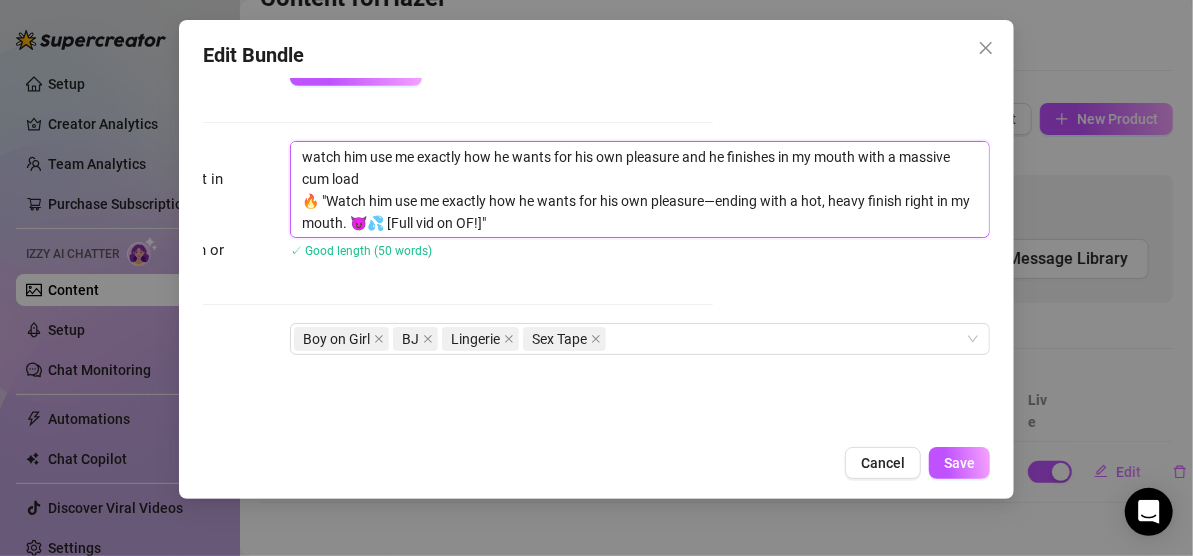 drag, startPoint x: 469, startPoint y: 218, endPoint x: 358, endPoint y: 221, distance: 111.040535 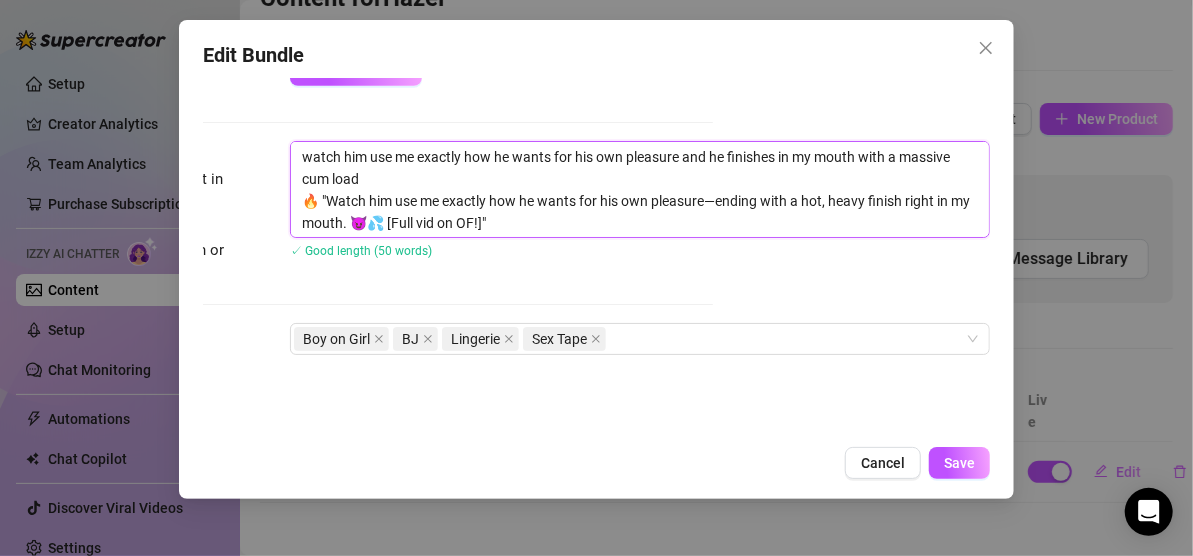paste on "💦 You'll have to unlock to find out 🤤" 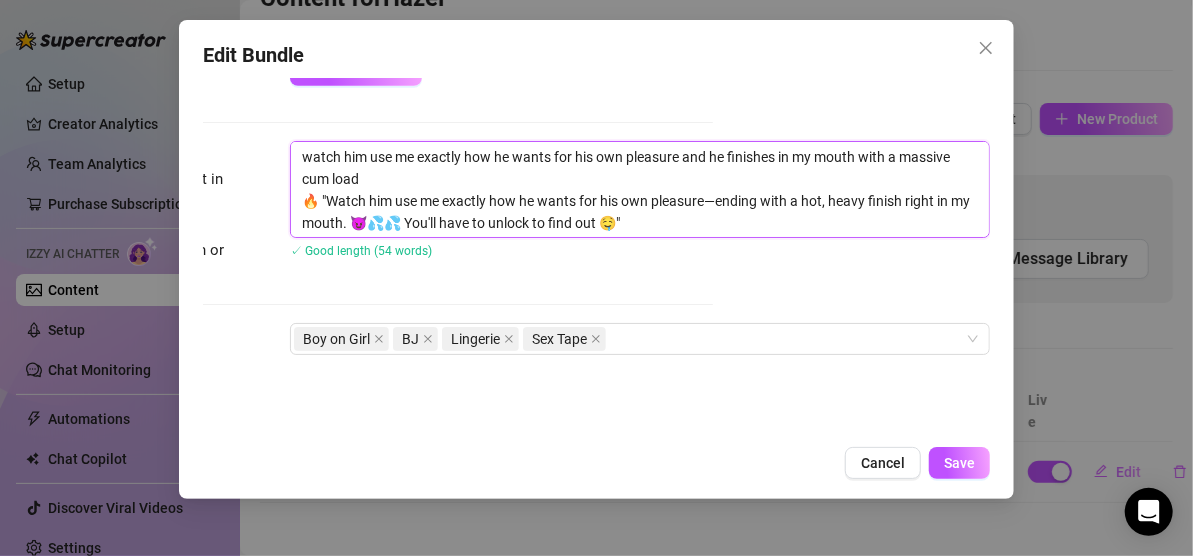 drag, startPoint x: 353, startPoint y: 176, endPoint x: 272, endPoint y: 157, distance: 83.198555 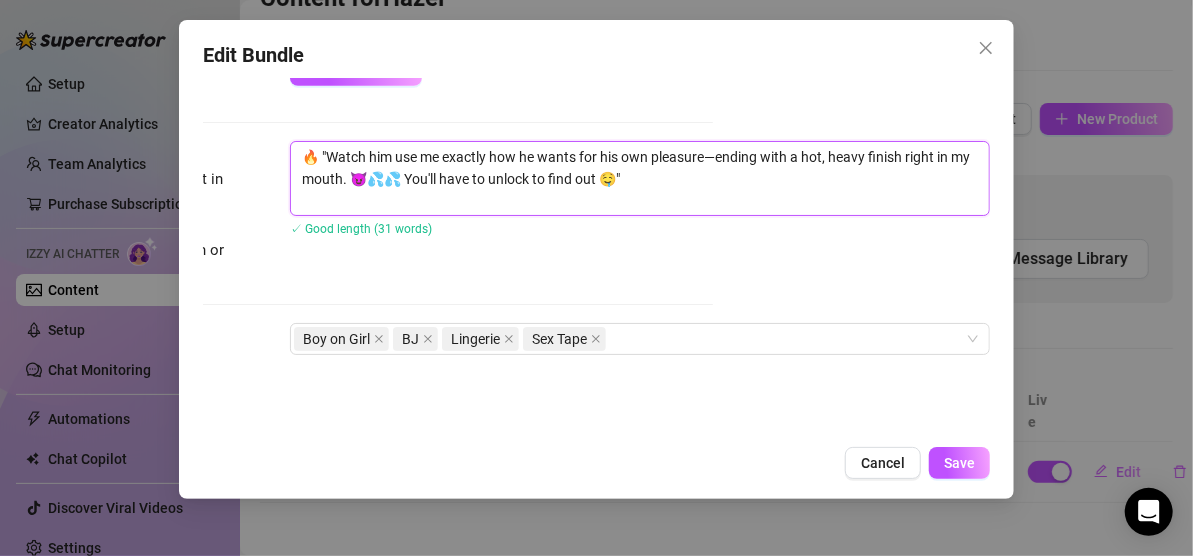 click on "🔥 "Watch him use me exactly how he wants for his own pleasure—ending with a hot, heavy finish right in my mouth. 😈💦💦 You'll have to unlock to find out 🤤"" at bounding box center [640, 178] 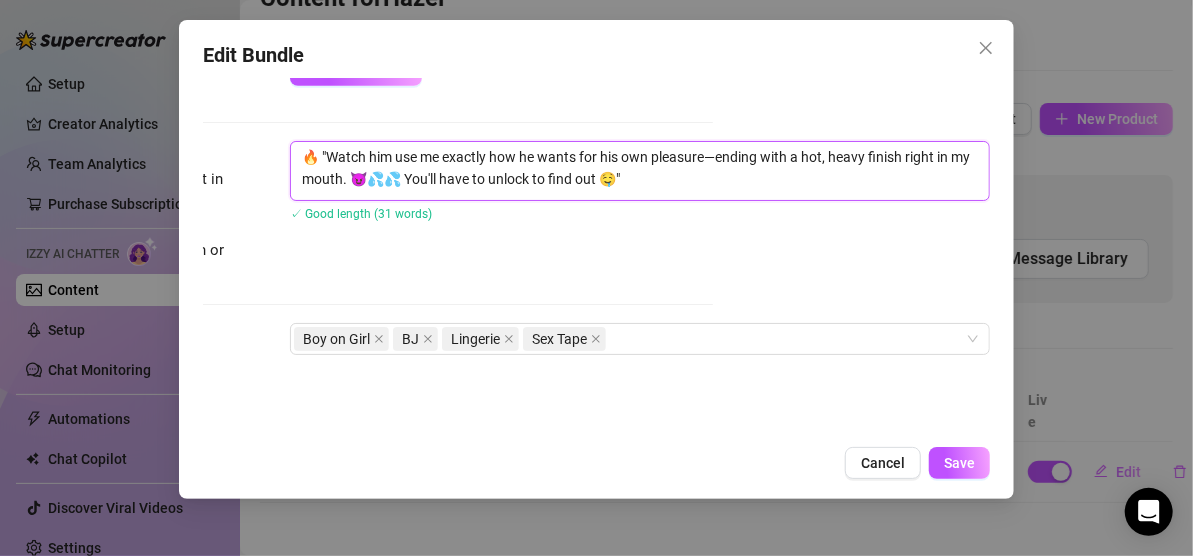 drag, startPoint x: 891, startPoint y: 152, endPoint x: 855, endPoint y: 153, distance: 36.013885 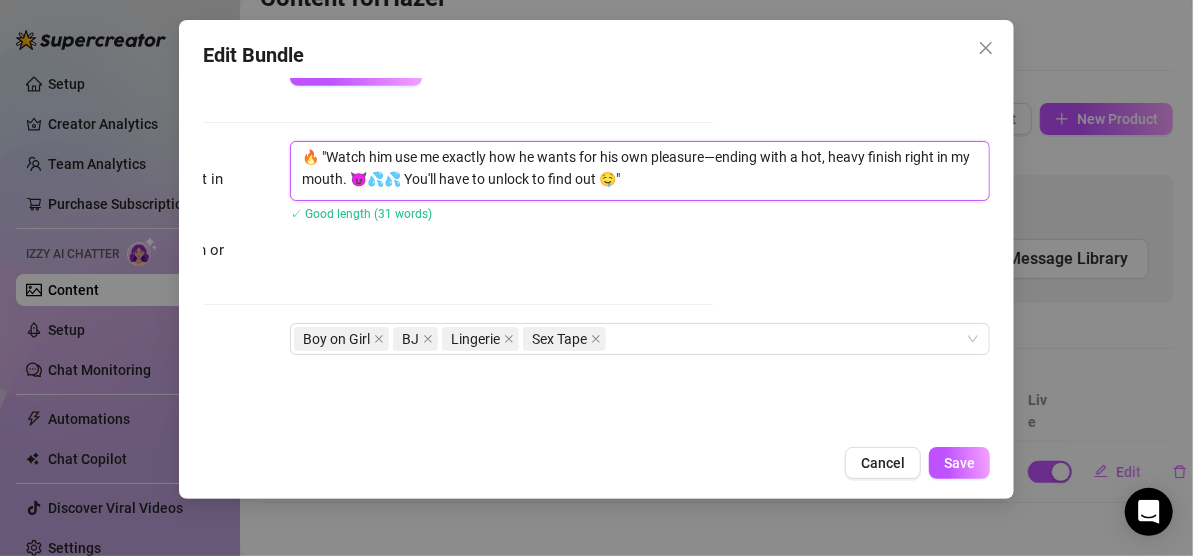 click on "🔥 "Watch him use me exactly how he wants for his own pleasure—ending with a hot, heavy finish right in my mouth. 😈💦💦 You'll have to unlock to find out 🤤"" at bounding box center [640, 171] 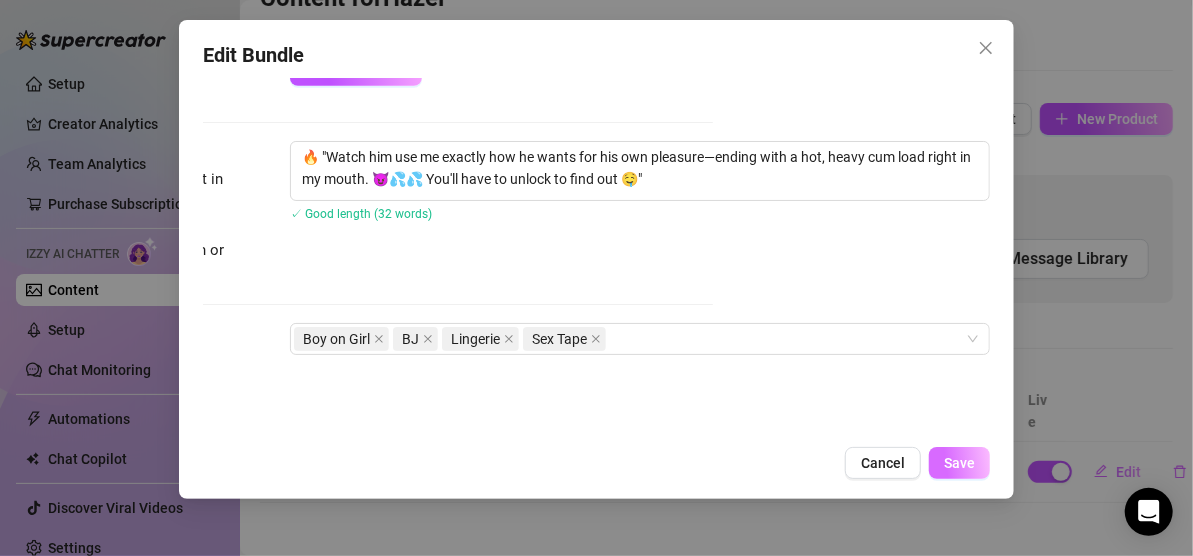 click on "Save" at bounding box center [959, 463] 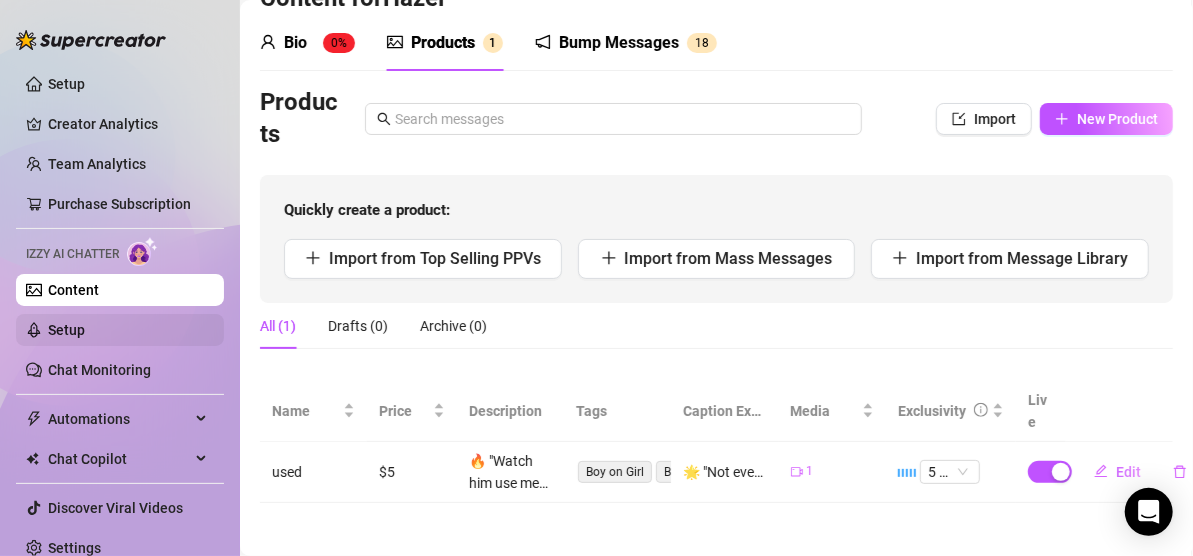 click on "Setup" at bounding box center [66, 330] 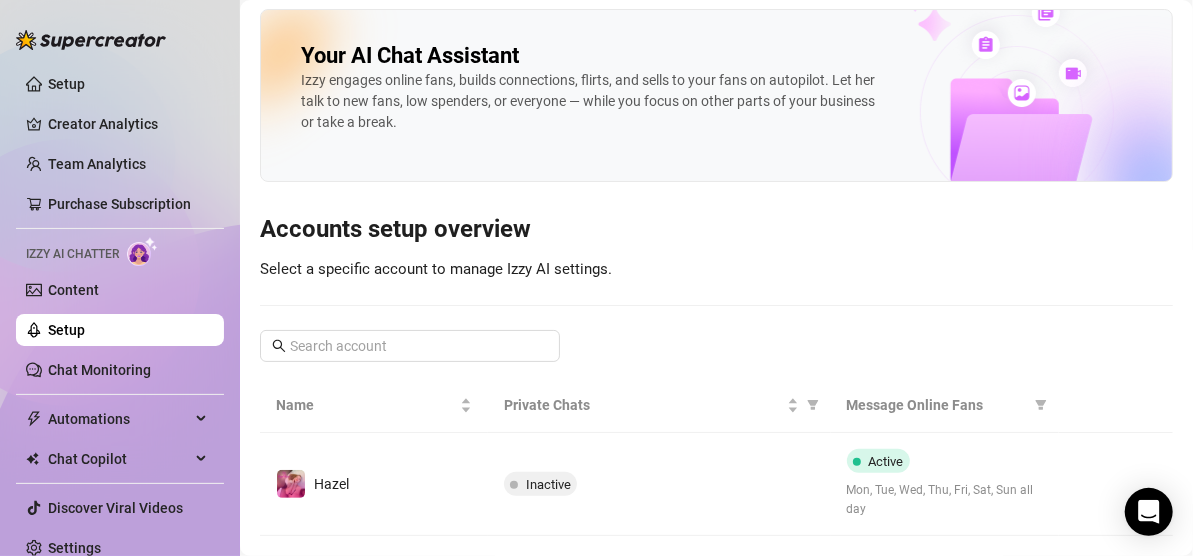 scroll, scrollTop: 42, scrollLeft: 0, axis: vertical 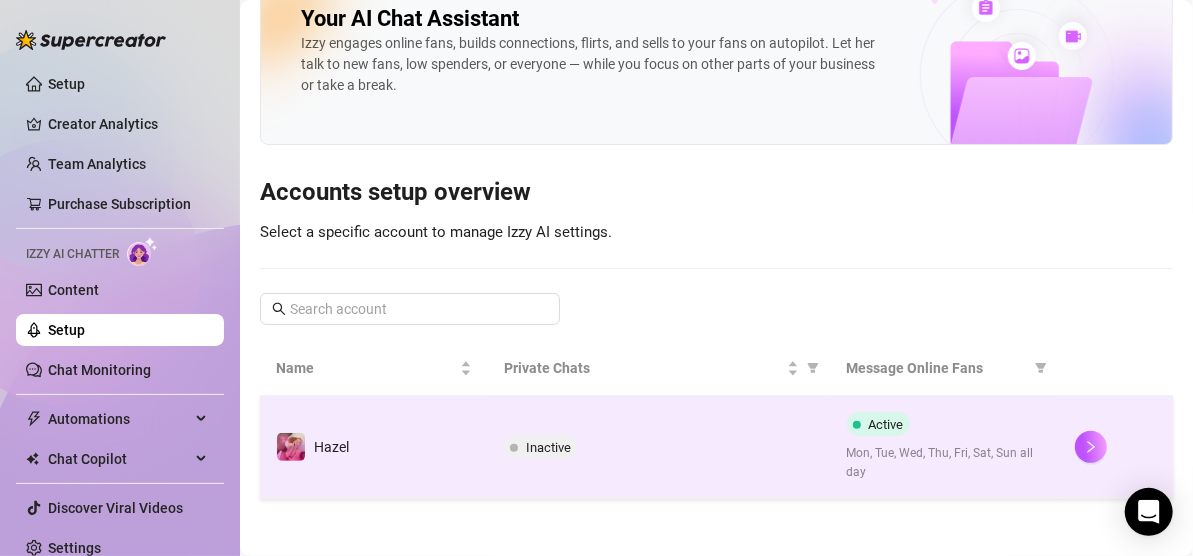 click on "Inactive" at bounding box center [659, 447] 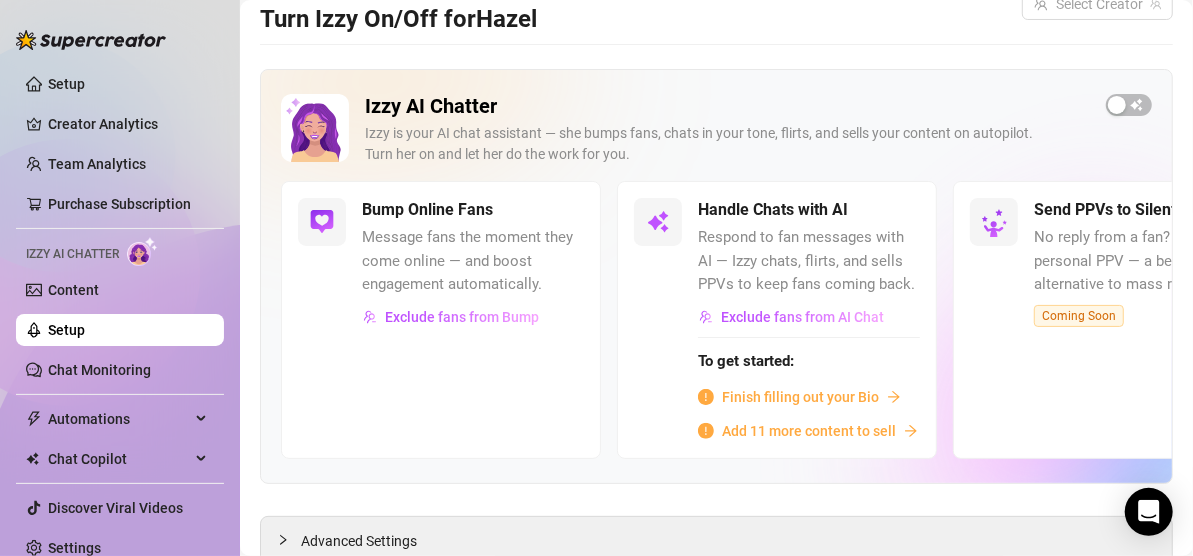 scroll, scrollTop: 63, scrollLeft: 0, axis: vertical 